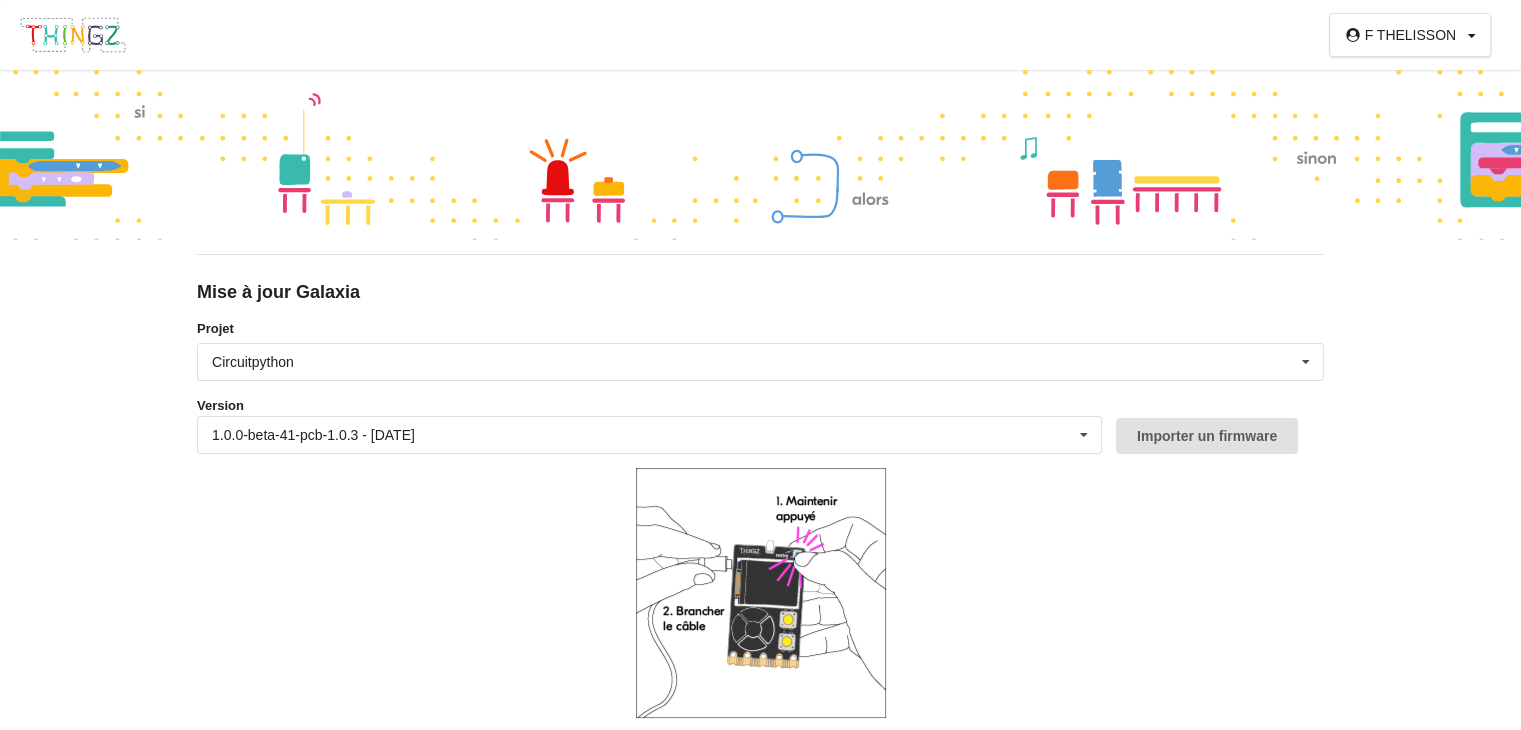 scroll, scrollTop: 81, scrollLeft: 0, axis: vertical 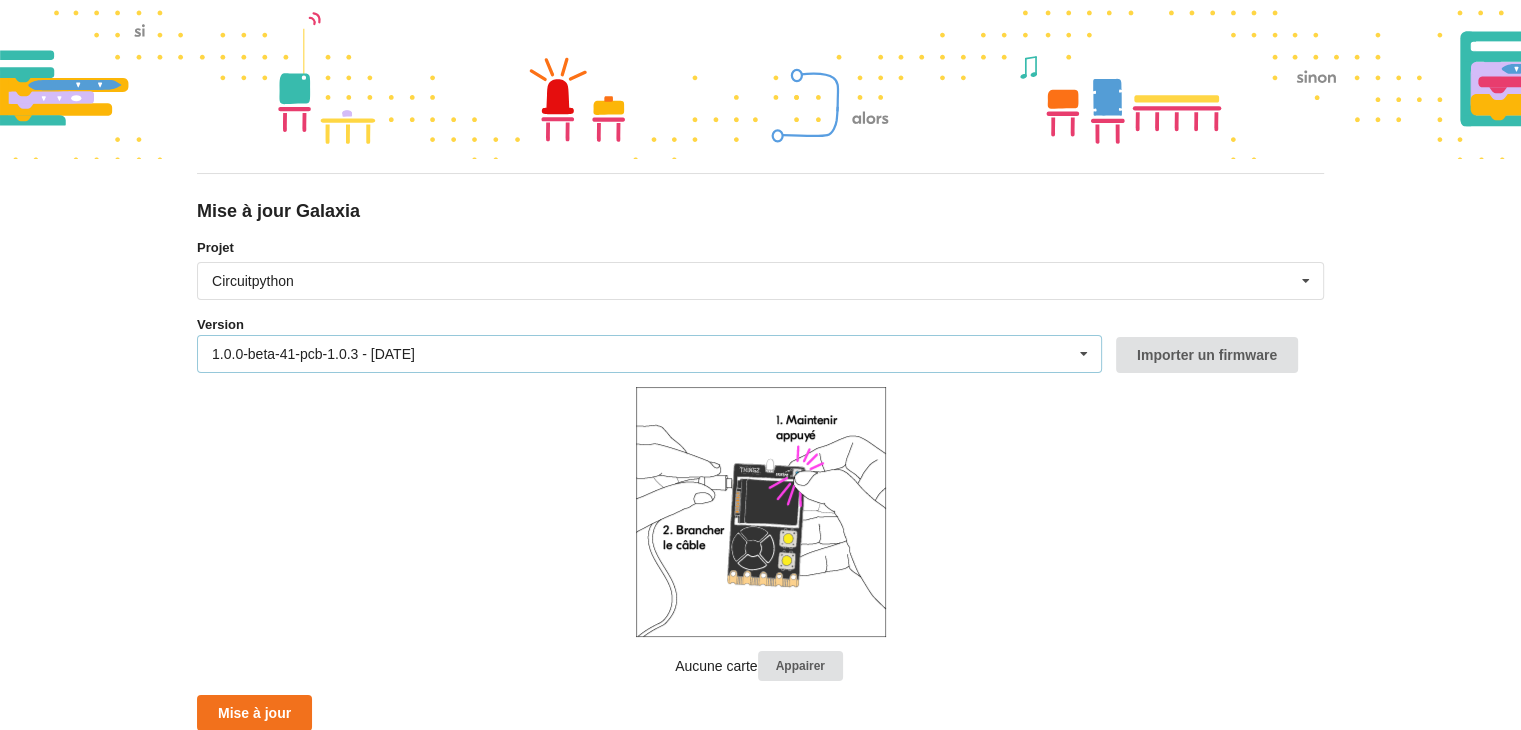 click on "1.0.0-beta-41-pcb-1.0.3 - [DATE] 1.0.0-beta-41-pcb-1.0.3 - [DATE] 1.0.0-beta-40-pcb-1.0.3 - [DATE] 1.0.0-beta-39-pcb-1.0.3 - [DATE] 1.0.0-beta-38-pcb-1.0.3 - [DATE] 1.0.0-beta-37-pcb-1.0.3 - [DATE] 1.0.0-beta-36-pcb-1.0.3 - [DATE] 1.0.0-beta-35-pcb-1.0.3 - [DATE] 1.0.0-beta-34-pcb-1.0.3 - [DATE] 1.0.0-beta-33-pcb-1.0.3 - [DATE] 1.0.0-beta-32-pcb-1.0.3 - [DATE] 1.0.0-beta-31-pcb-1.0.3 - [DATE] 1.0.0-beta-30-pcb-1.0.3 - [DATE] 1.0.0-beta-29-pcb-1.0.3 - [DATE] 1.0.0-beta-28-pcb-1.0.3 - [DATE] 1.0.0-beta-27-pcb-1.0.3 - [DATE] 1.0.0-beta-26-pcb-1.0.3 - [DATE] 1.0.0-beta-25-pcb-1.0.3 - [DATE] 1.0.0-beta-24-pcb-1.0.3 - [DATE] 1.0.0-beta-22-pcb-1.0.3 - [DATE] 1.0.0-beta-21-pcb-1.0.3 - [DATE] 1.0.0-beta-20-pcb-1.0.3 - [DATE] 1.0.0-beta-18-2-pcb-1.0.3 - [DATE] 1.0.0-beta-18-1-pcb-1.0.3 - [DATE] 1.0.0-beta-18-pcb-1.0.3 - [DATE] 1.0.0-beta-17-pcb-1.0.3 - [DATE] 1.0.0-beta-16-pcb-1.0.3 - [DATE]" at bounding box center (649, 354) 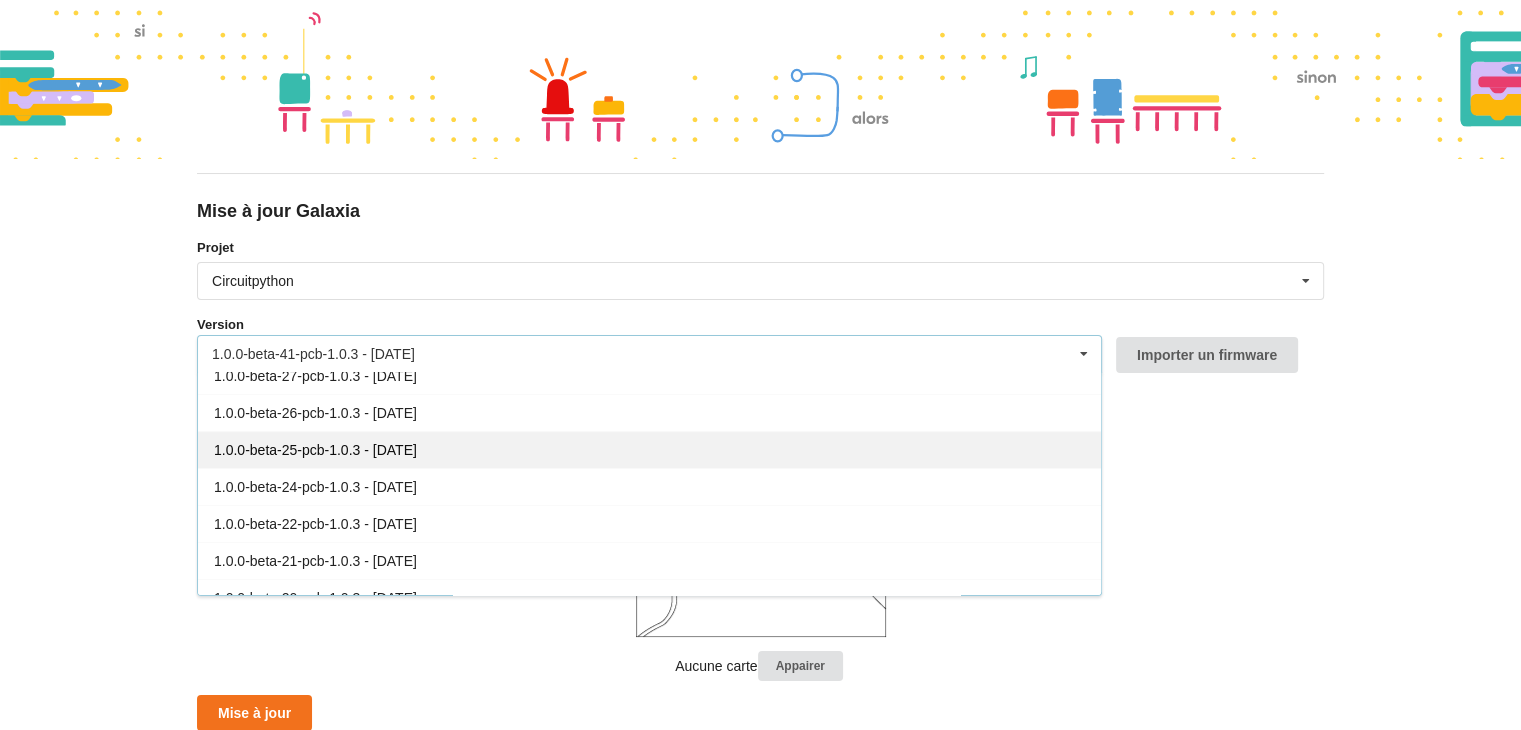 scroll, scrollTop: 806, scrollLeft: 0, axis: vertical 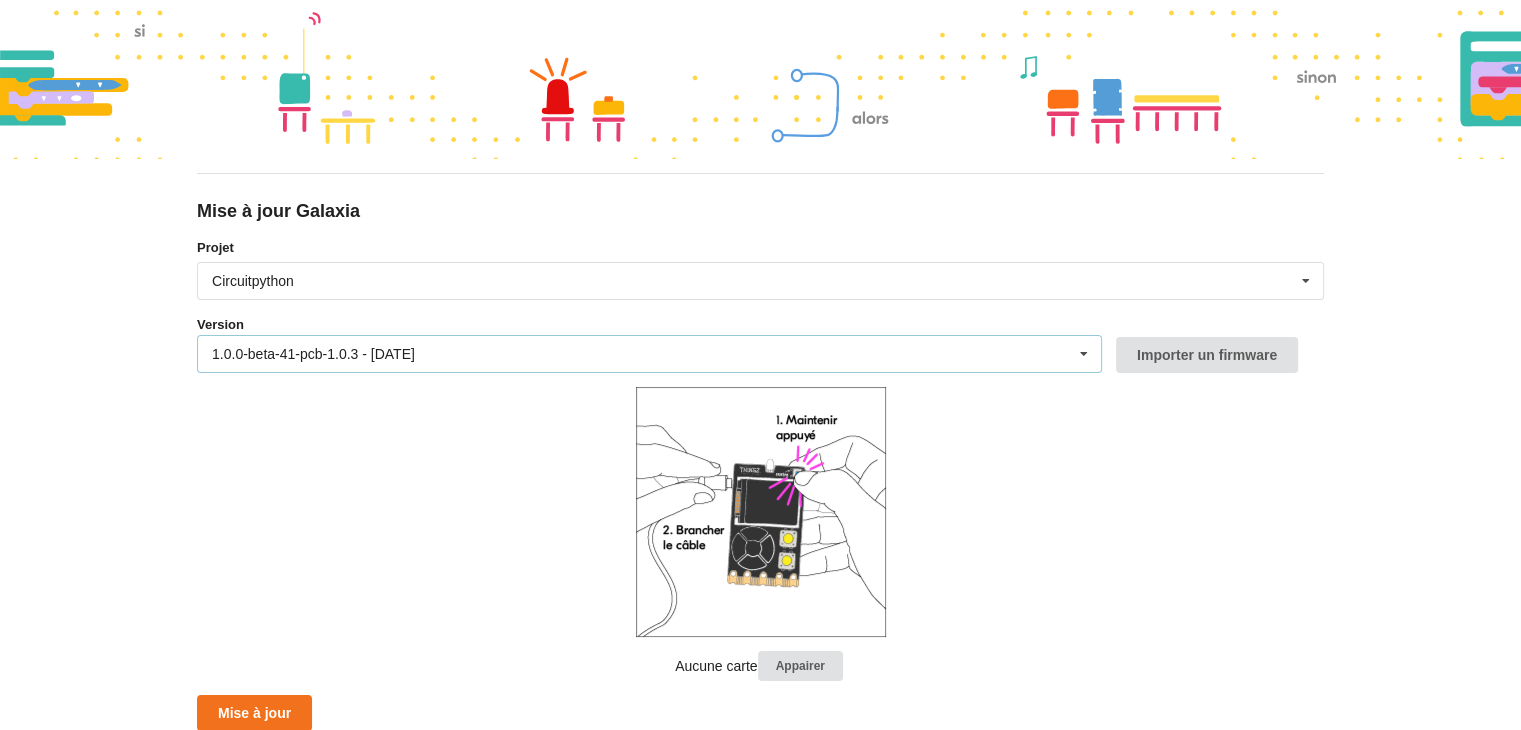 click on "1.0.0-beta-41-pcb-1.0.3 - 27/06/2025" at bounding box center (313, 354) 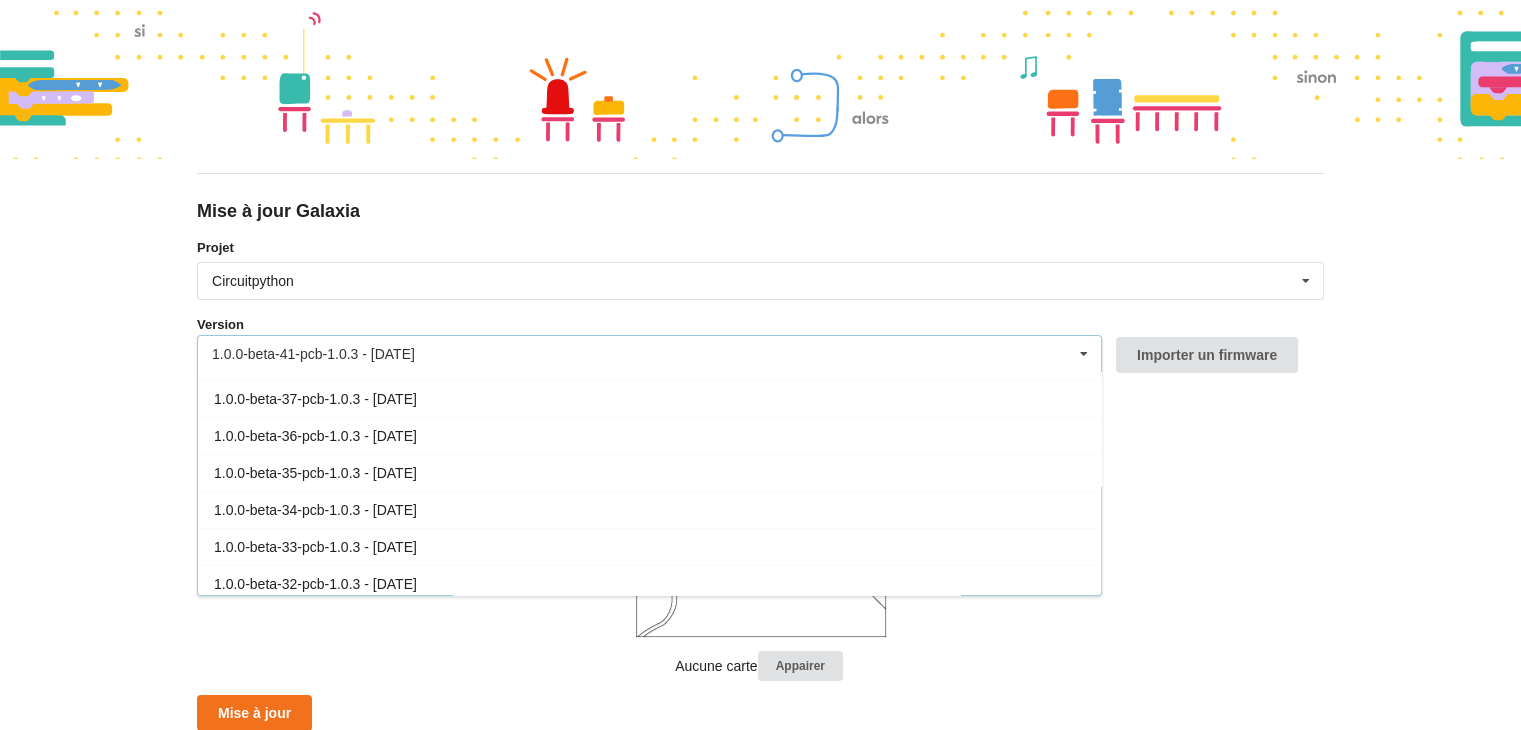 scroll, scrollTop: 0, scrollLeft: 0, axis: both 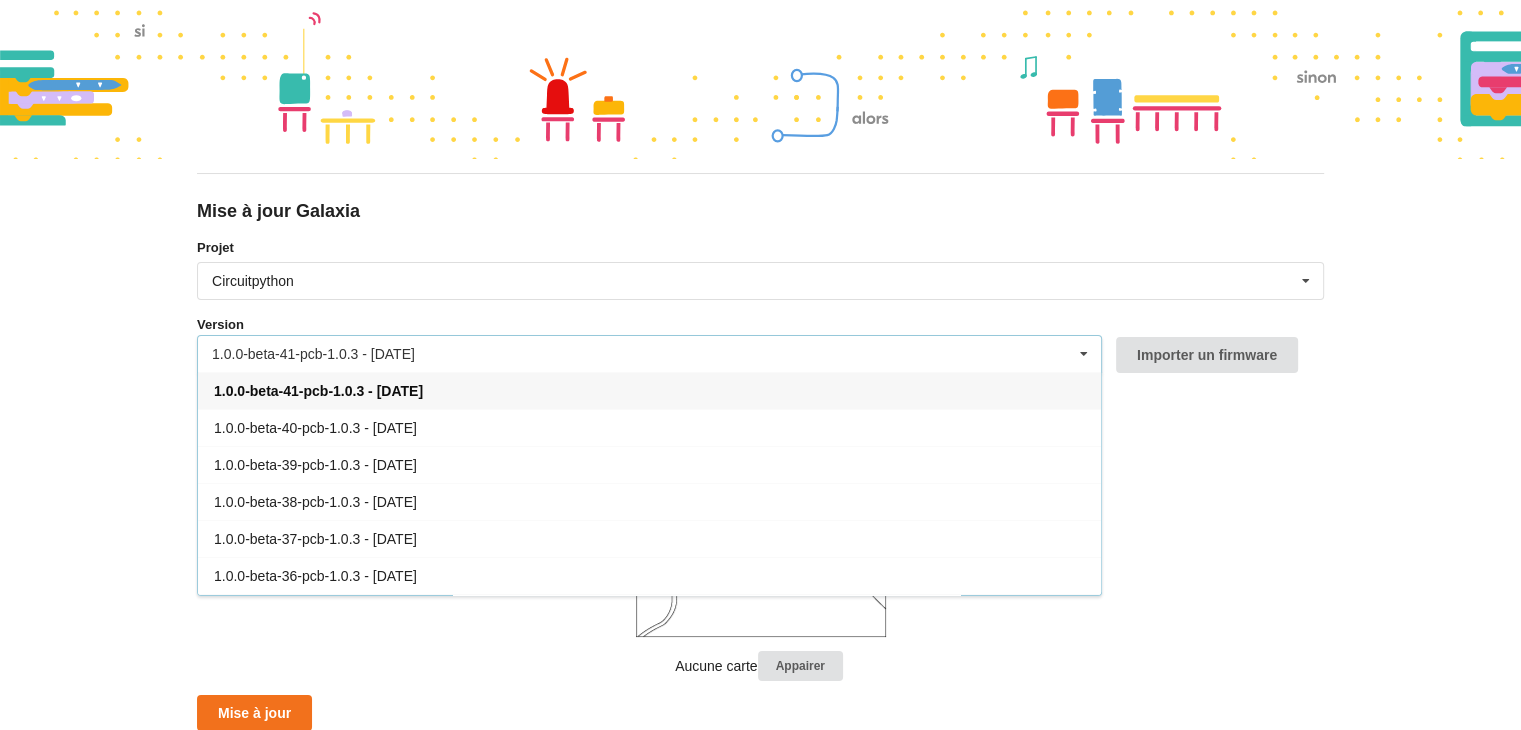 click on "1.0.0-beta-41-pcb-1.0.3 - 27/06/2025" at bounding box center [318, 391] 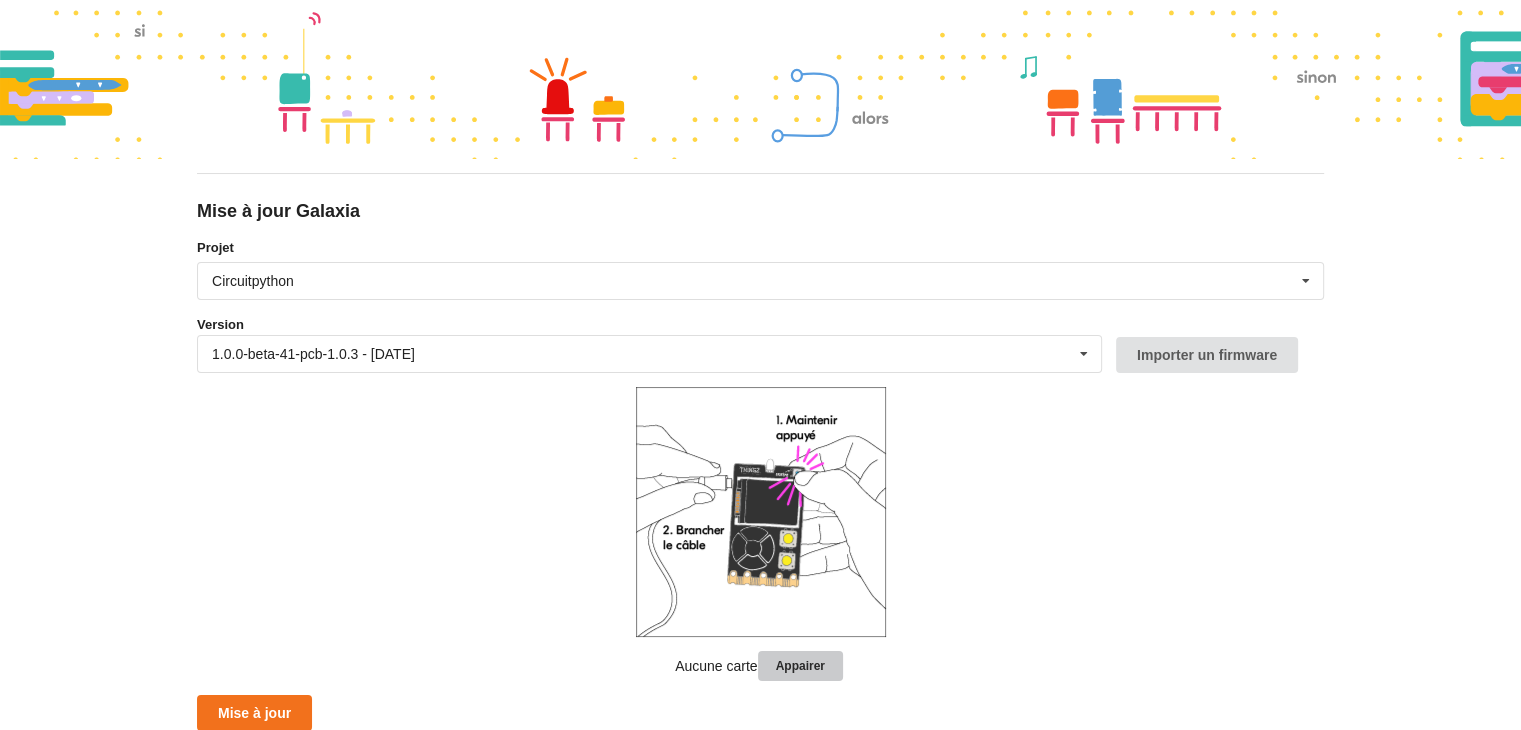 click on "Appairer" at bounding box center [800, 666] 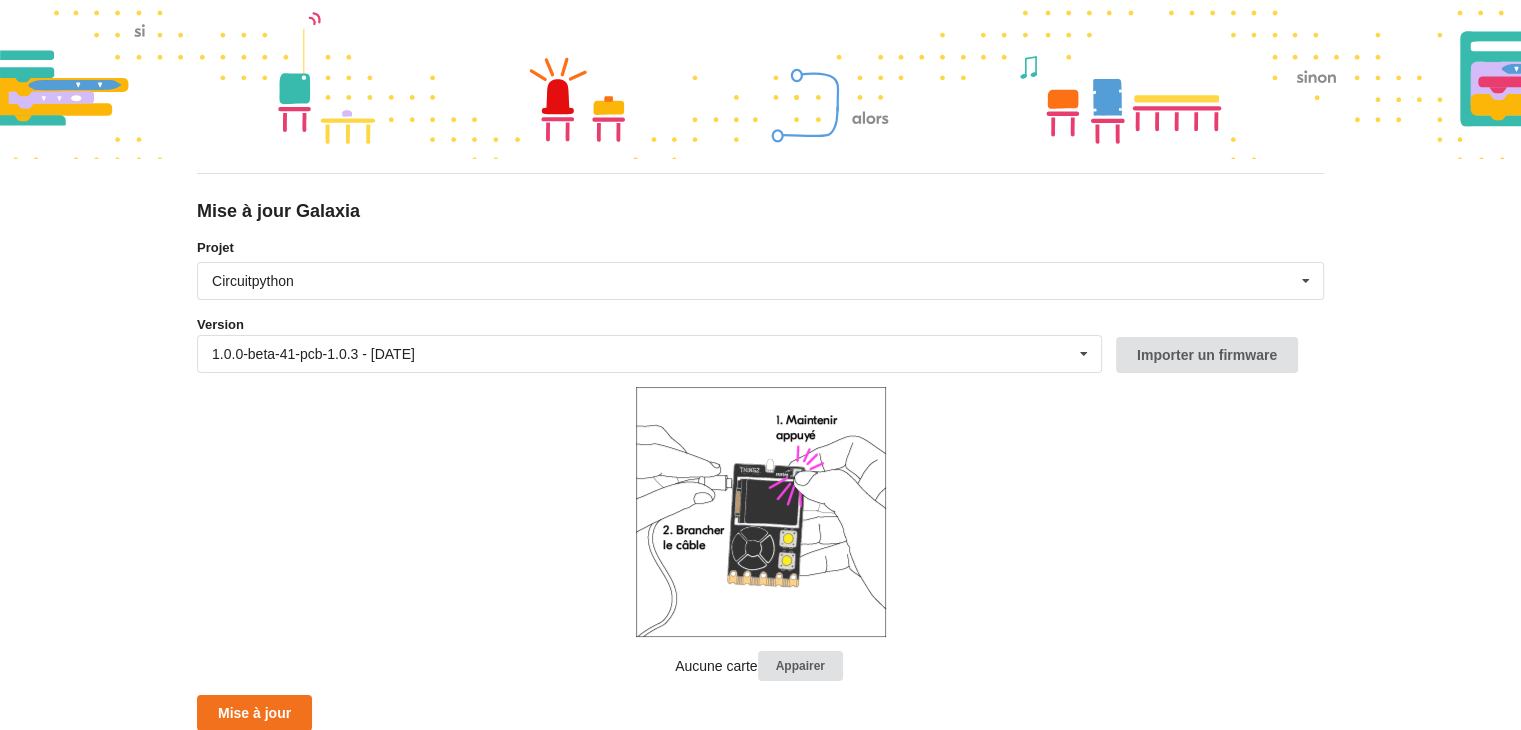 scroll, scrollTop: 71, scrollLeft: 0, axis: vertical 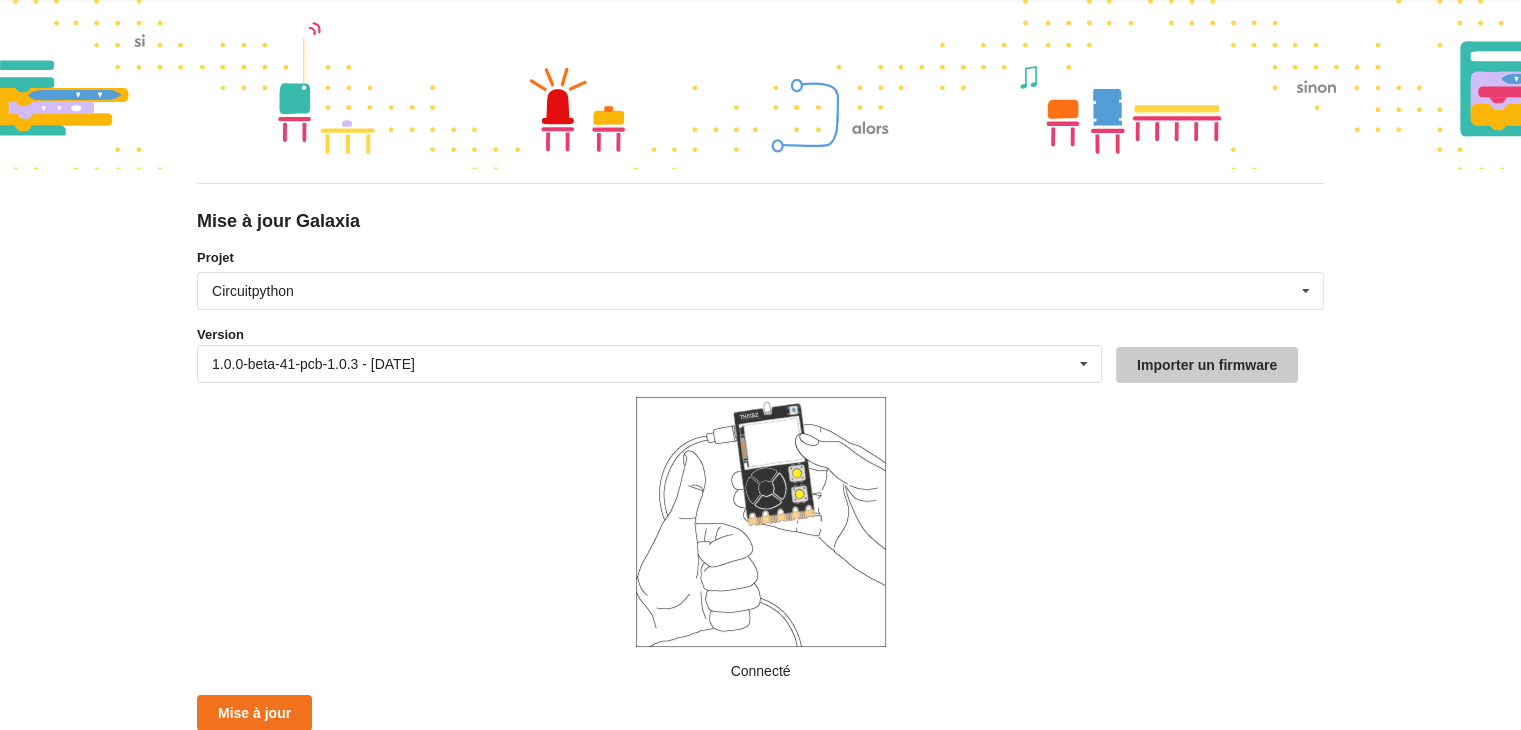 click on "Importer un firmware" at bounding box center (1207, 365) 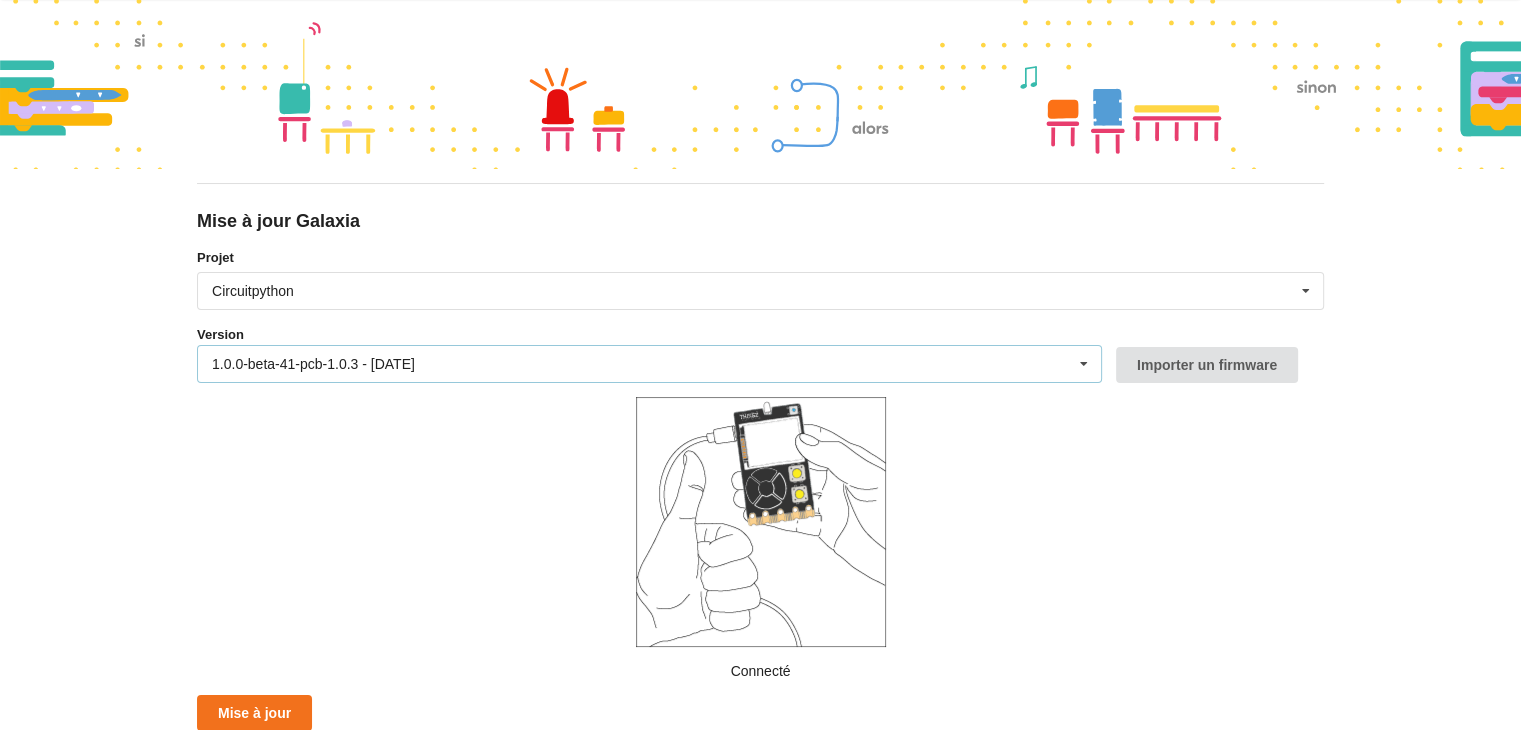 click on "1.0.0-beta-41-pcb-1.0.3 - 27/06/2025 1.0.0-beta-41-pcb-1.0.3 - 27/06/2025 1.0.0-beta-40-pcb-1.0.3 - 02/06/2025 1.0.0-beta-39-pcb-1.0.3 - 11/03/2025 1.0.0-beta-38-pcb-1.0.3 - 03/03/2025 1.0.0-beta-37-pcb-1.0.3 - 03/03/2025 1.0.0-beta-36-pcb-1.0.3 - 21/02/2025 1.0.0-beta-35-pcb-1.0.3 - 27/01/2025 1.0.0-beta-34-pcb-1.0.3 - 13/01/2025 1.0.0-beta-33-pcb-1.0.3 - 11/10/2024 1.0.0-beta-32-pcb-1.0.3 - 10/07/2024 1.0.0-beta-31-pcb-1.0.3 - 09/07/2024 1.0.0-beta-30-pcb-1.0.3 - 21/06/2024 1.0.0-beta-29-pcb-1.0.3 - 11/05/2023 1.0.0-beta-28-pcb-1.0.3 - 13/03/2023 1.0.0-beta-27-pcb-1.0.3 - 03/02/2023 1.0.0-beta-26-pcb-1.0.3 - 25/01/2023 1.0.0-beta-25-pcb-1.0.3 - 10/01/2023 1.0.0-beta-24-pcb-1.0.3 - 25/11/2022 1.0.0-beta-22-pcb-1.0.3 - 10/06/2022 1.0.0-beta-21-pcb-1.0.3 - 01/06/2022 1.0.0-beta-20-pcb-1.0.3 - 04/03/2022 1.0.0-beta-18-2-pcb-1.0.3 - 16/02/2022 1.0.0-beta-18-1-pcb-1.0.3 - 15/02/2022 1.0.0-beta-18-pcb-1.0.3 - 08/10/2021 1.0.0-beta-17-pcb-1.0.3 - 10/09/2021 1.0.0-beta-16-pcb-1.0.3 - 27/08/2021" at bounding box center [649, 364] 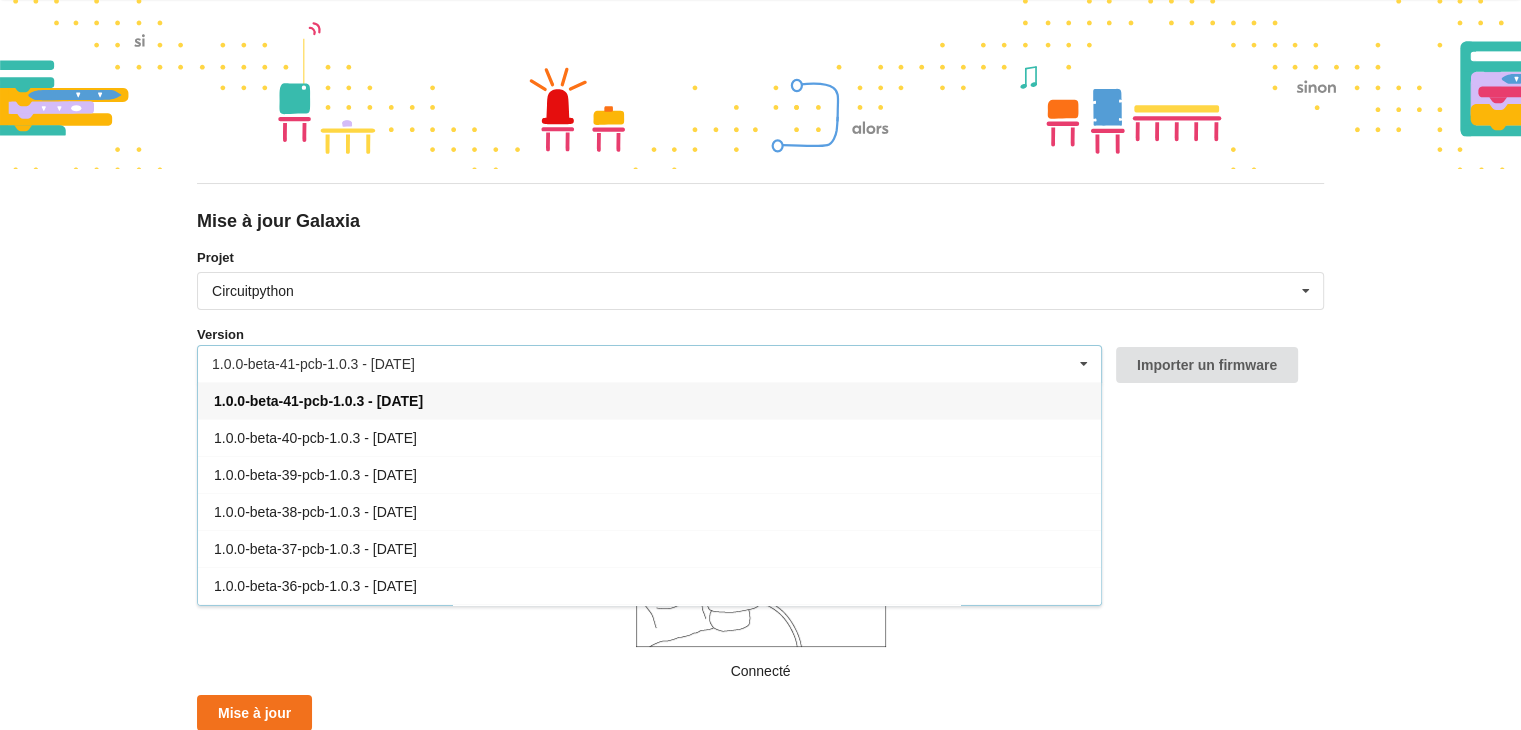 click on "1.0.0-beta-41-pcb-1.0.3 - 27/06/2025" at bounding box center [313, 364] 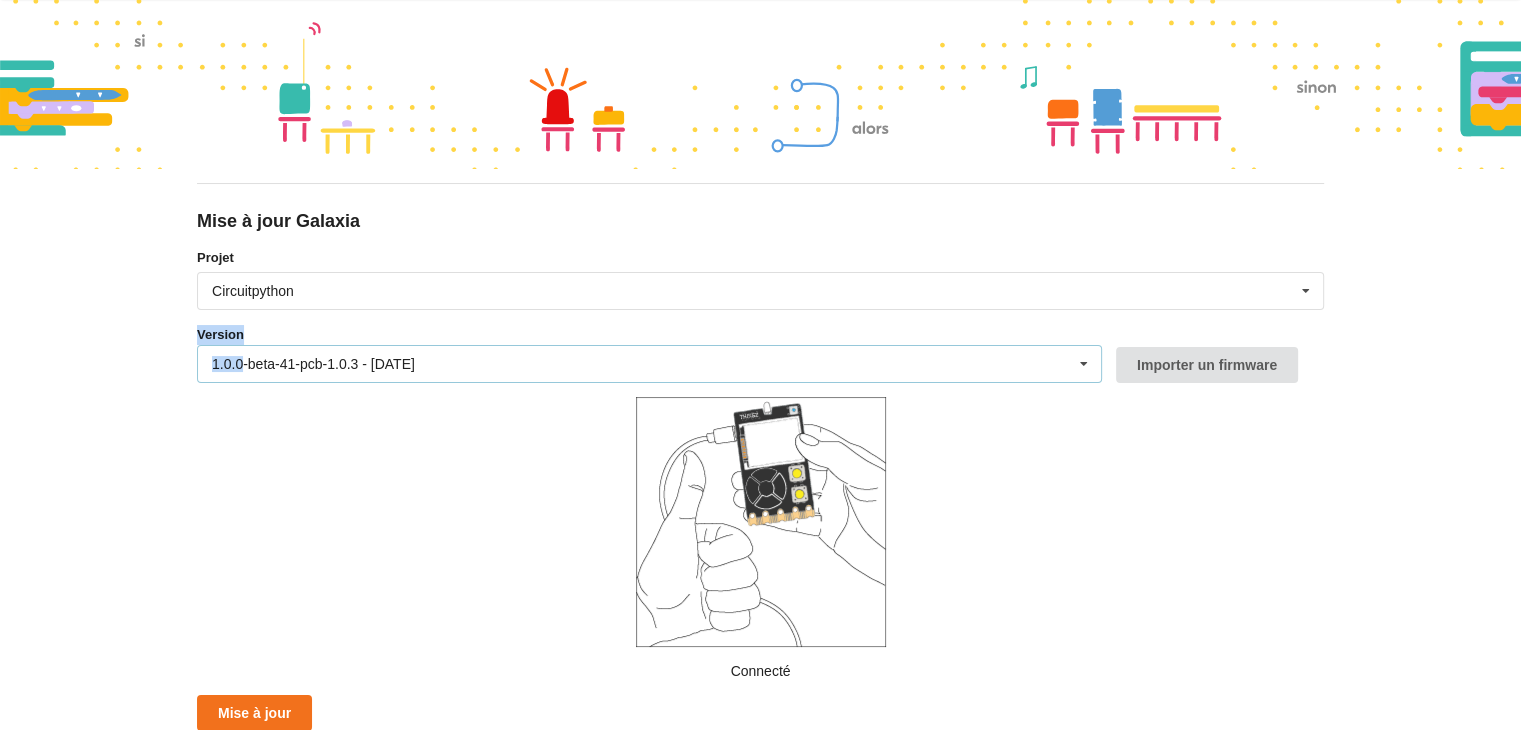 click on "1.0.0-beta-41-pcb-1.0.3 - 27/06/2025" at bounding box center (313, 364) 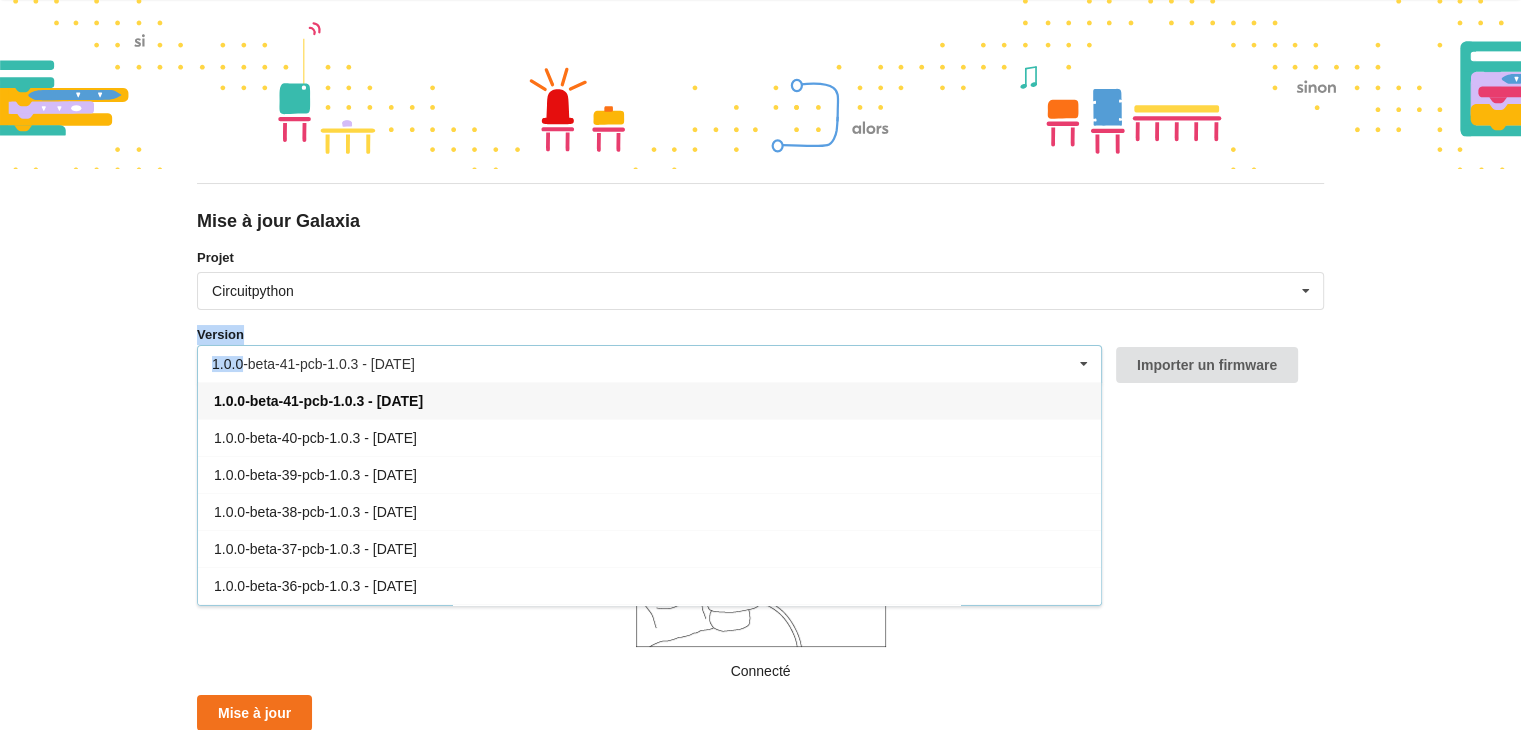 click on "1.0.0-beta-41-pcb-1.0.3 - 27/06/2025" at bounding box center (313, 364) 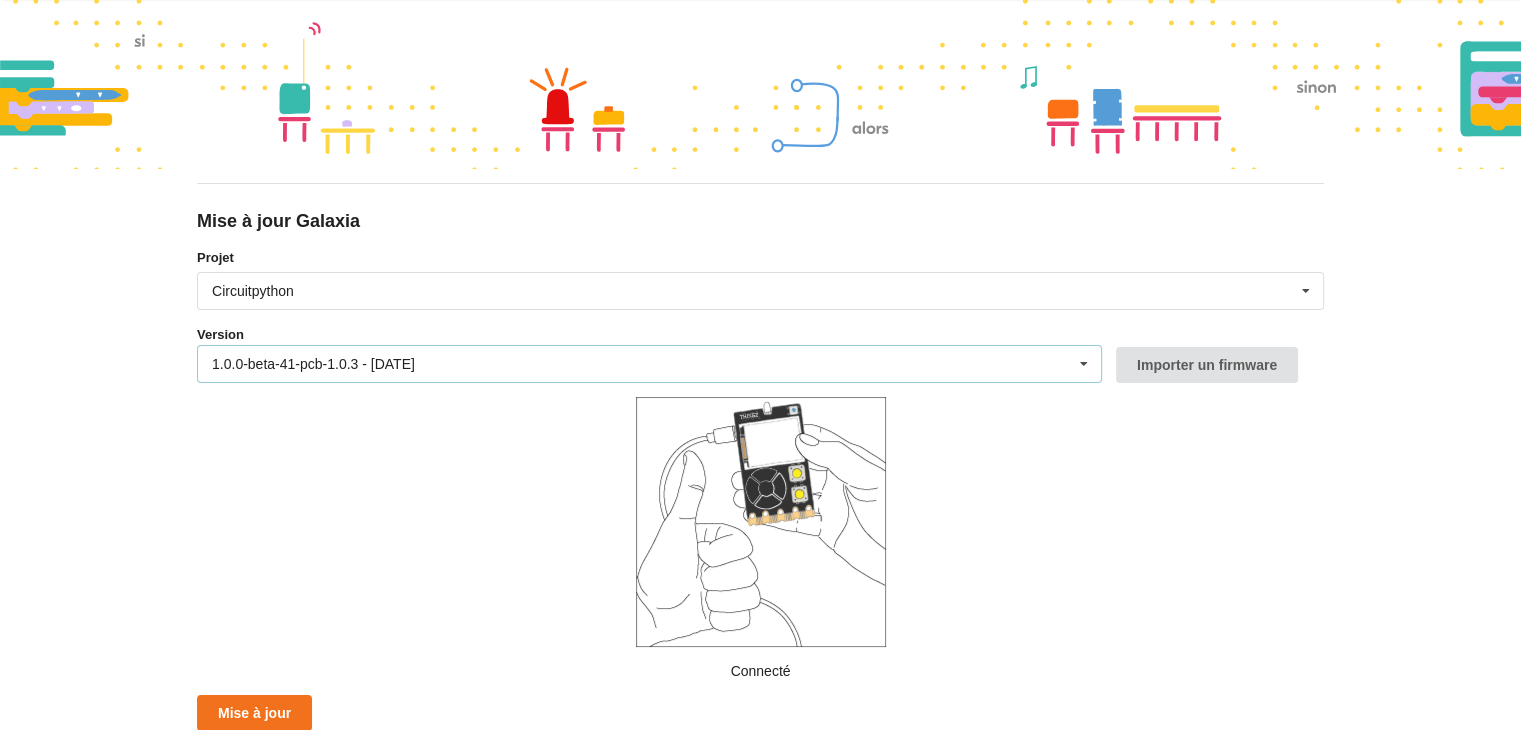 click on "1.0.0-beta-41-pcb-1.0.3 - 27/06/2025" at bounding box center (313, 364) 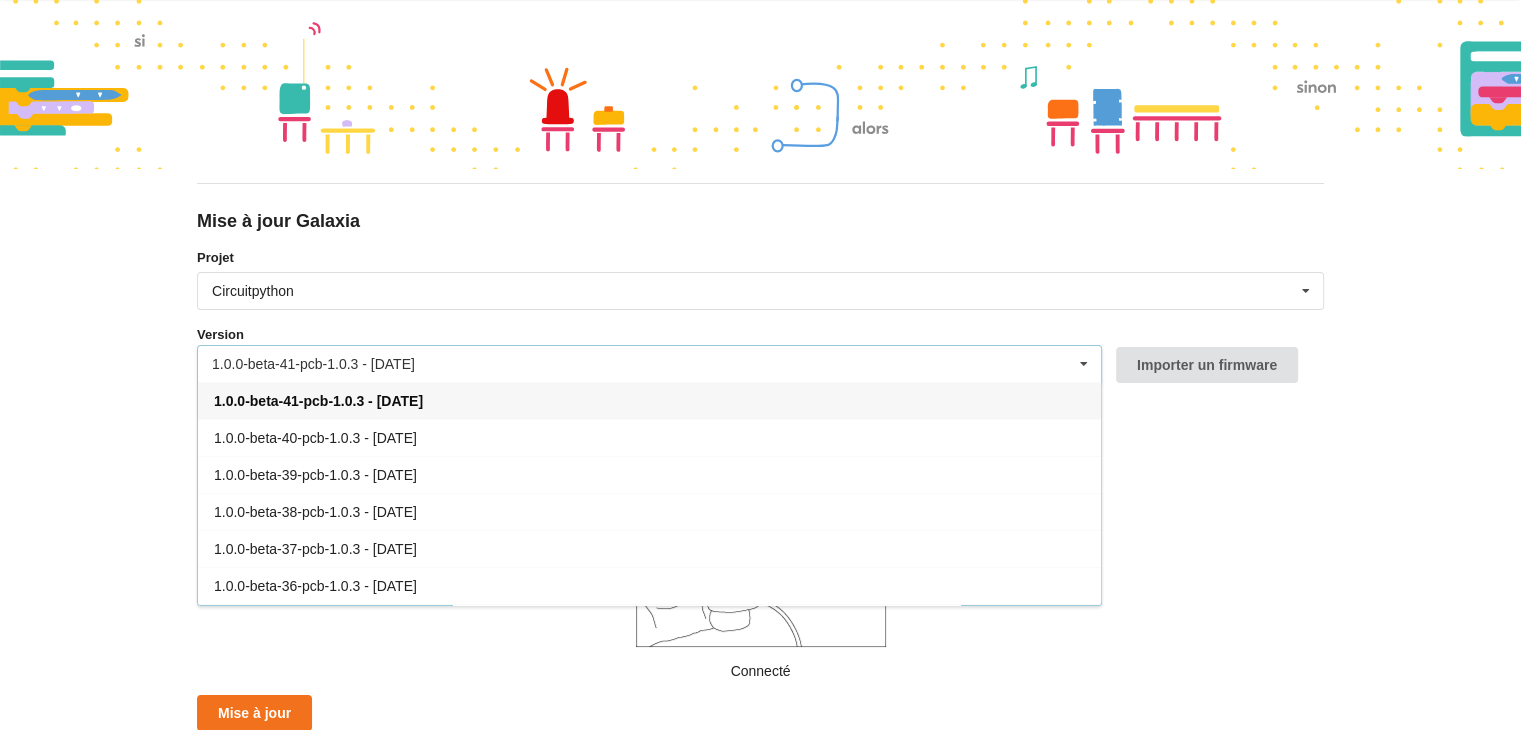 click on "1.0.0-beta-41-pcb-1.0.3 - 27/06/2025" at bounding box center (313, 364) 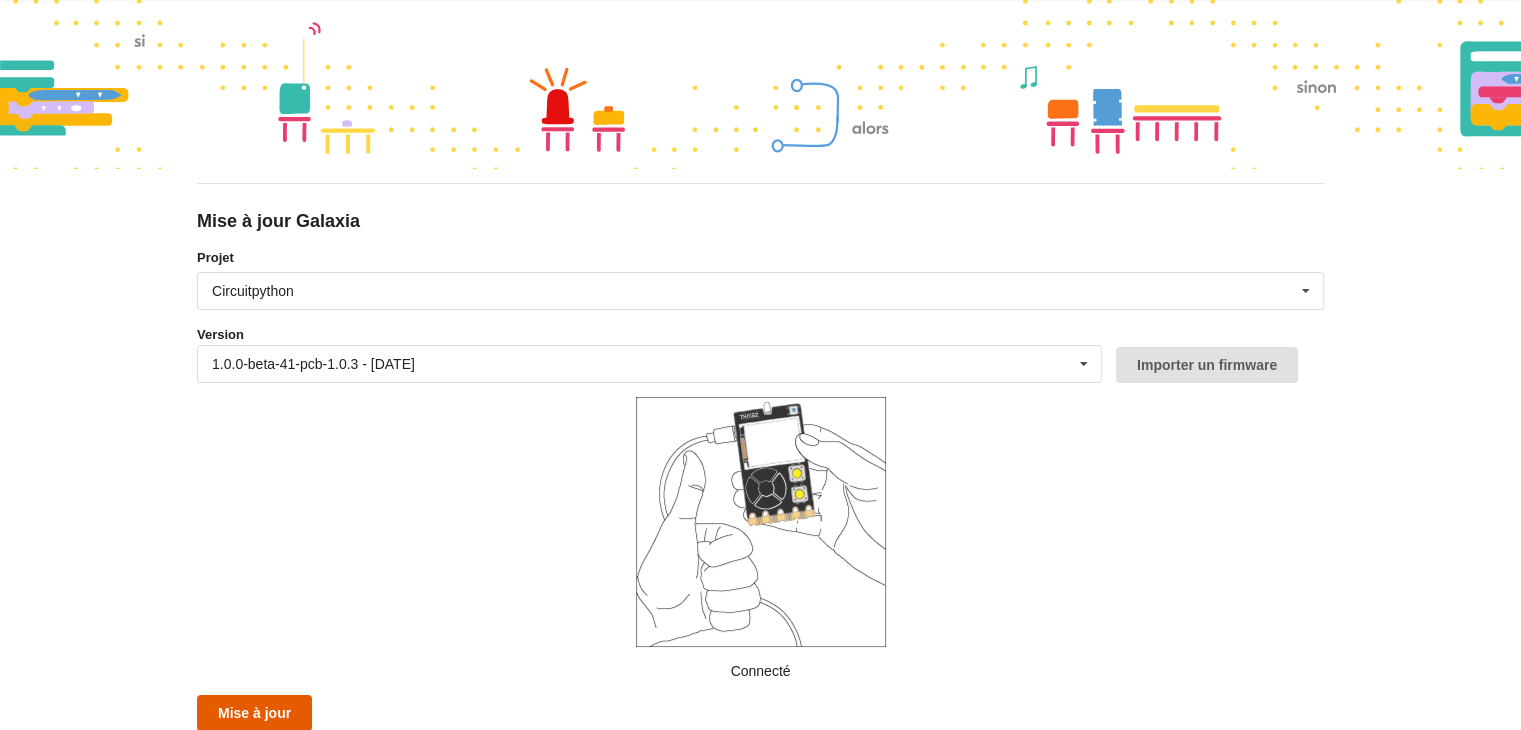 click on "Mise à jour" at bounding box center (254, 713) 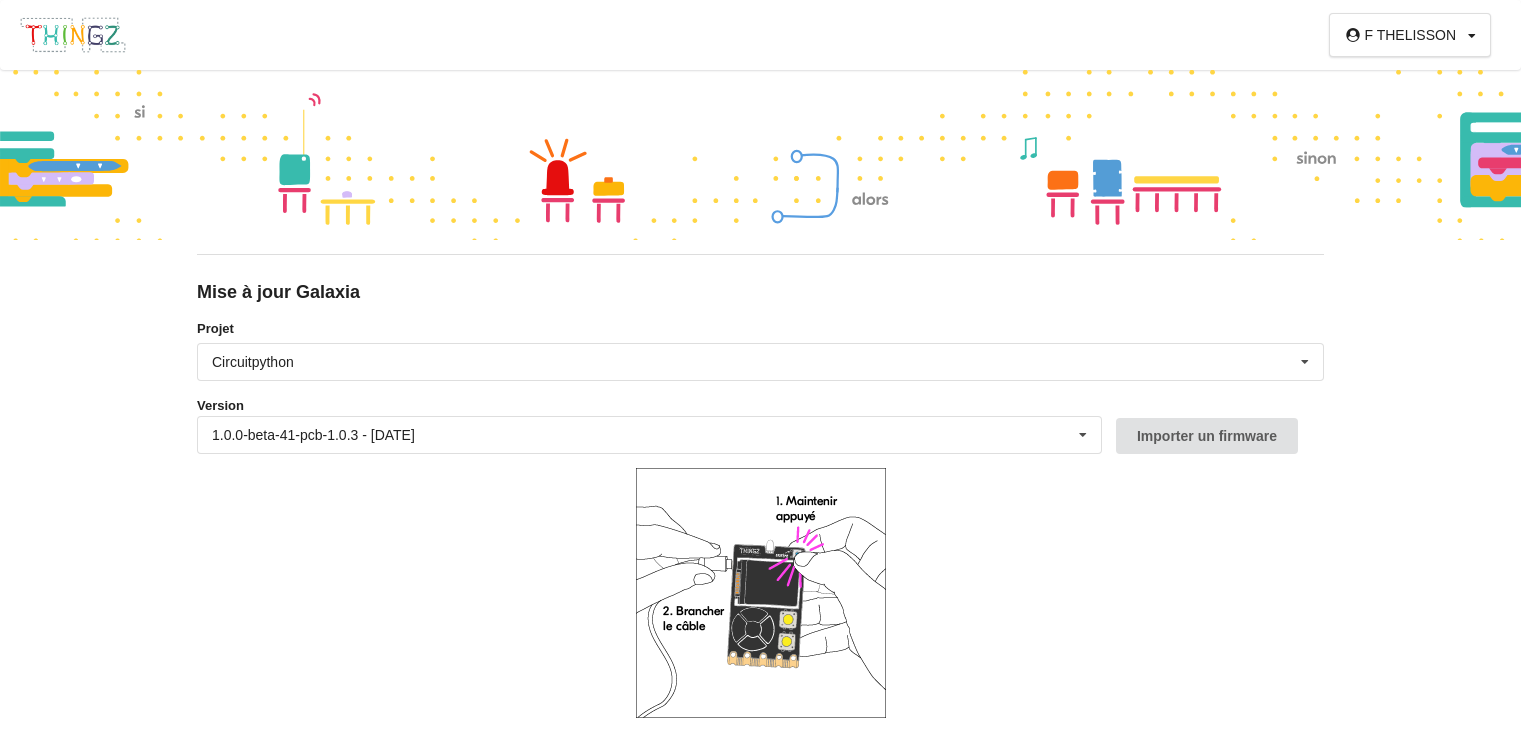 scroll, scrollTop: 0, scrollLeft: 0, axis: both 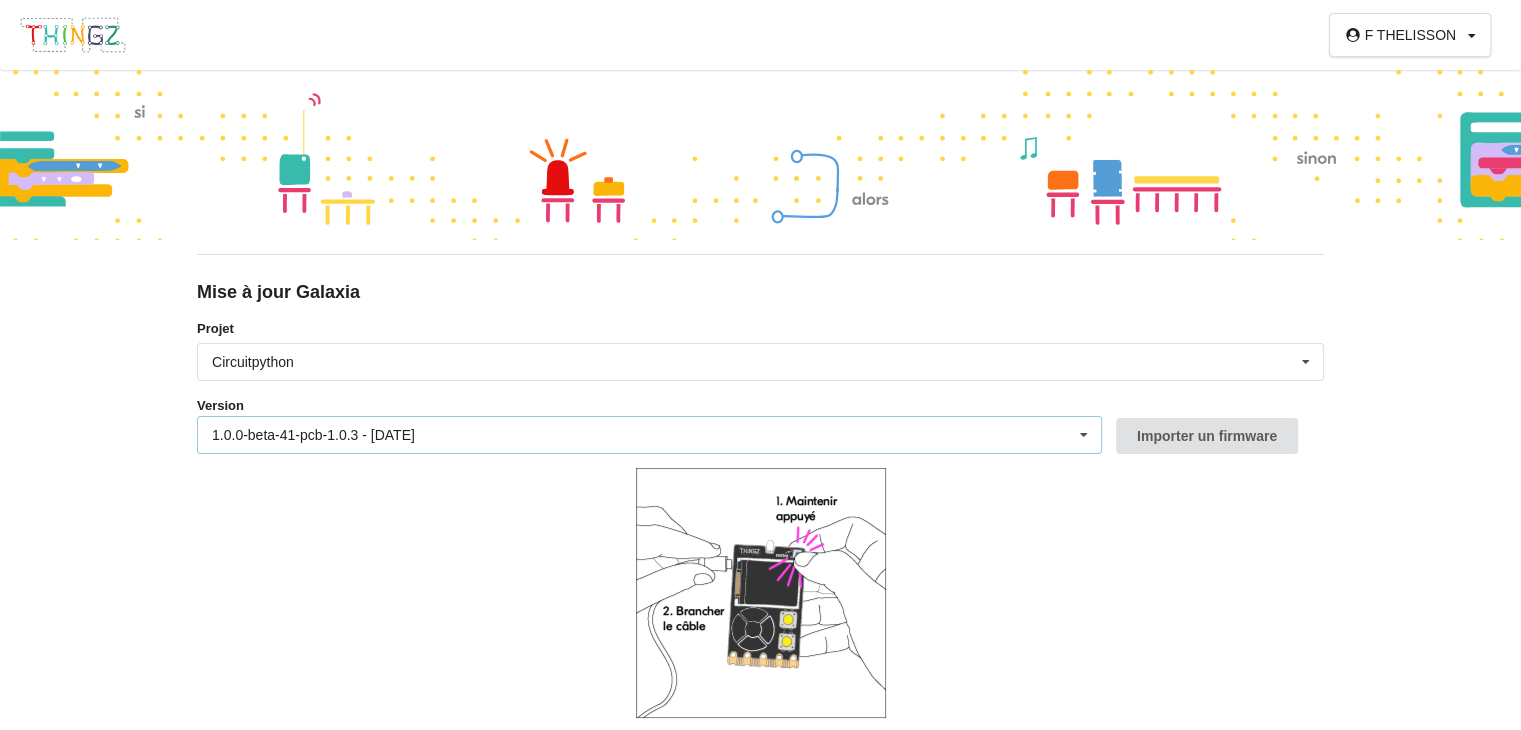 click on "1.0.0-beta-41-pcb-1.0.3 - [DATE] 1.0.0-beta-41-pcb-1.0.3 - [DATE] 1.0.0-beta-40-pcb-1.0.3 - [DATE] 1.0.0-beta-39-pcb-1.0.3 - [DATE] 1.0.0-beta-38-pcb-1.0.3 - [DATE] 1.0.0-beta-37-pcb-1.0.3 - [DATE] 1.0.0-beta-36-pcb-1.0.3 - [DATE] 1.0.0-beta-35-pcb-1.0.3 - [DATE] 1.0.0-beta-34-pcb-1.0.3 - [DATE] 1.0.0-beta-33-pcb-1.0.3 - [DATE] 1.0.0-beta-32-pcb-1.0.3 - [DATE] 1.0.0-beta-31-pcb-1.0.3 - [DATE] 1.0.0-beta-30-pcb-1.0.3 - [DATE] 1.0.0-beta-29-pcb-1.0.3 - [DATE] 1.0.0-beta-28-pcb-1.0.3 - [DATE] 1.0.0-beta-27-pcb-1.0.3 - [DATE] 1.0.0-beta-26-pcb-1.0.3 - [DATE] 1.0.0-beta-25-pcb-1.0.3 - [DATE] 1.0.0-beta-24-pcb-1.0.3 - [DATE] 1.0.0-beta-22-pcb-1.0.3 - [DATE] 1.0.0-beta-21-pcb-1.0.3 - [DATE] 1.0.0-beta-20-pcb-1.0.3 - [DATE] 1.0.0-beta-18-2-pcb-1.0.3 - [DATE] 1.0.0-beta-18-1-pcb-1.0.3 - [DATE] 1.0.0-beta-18-pcb-1.0.3 - [DATE] 1.0.0-beta-17-pcb-1.0.3 - [DATE] 1.0.0-beta-16-pcb-1.0.3 - [DATE]" at bounding box center (649, 435) 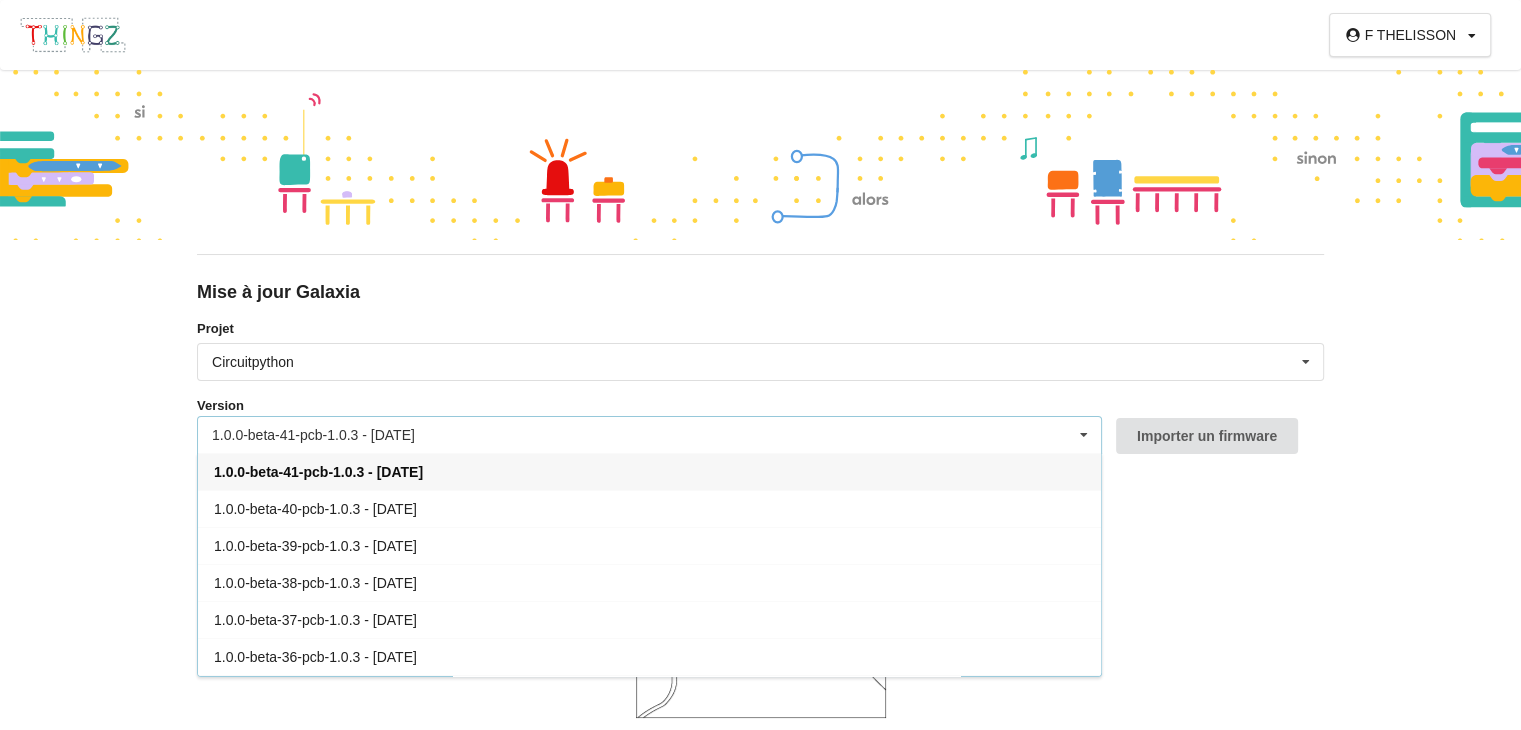 drag, startPoint x: 459, startPoint y: 432, endPoint x: 160, endPoint y: 418, distance: 299.32758 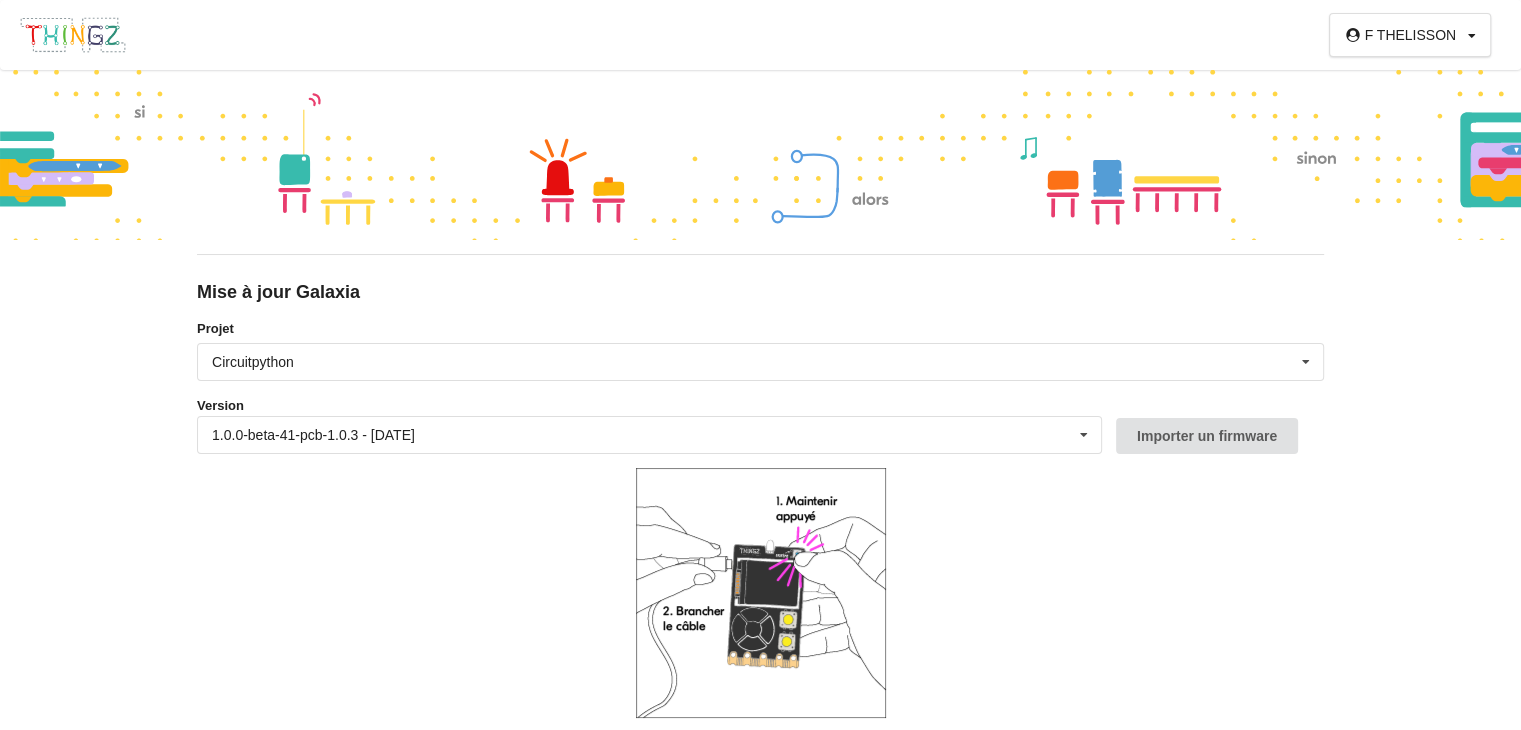 copy on "1.0.0-beta-41-pcb-1.0.3 - [DATE]" 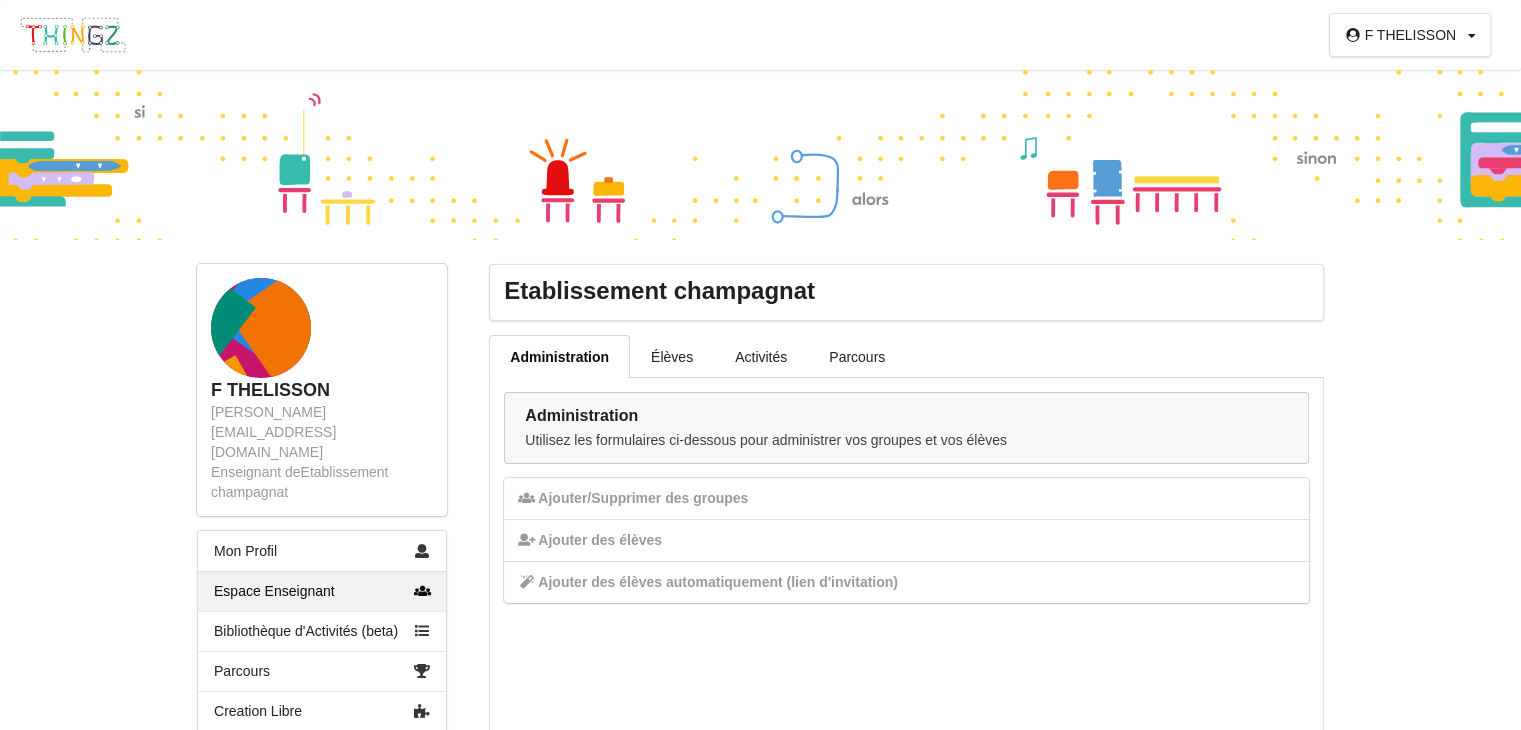 scroll, scrollTop: 133, scrollLeft: 0, axis: vertical 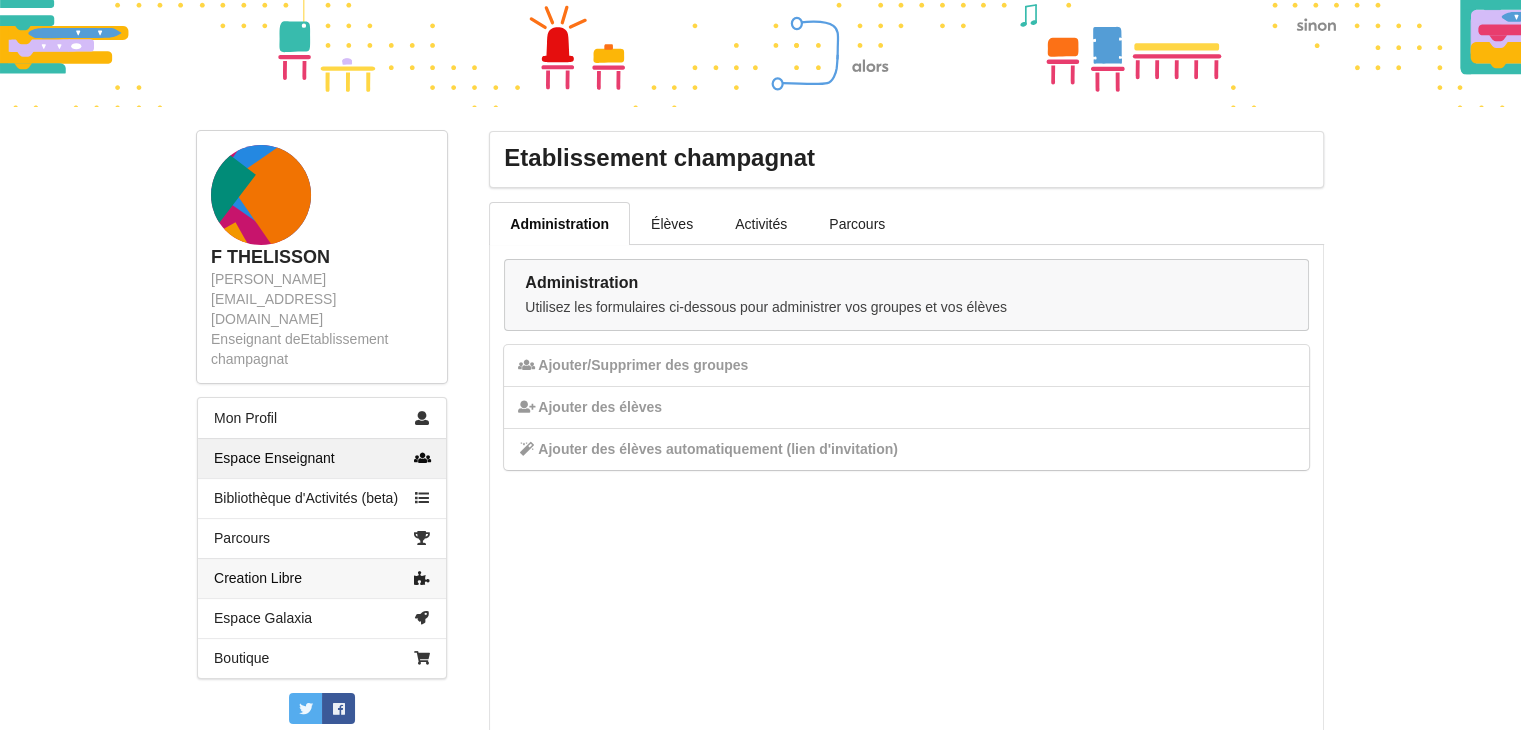 click on "Creation Libre" at bounding box center (322, 578) 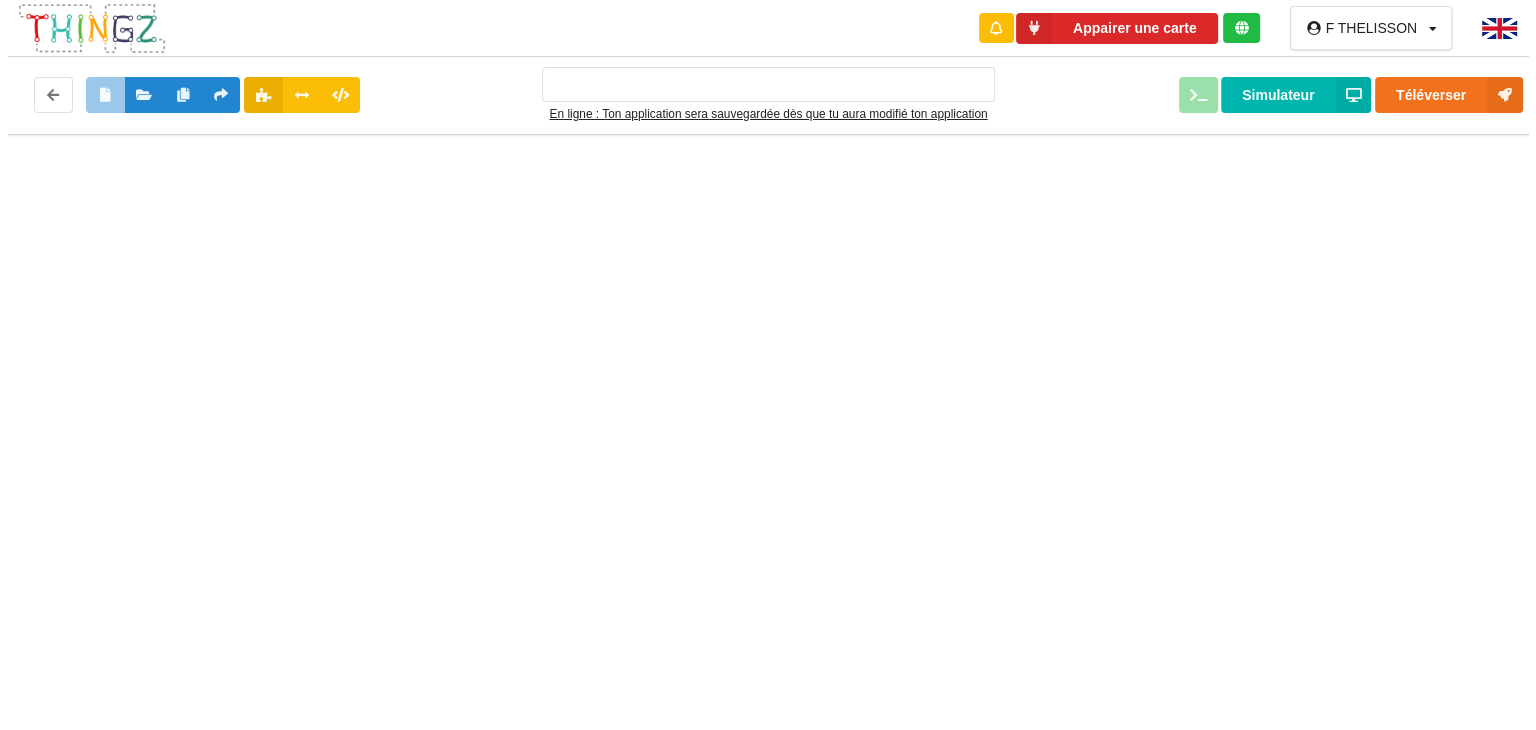 scroll, scrollTop: 0, scrollLeft: 0, axis: both 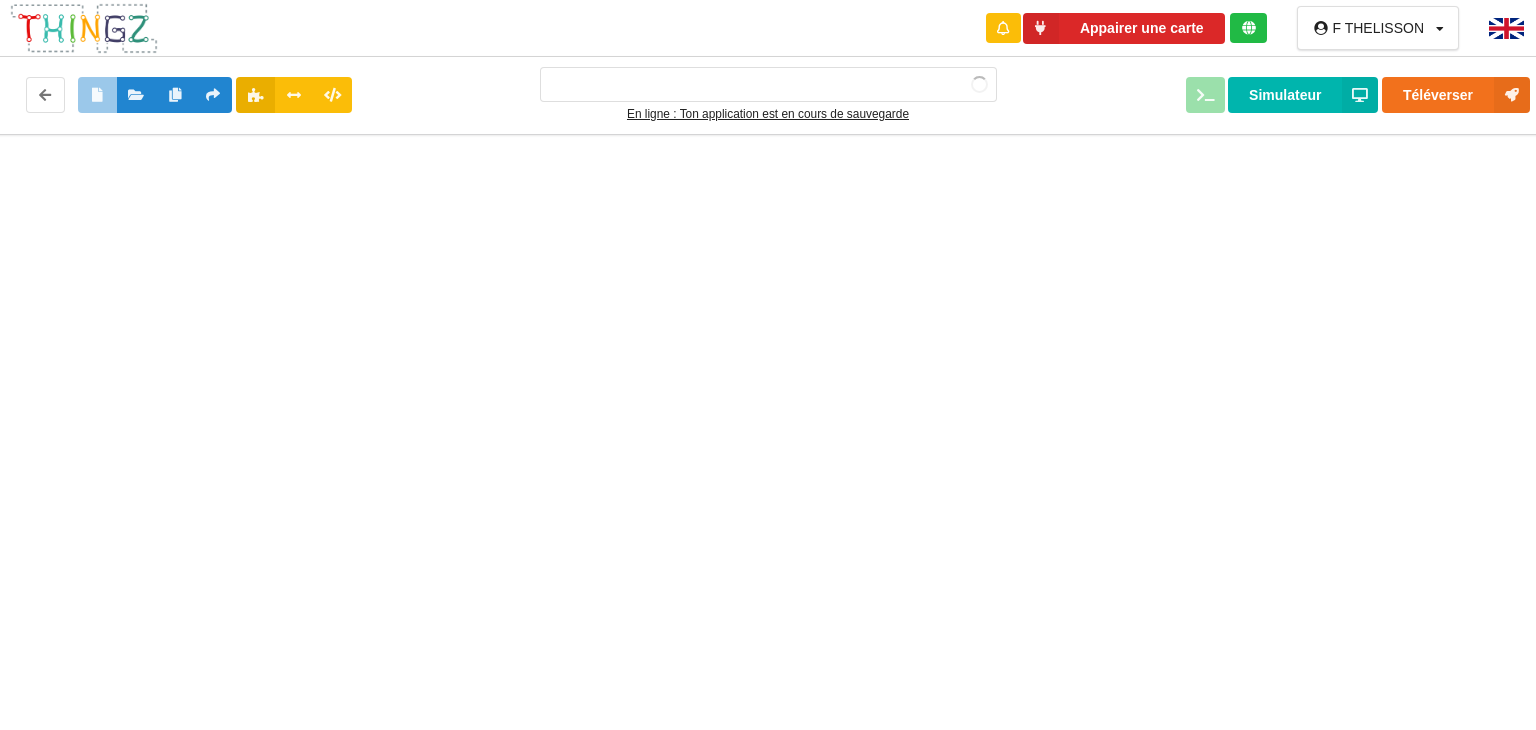 type on "Ma super application n°1" 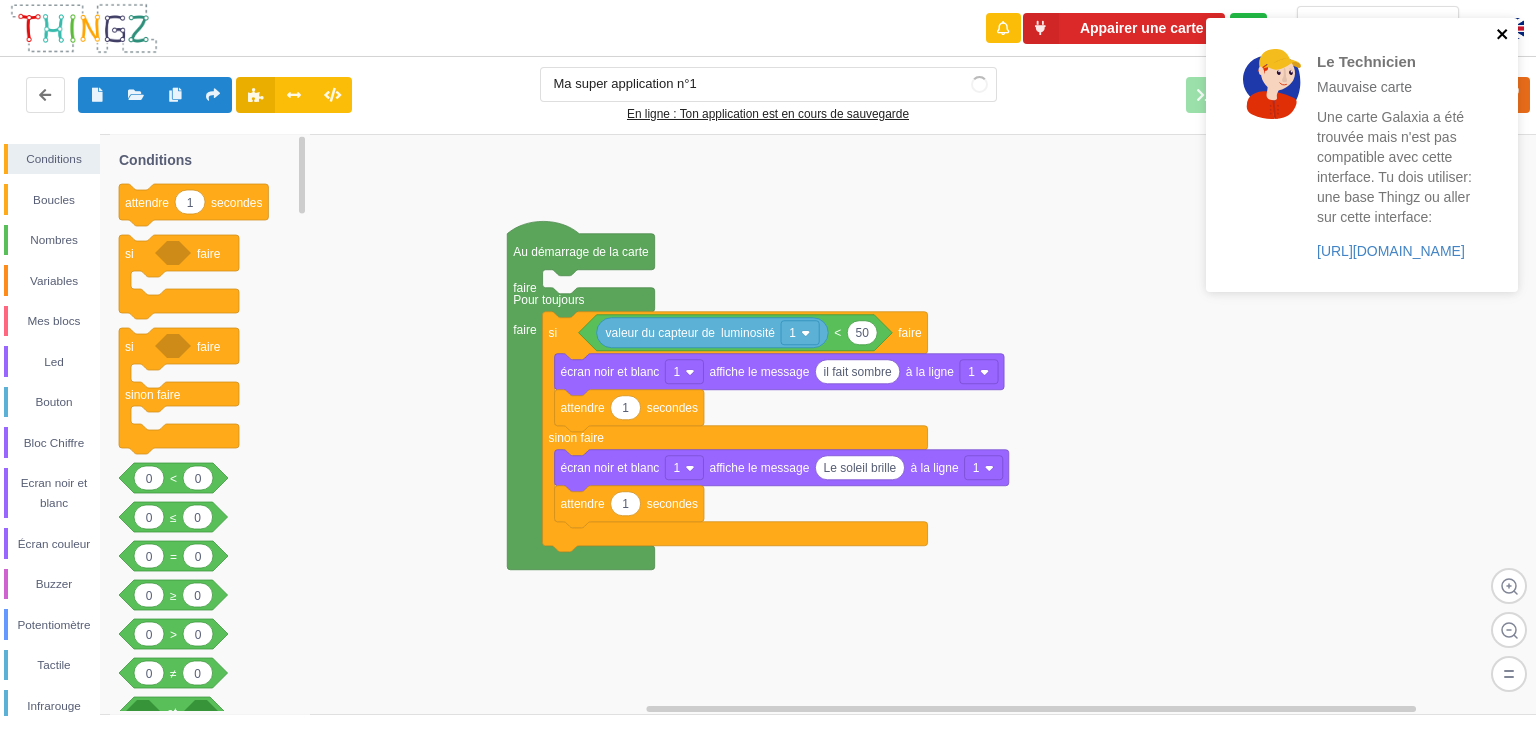 click 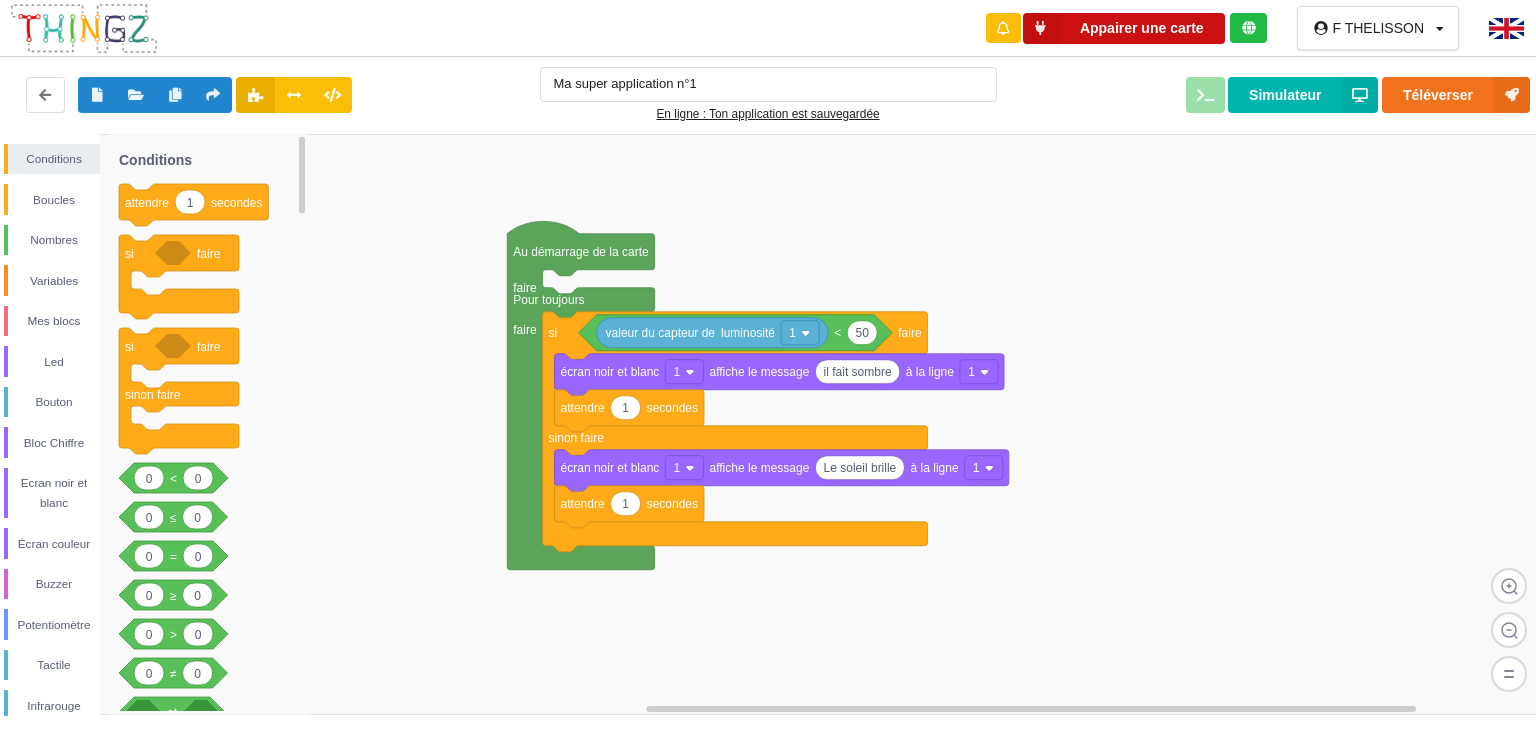 click on "Appairer une carte" at bounding box center [1124, 28] 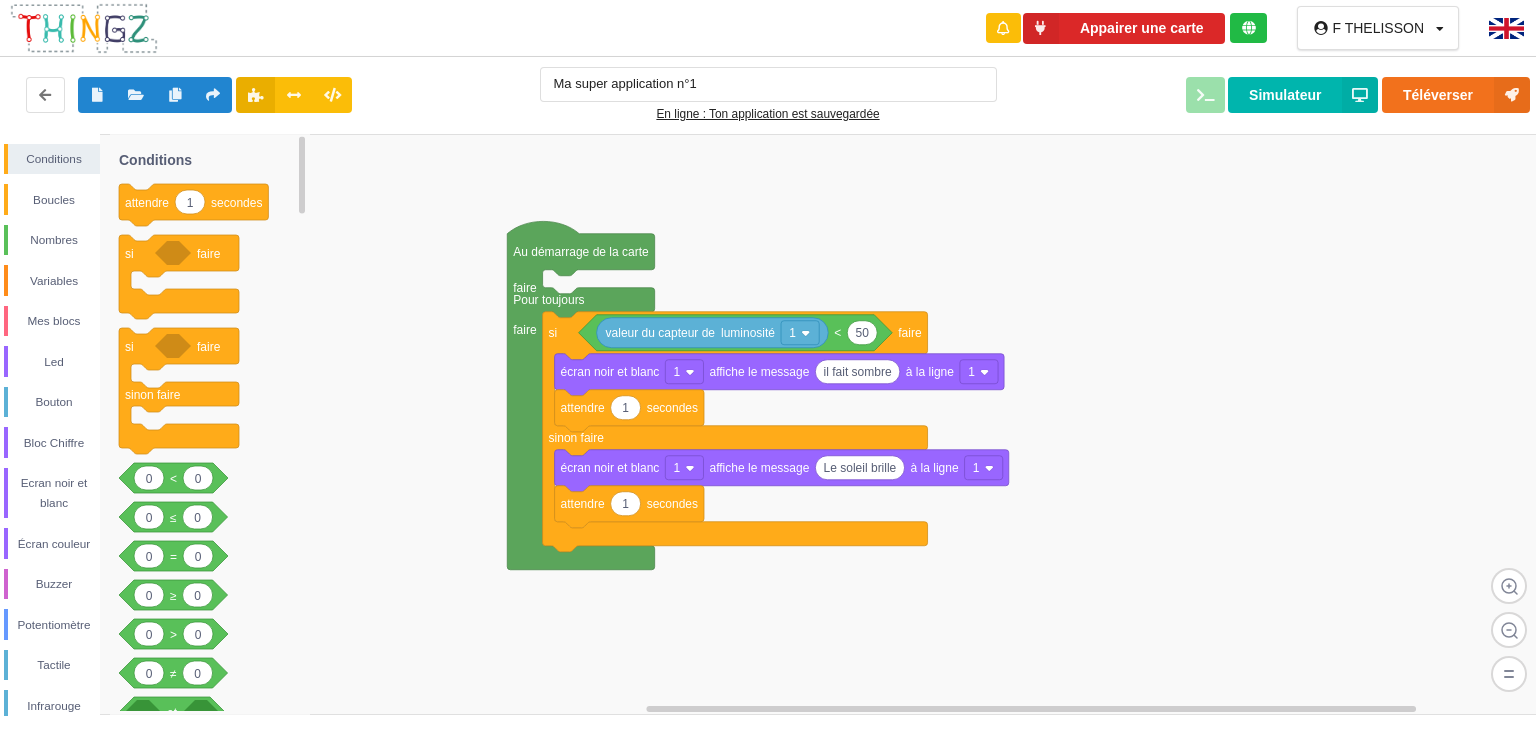 click 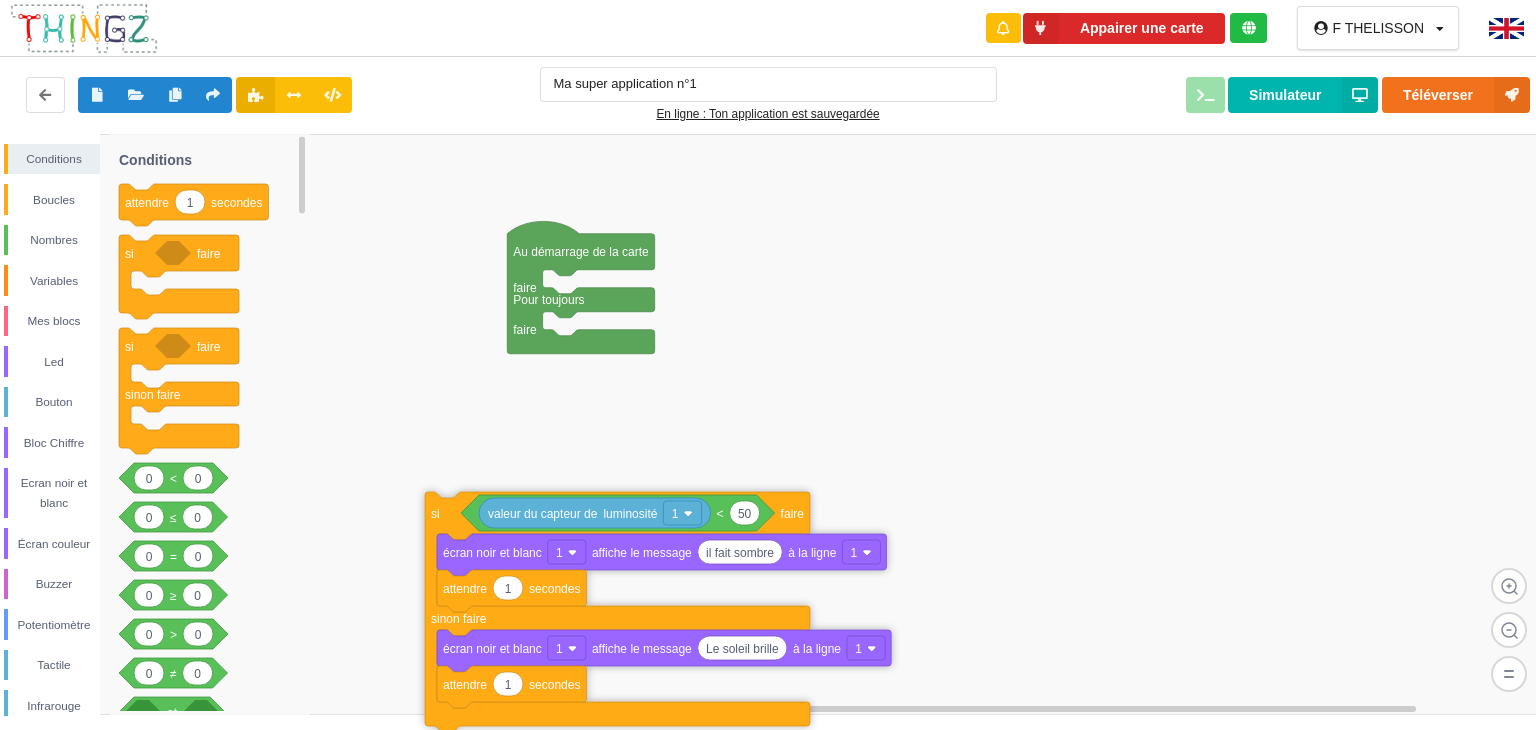 drag, startPoint x: 570, startPoint y: 338, endPoint x: 452, endPoint y: 518, distance: 215.2301 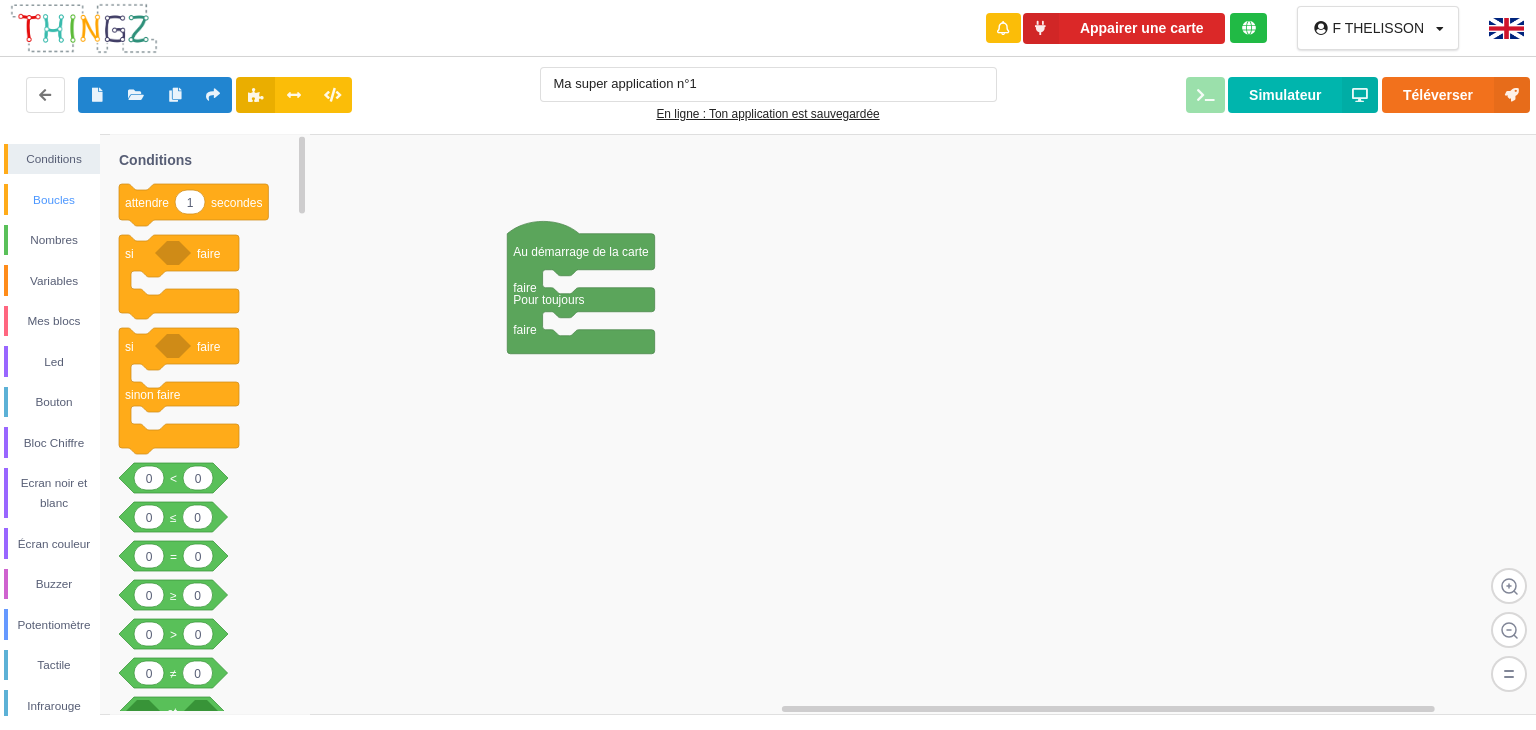 click on "Boucles" at bounding box center (54, 200) 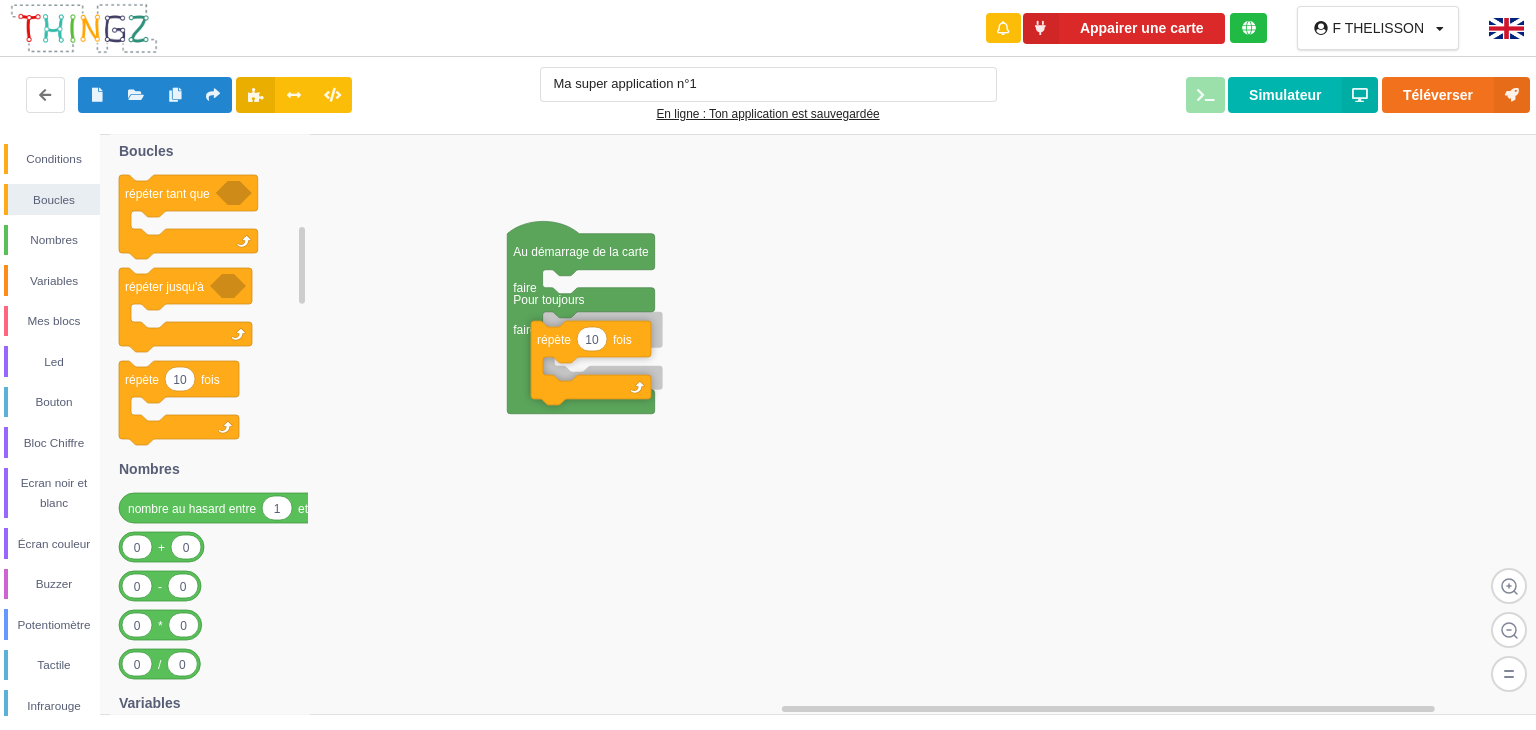 drag, startPoint x: 144, startPoint y: 381, endPoint x: 556, endPoint y: 341, distance: 413.9372 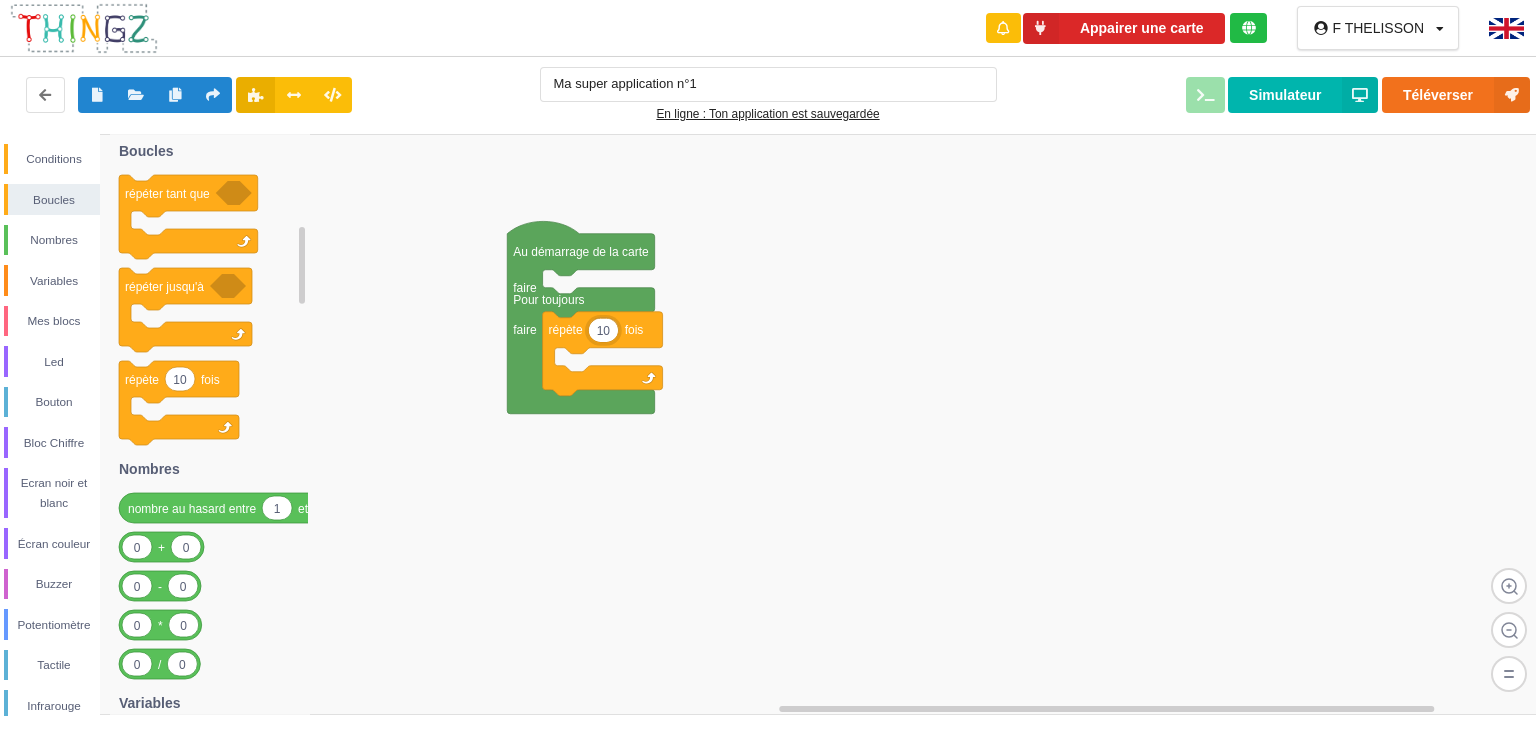 type on "2" 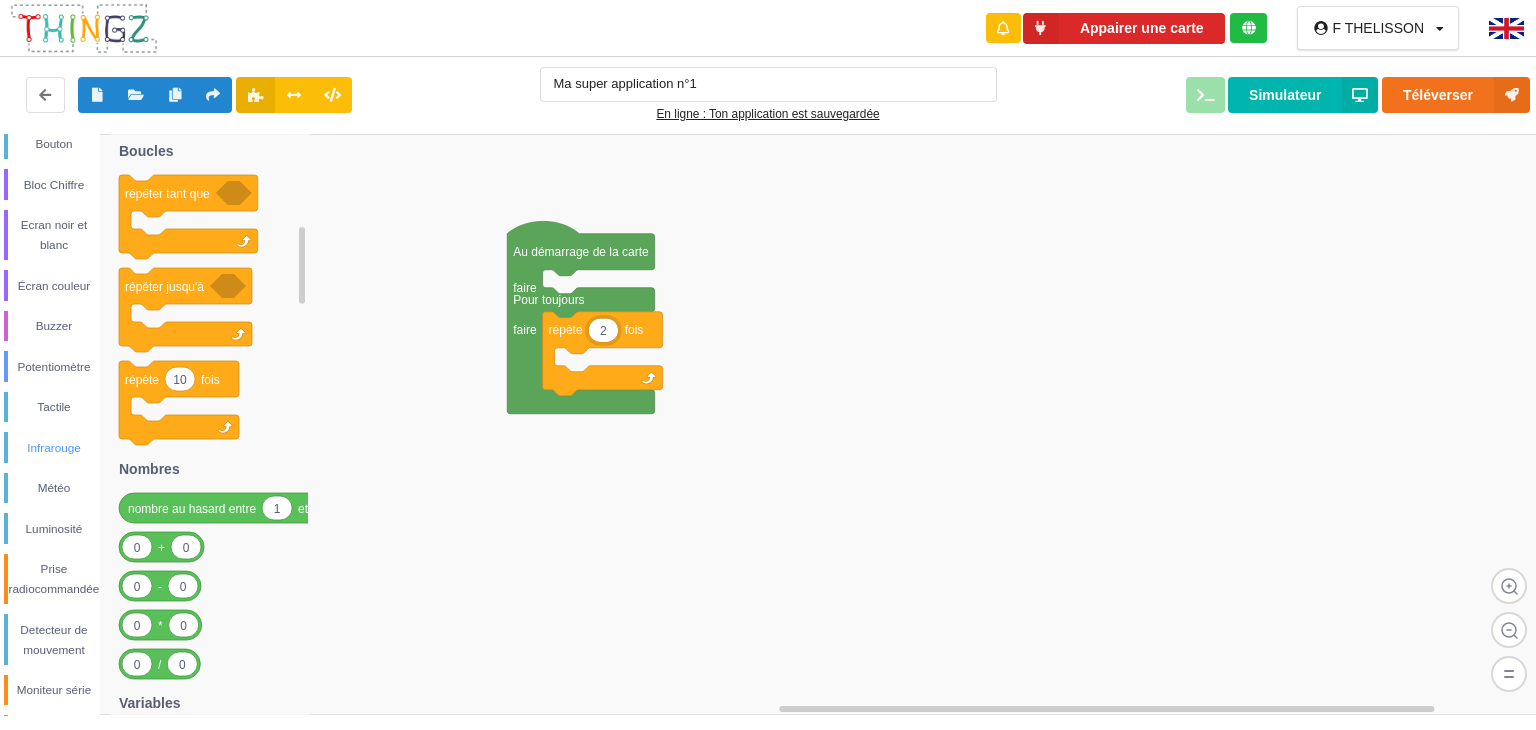 scroll, scrollTop: 204, scrollLeft: 0, axis: vertical 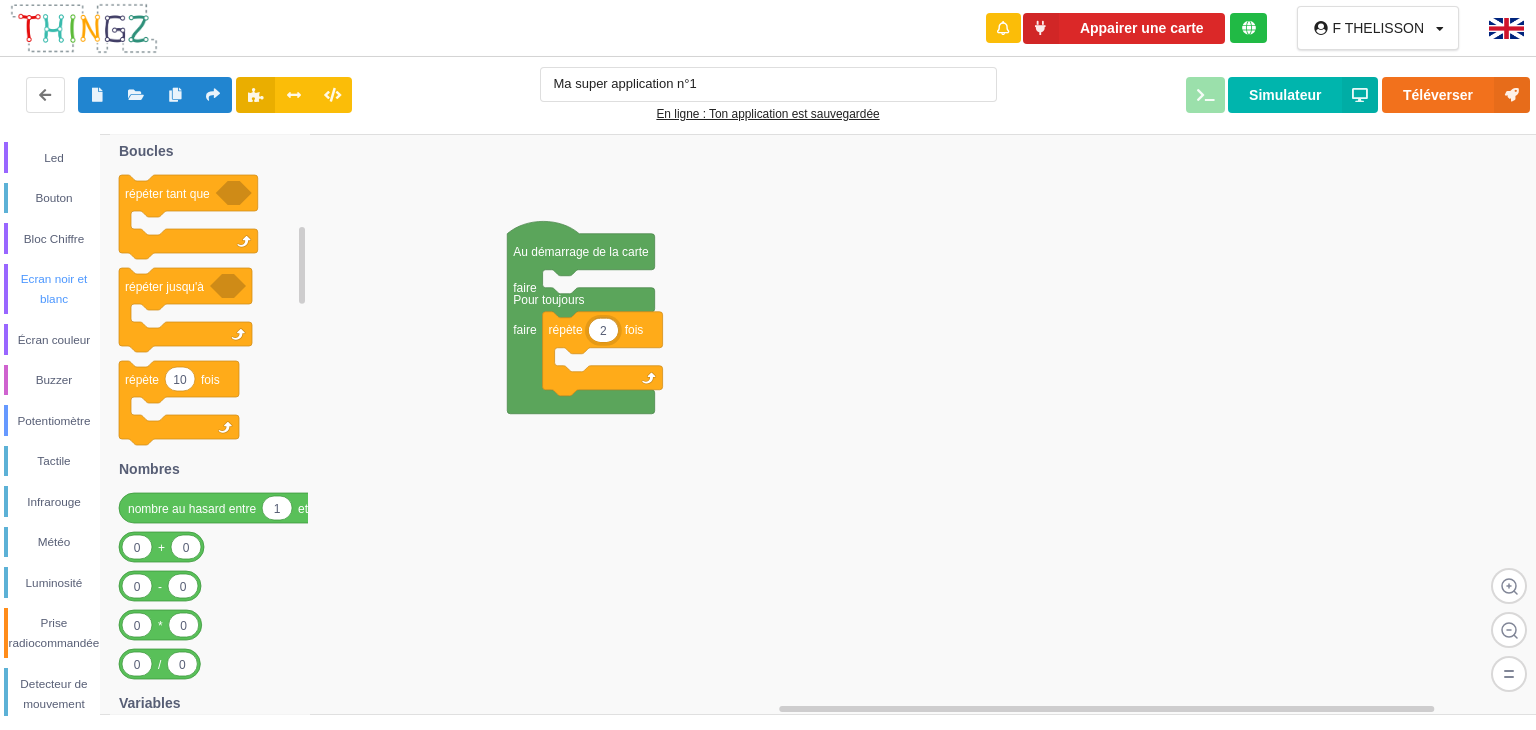 click on "Ecran noir et blanc" at bounding box center (54, 289) 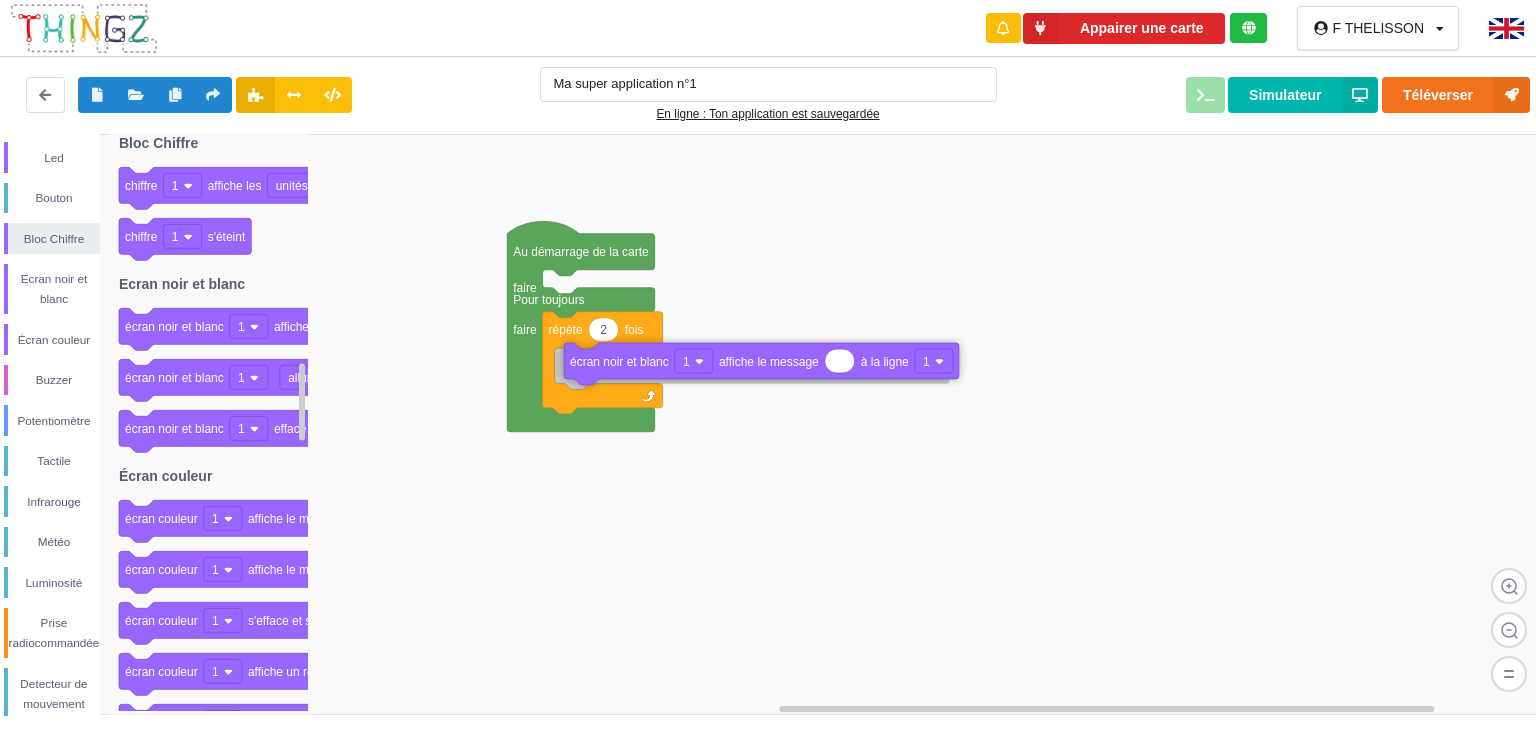 drag, startPoint x: 170, startPoint y: 333, endPoint x: 615, endPoint y: 368, distance: 446.37427 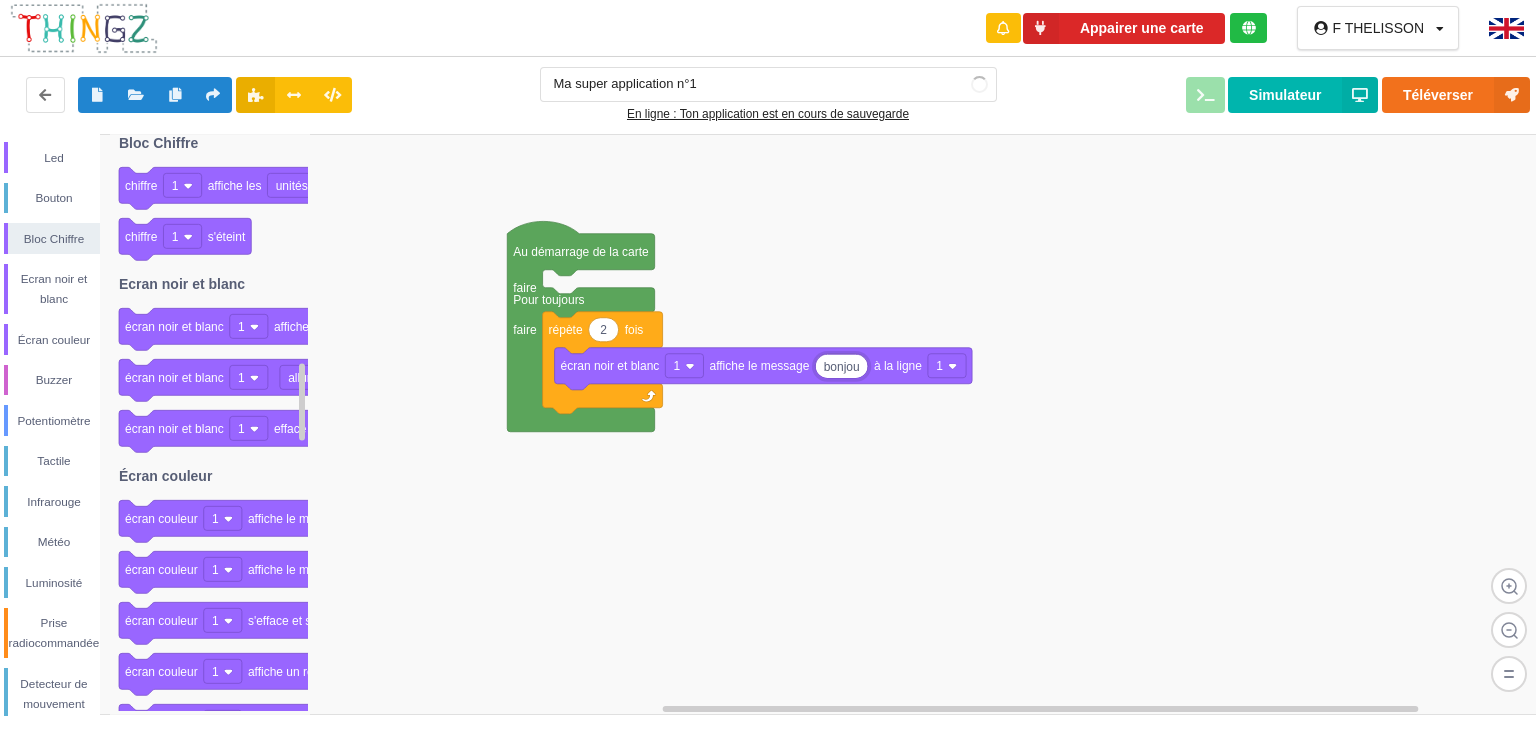 type on "bonjour" 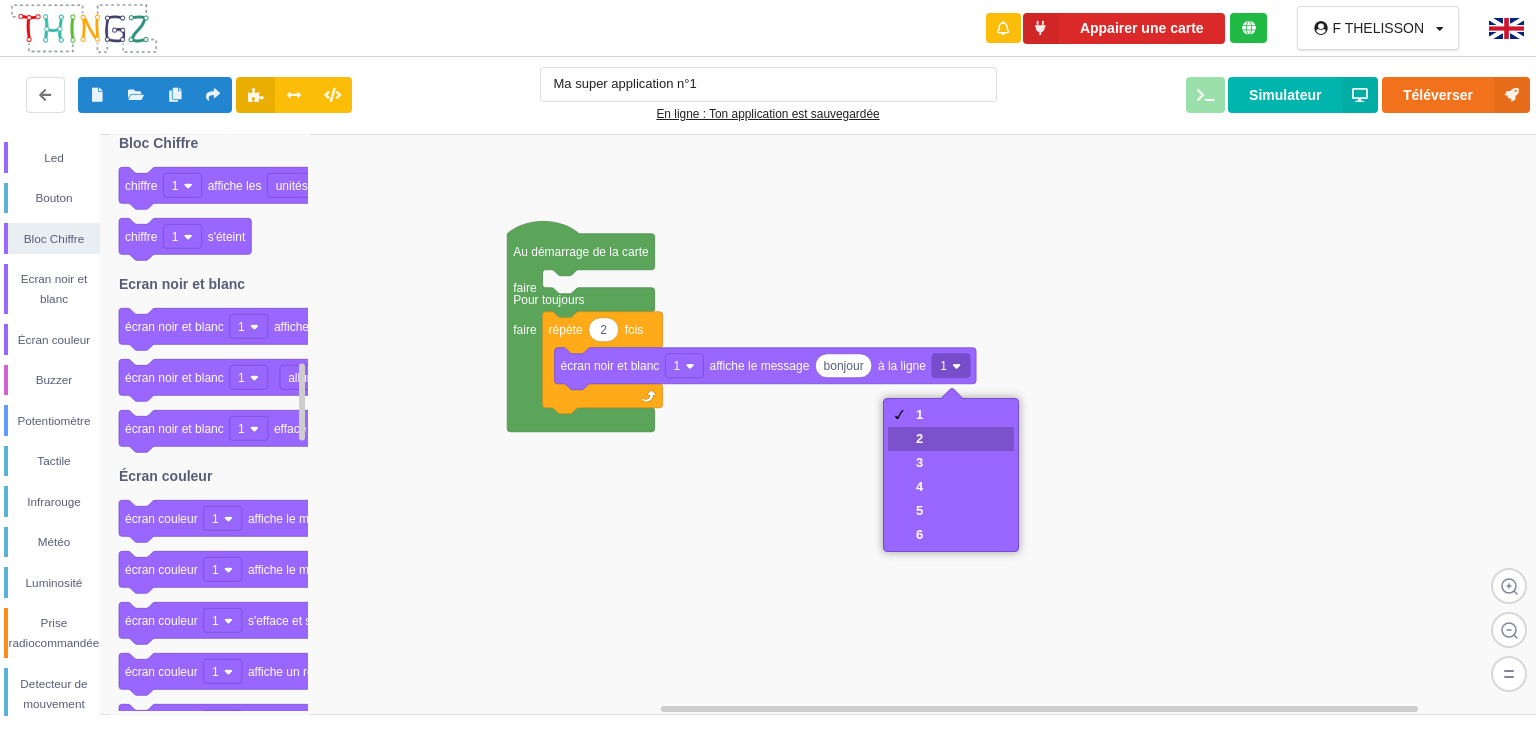 click on "2" at bounding box center [951, 439] 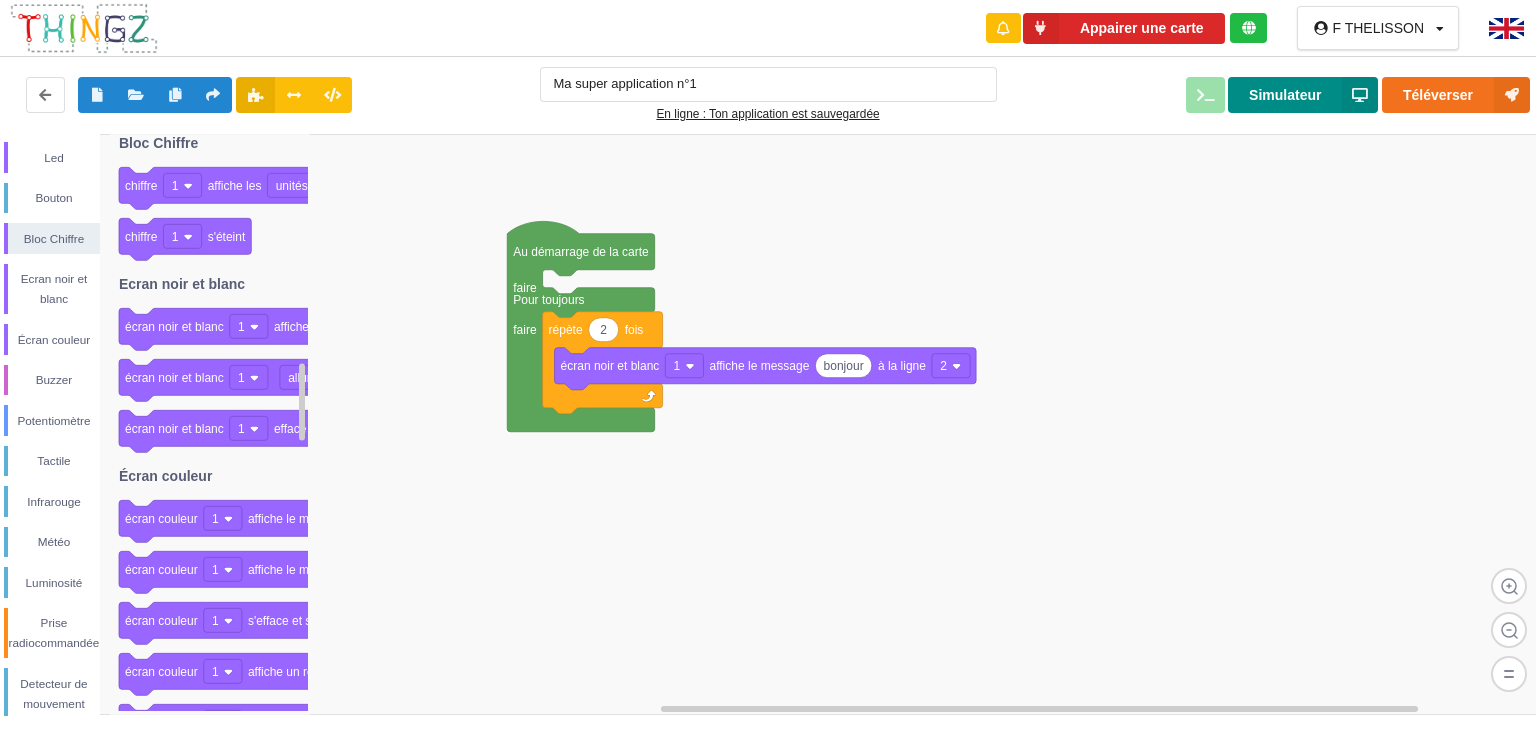 click on "Simulateur" at bounding box center (1303, 95) 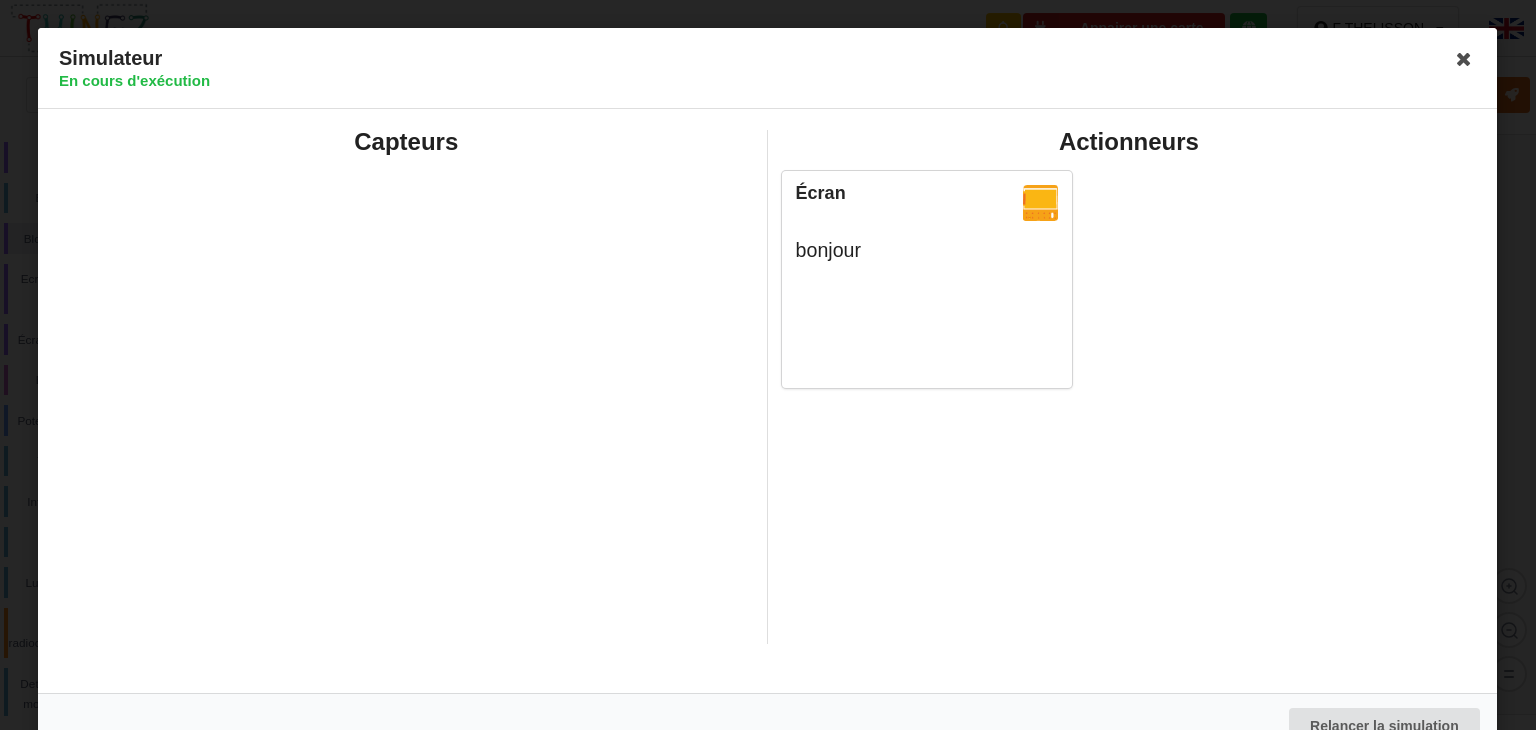 click at bounding box center (1040, 203) 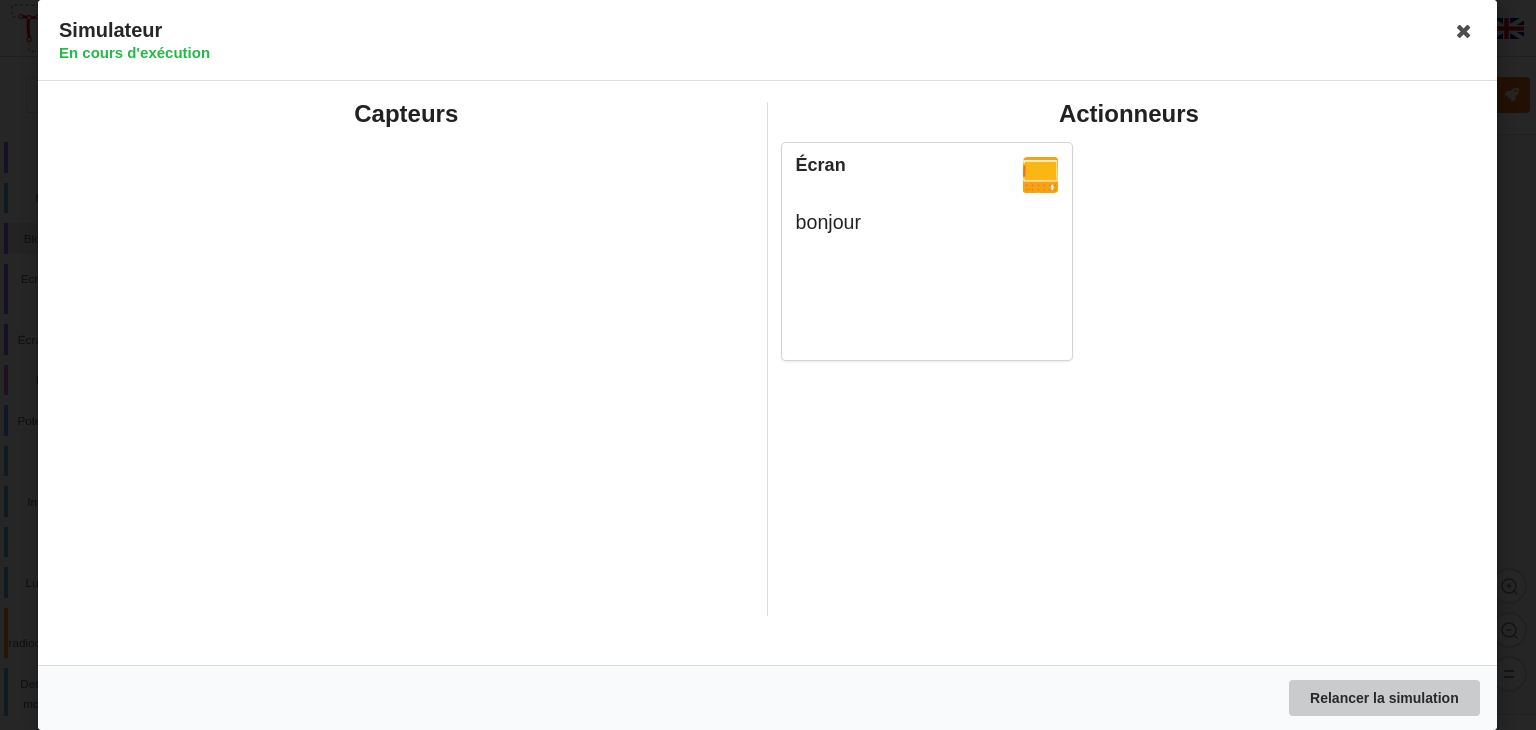 click on "Relancer la simulation" at bounding box center (1384, 698) 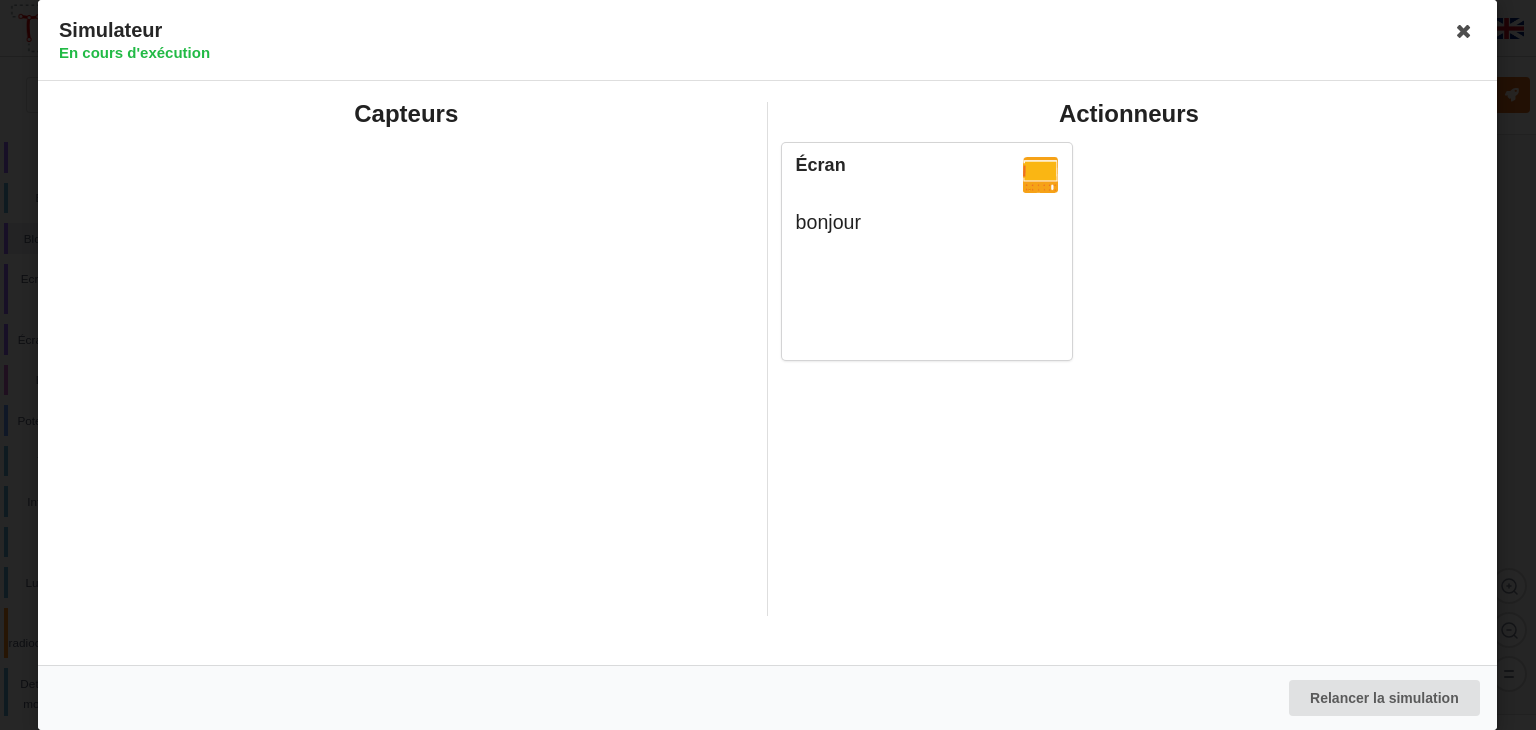 click on "Écran" at bounding box center [927, 165] 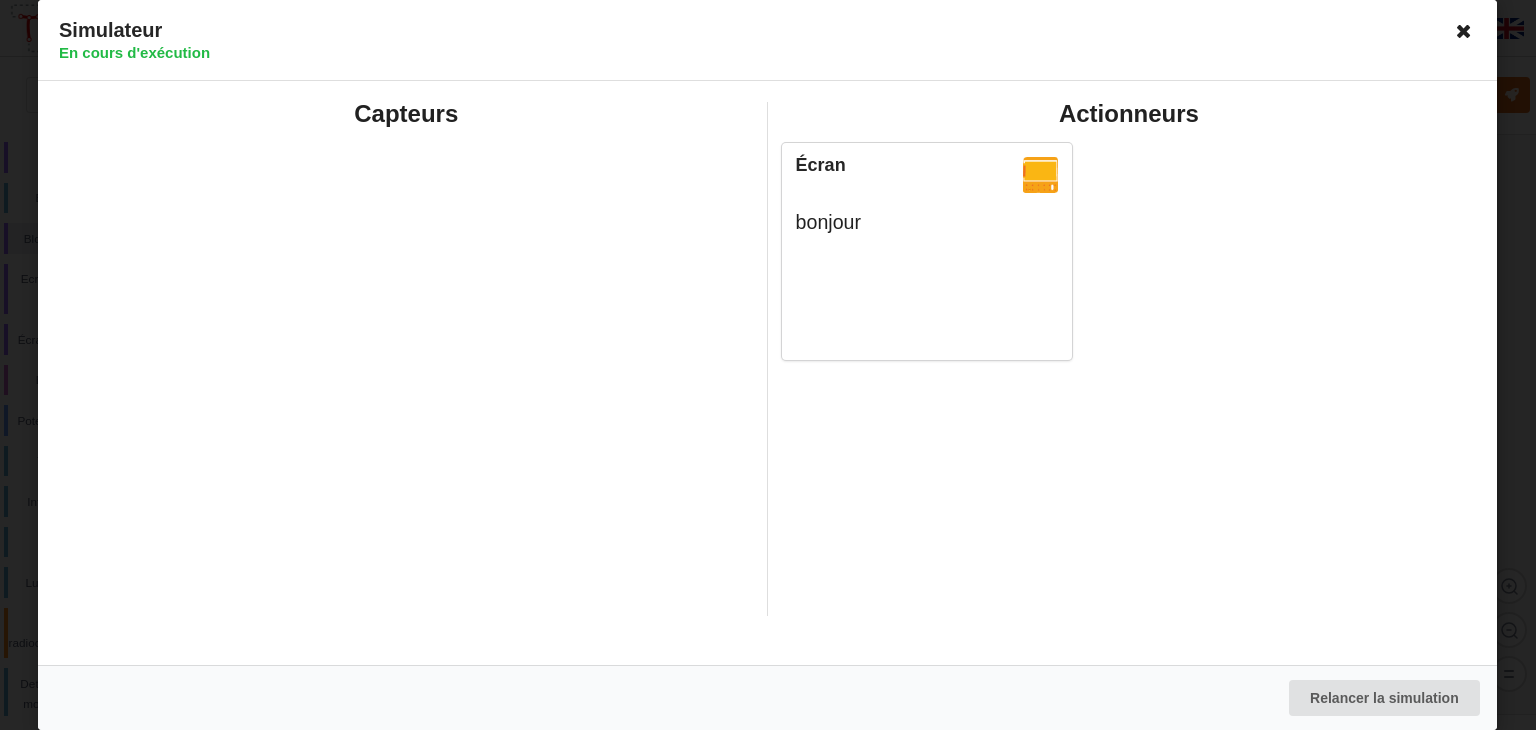 click at bounding box center (1465, 31) 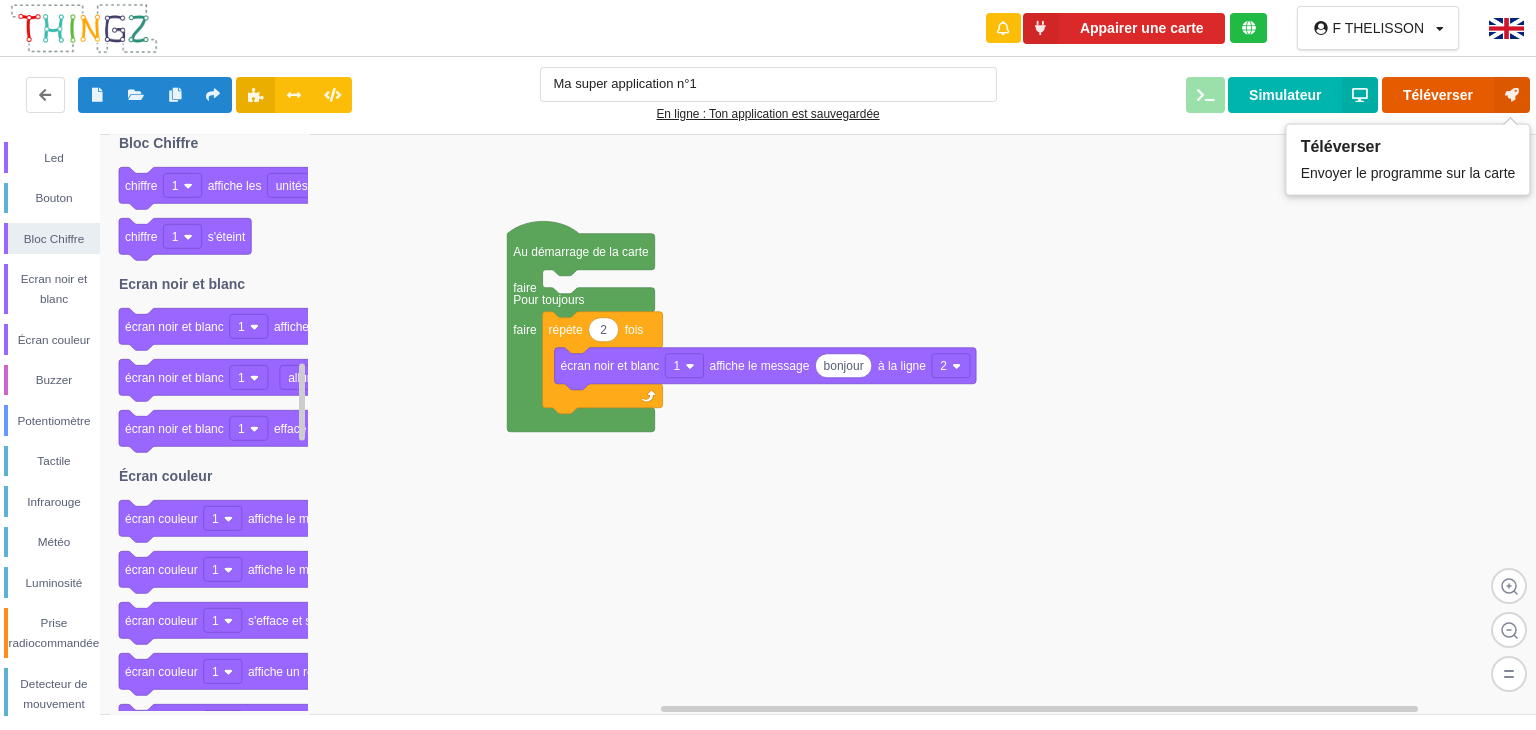 click on "Téléverser" at bounding box center (1456, 95) 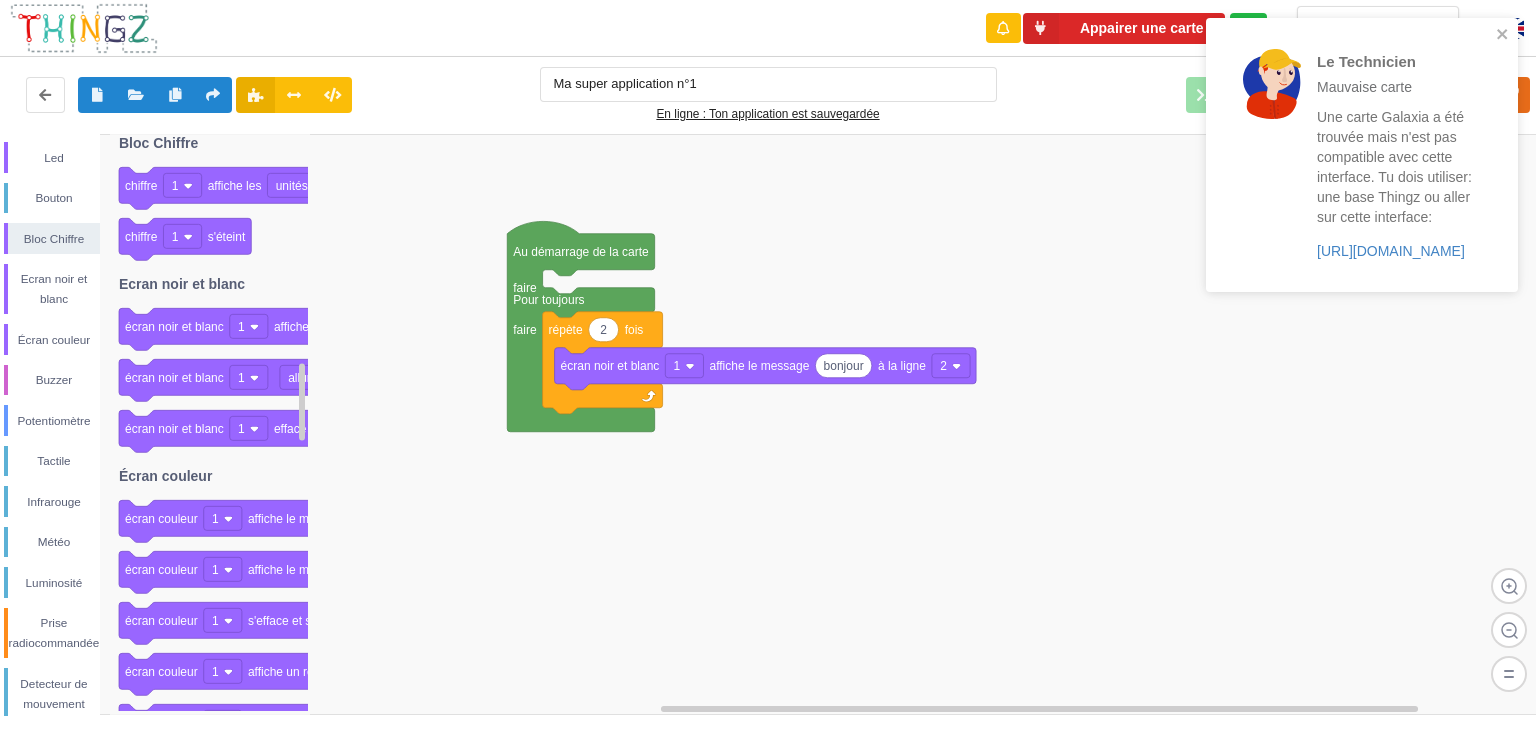 click 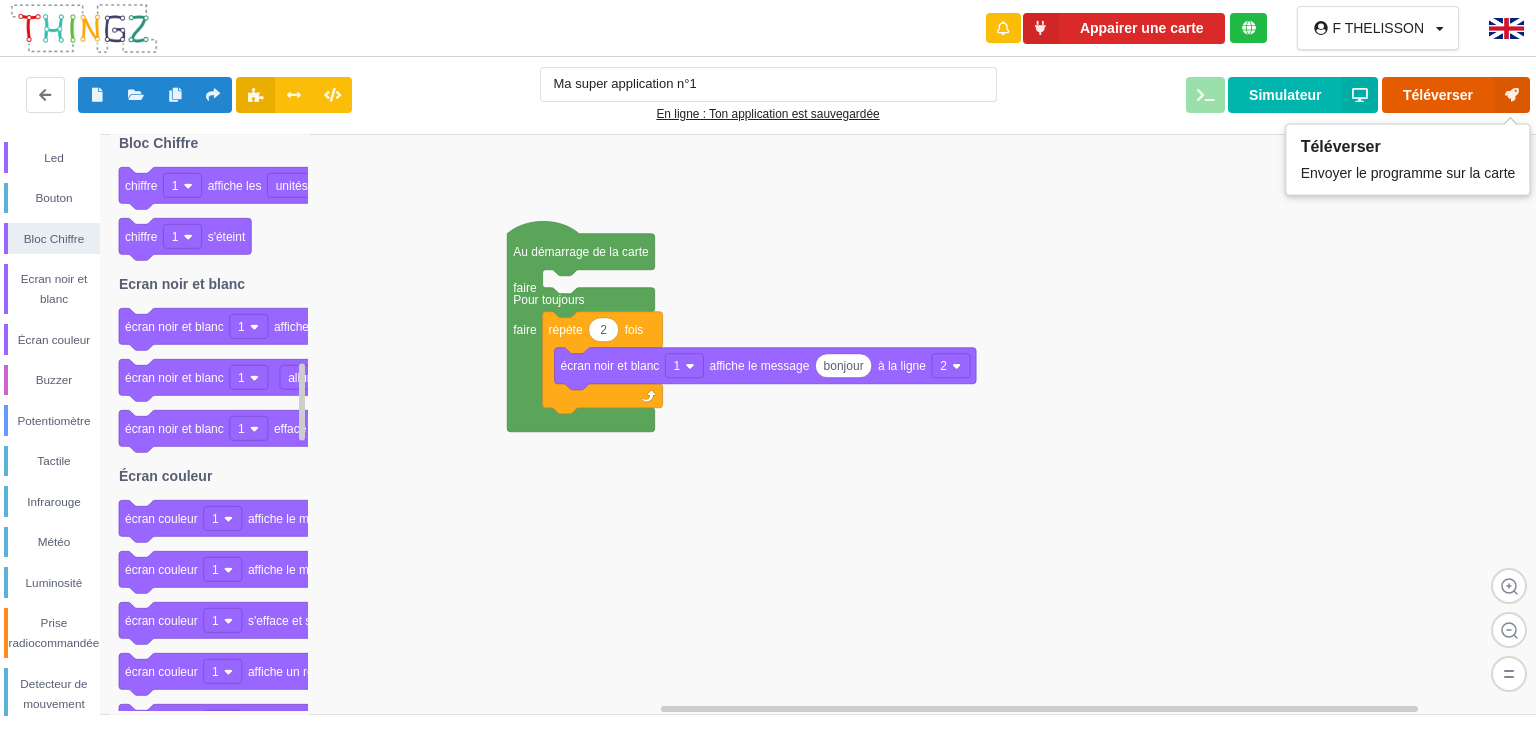 click on "Téléverser" at bounding box center (1456, 95) 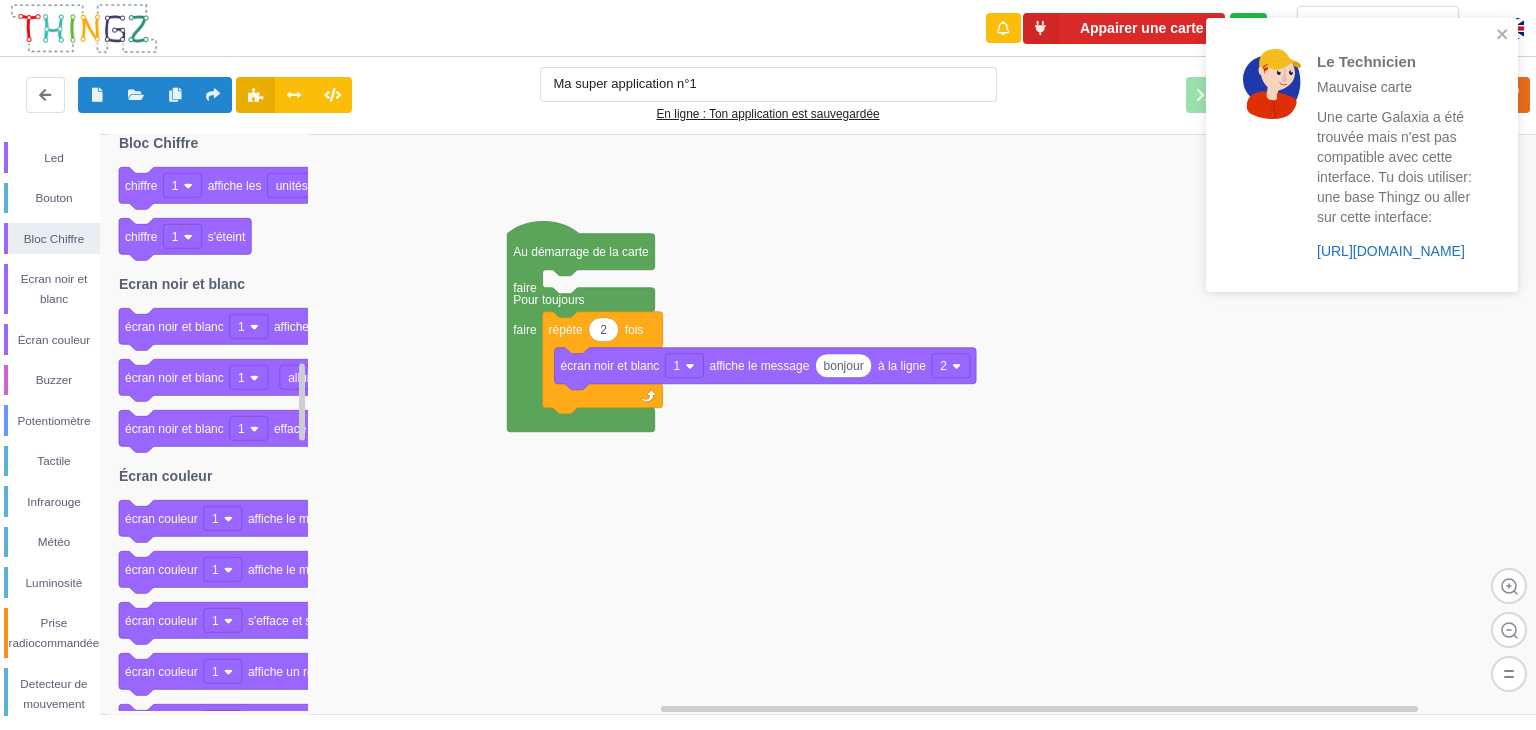 click on "https://play.thingz.co/galaxia" at bounding box center [1391, 251] 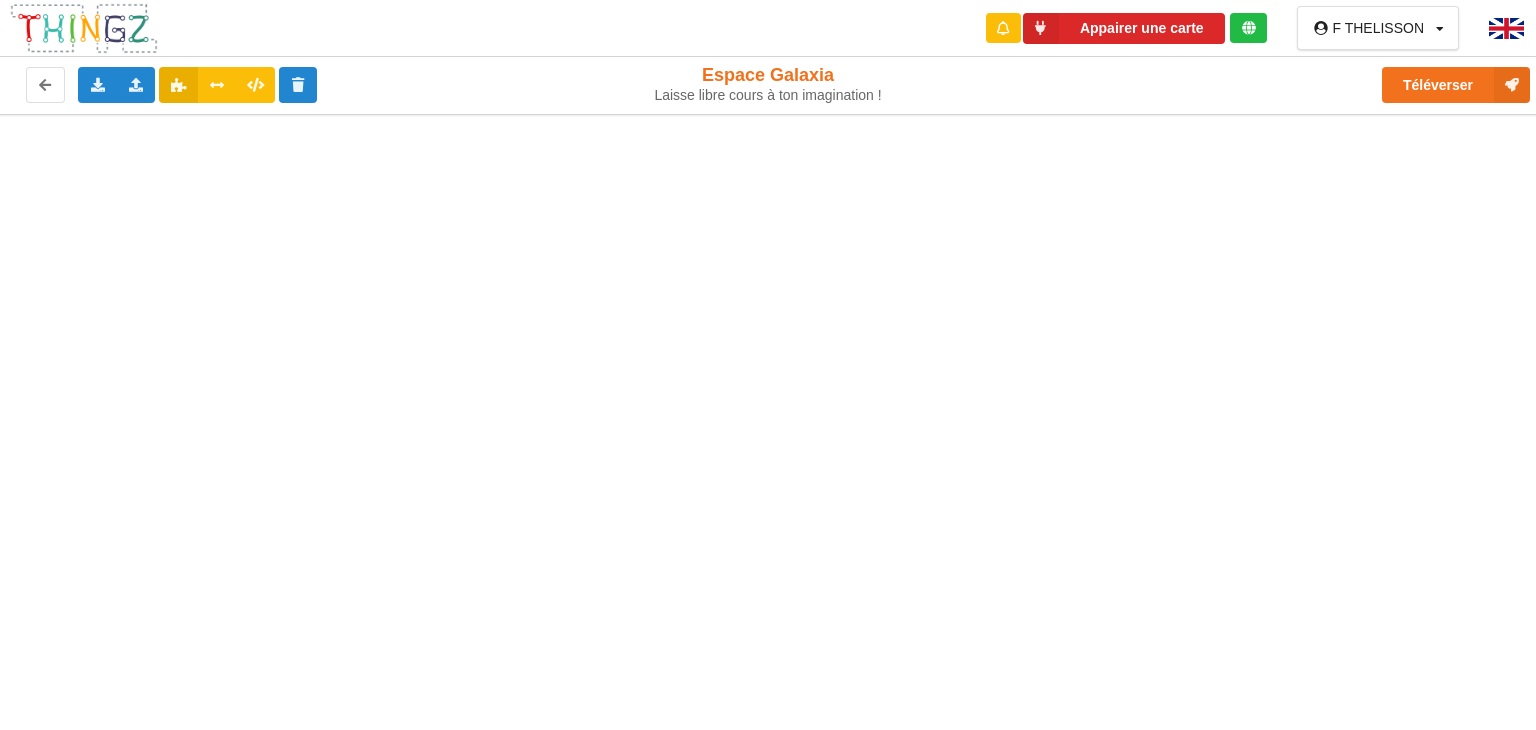 scroll, scrollTop: 0, scrollLeft: 0, axis: both 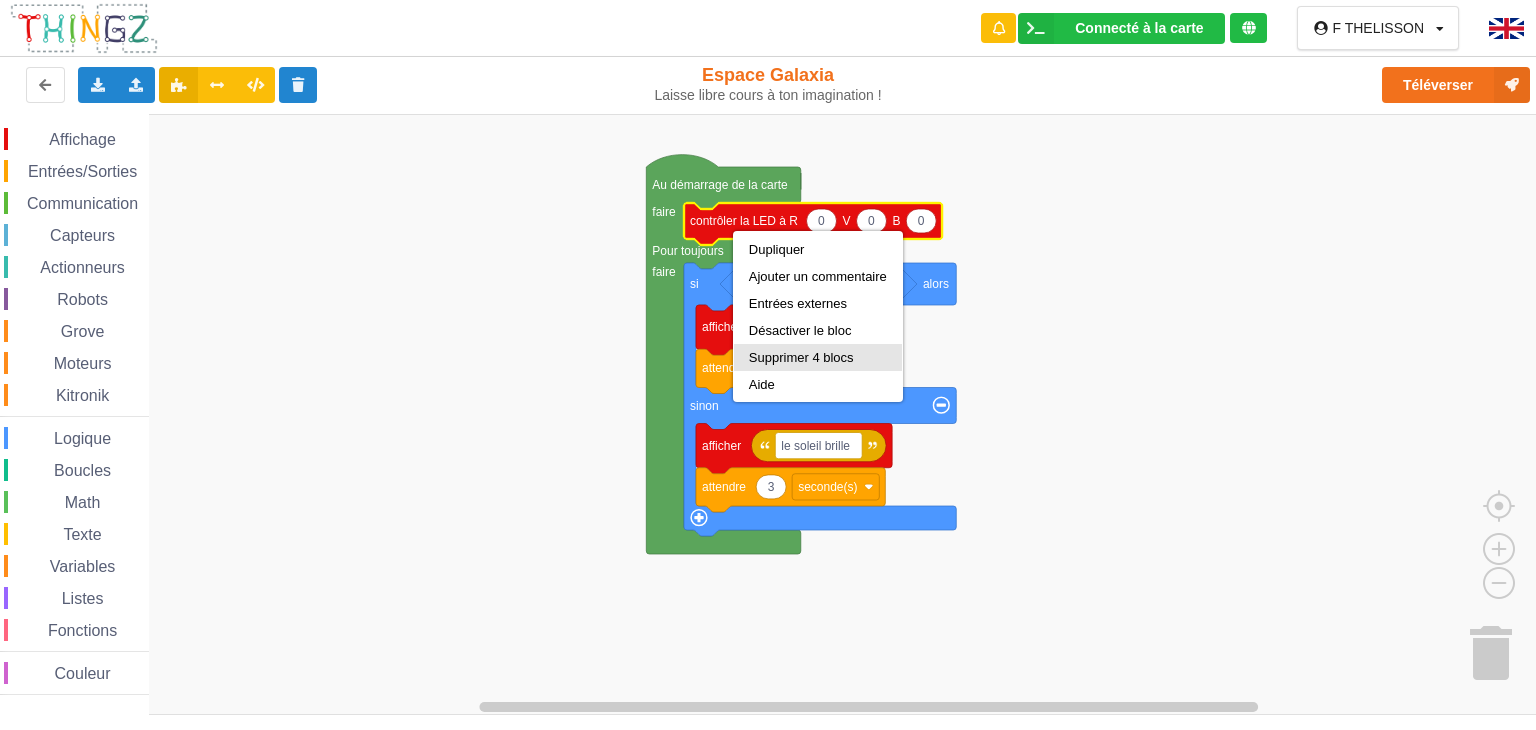 click on "Supprimer 4 blocs" at bounding box center (818, 357) 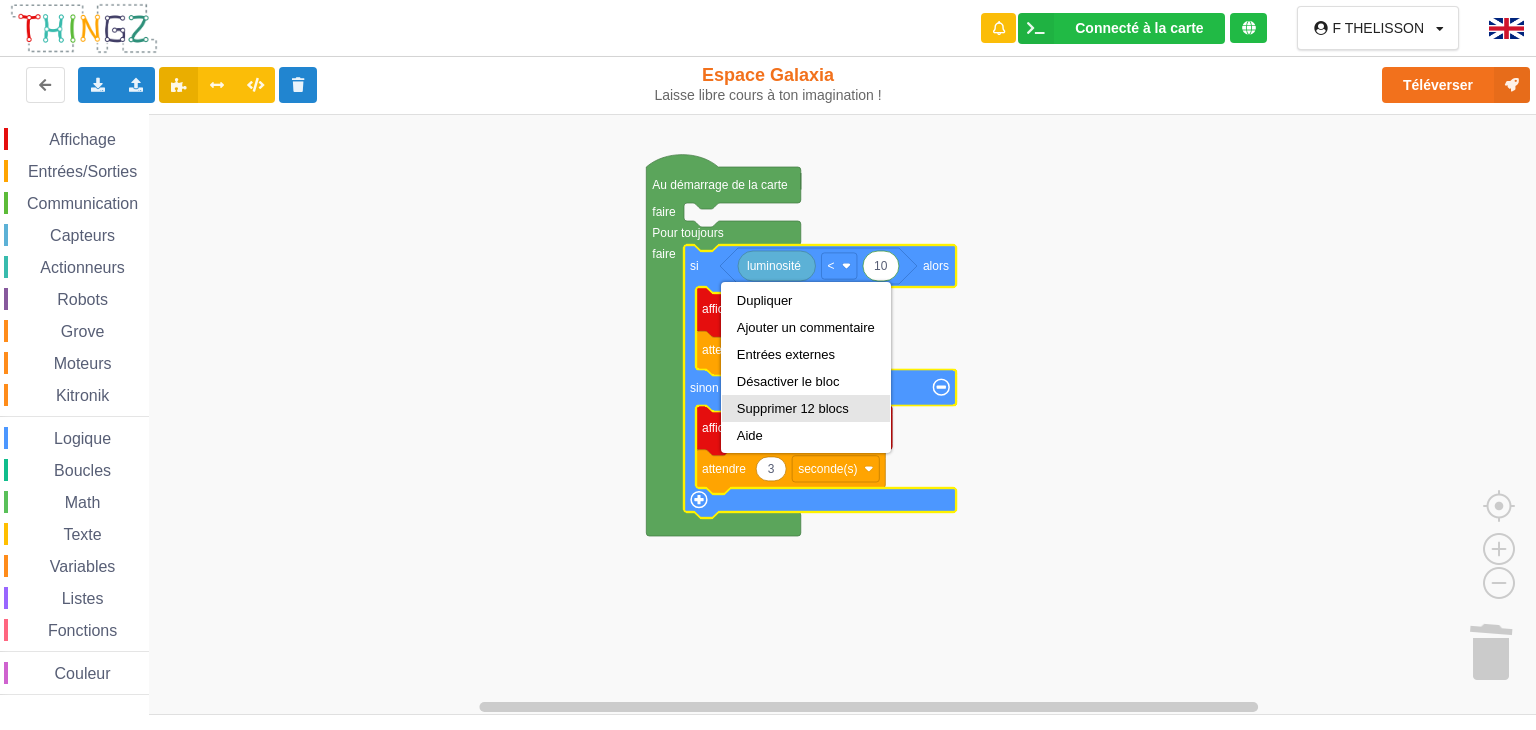 click on "Supprimer 12 blocs" at bounding box center (806, 408) 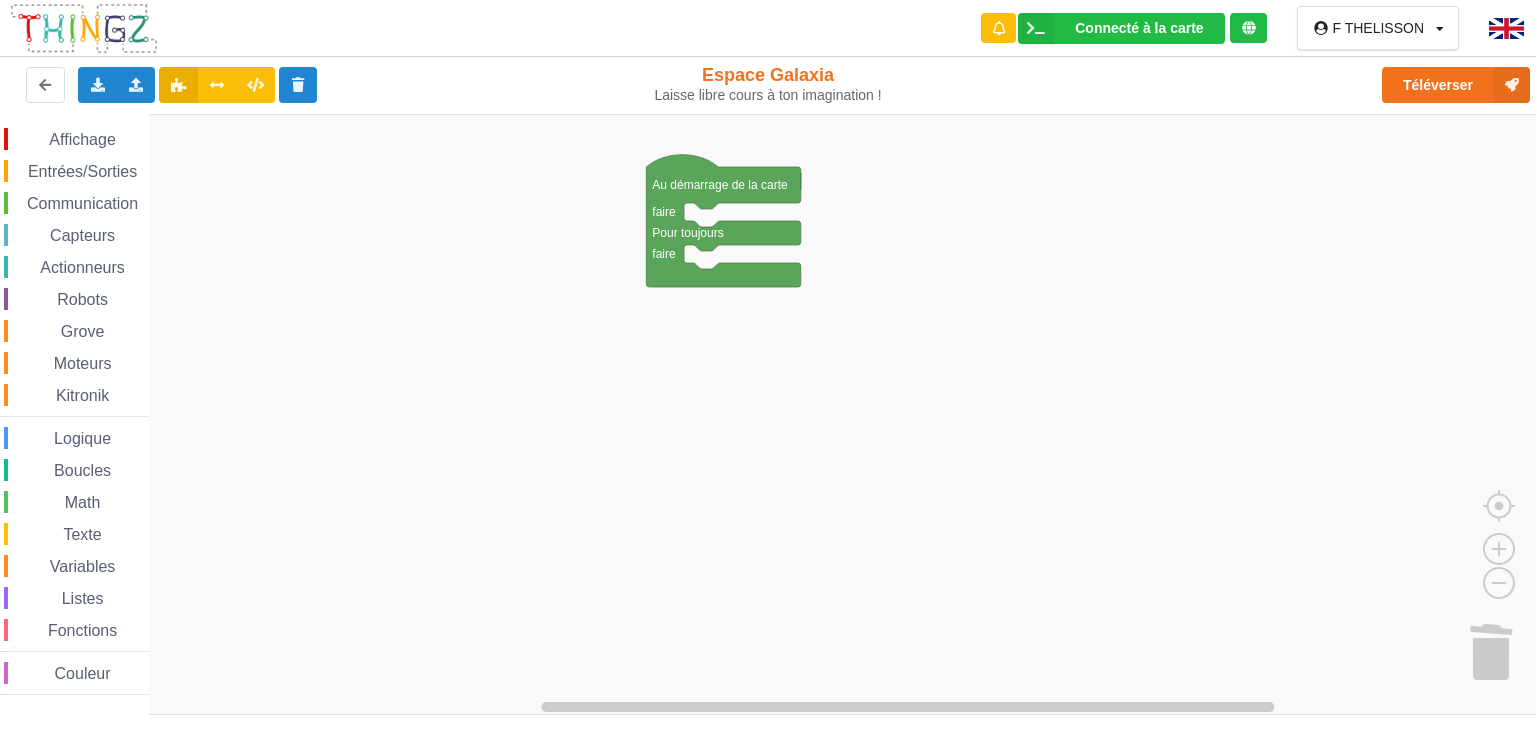 click on "Boucles" at bounding box center (82, 470) 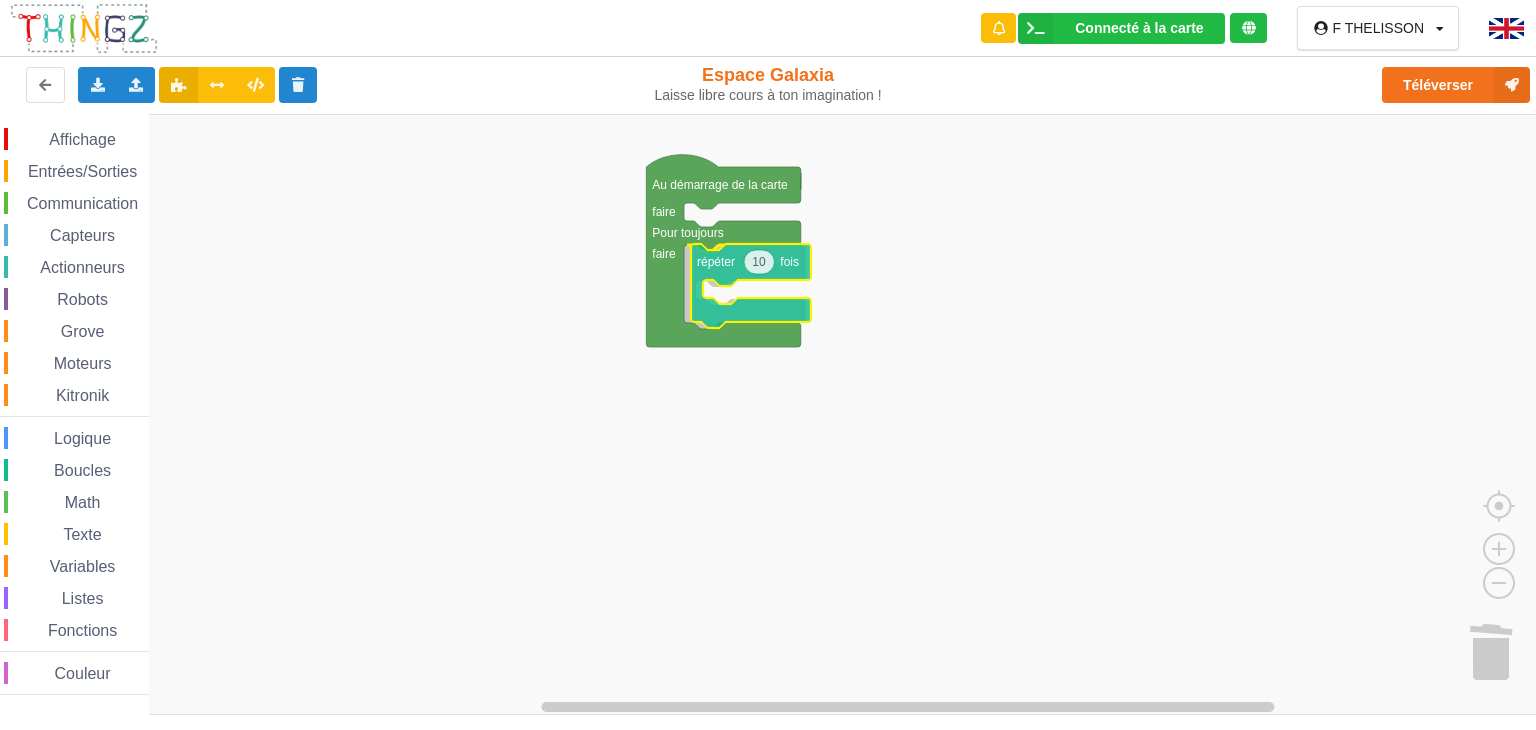 click on "Affichage Entrées/Sorties Communication Capteurs Actionneurs Robots Grove Moteurs Kitronik Logique Boucles Math Texte Variables Listes Fonctions Couleur Au démarrage de la carte faire Pour toujours faire répéter fois 10 répéter fois répéter tant que 1 10 1 compter avec i de à par pas de pour chaque élément i dans la liste quitter la boucle 10 répéter fois" at bounding box center [775, 415] 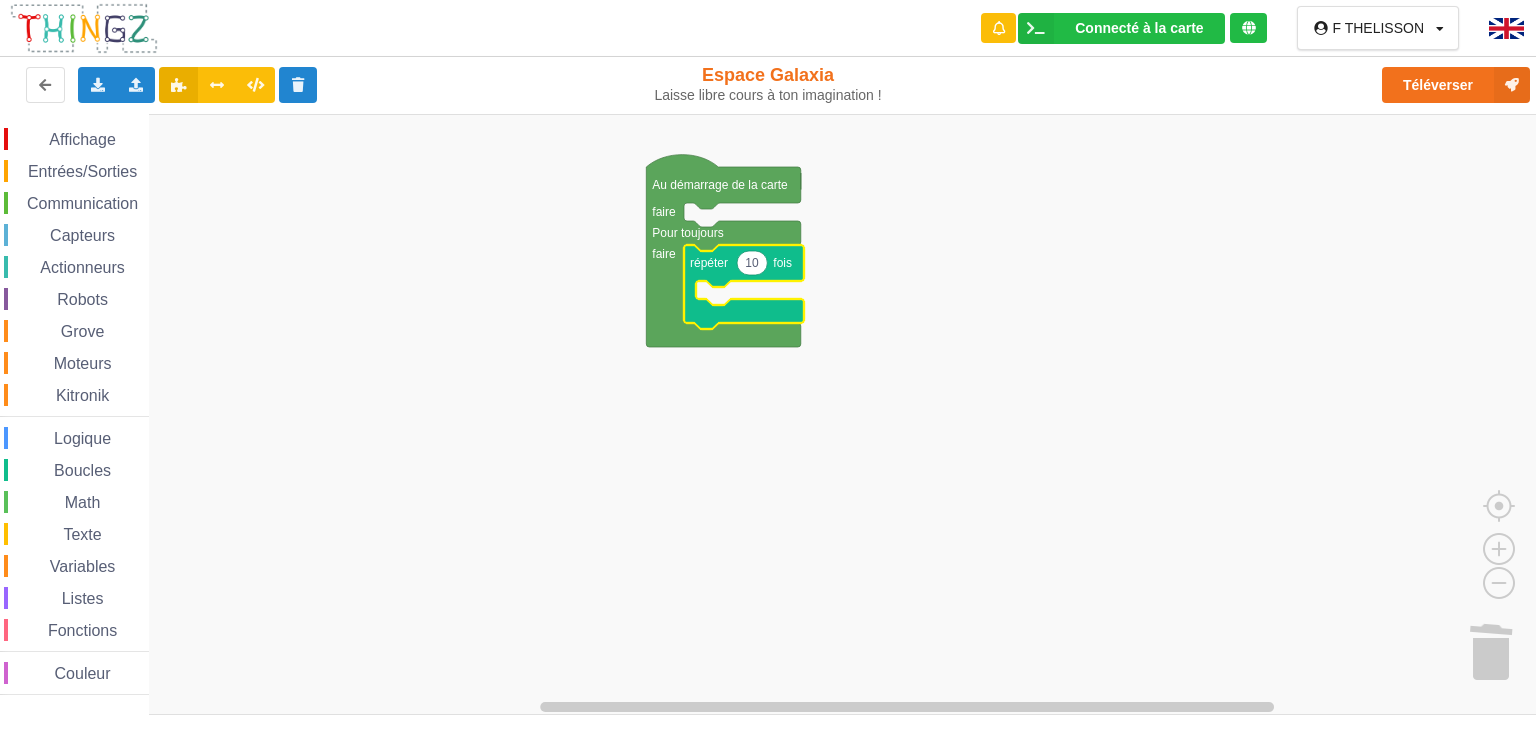 click 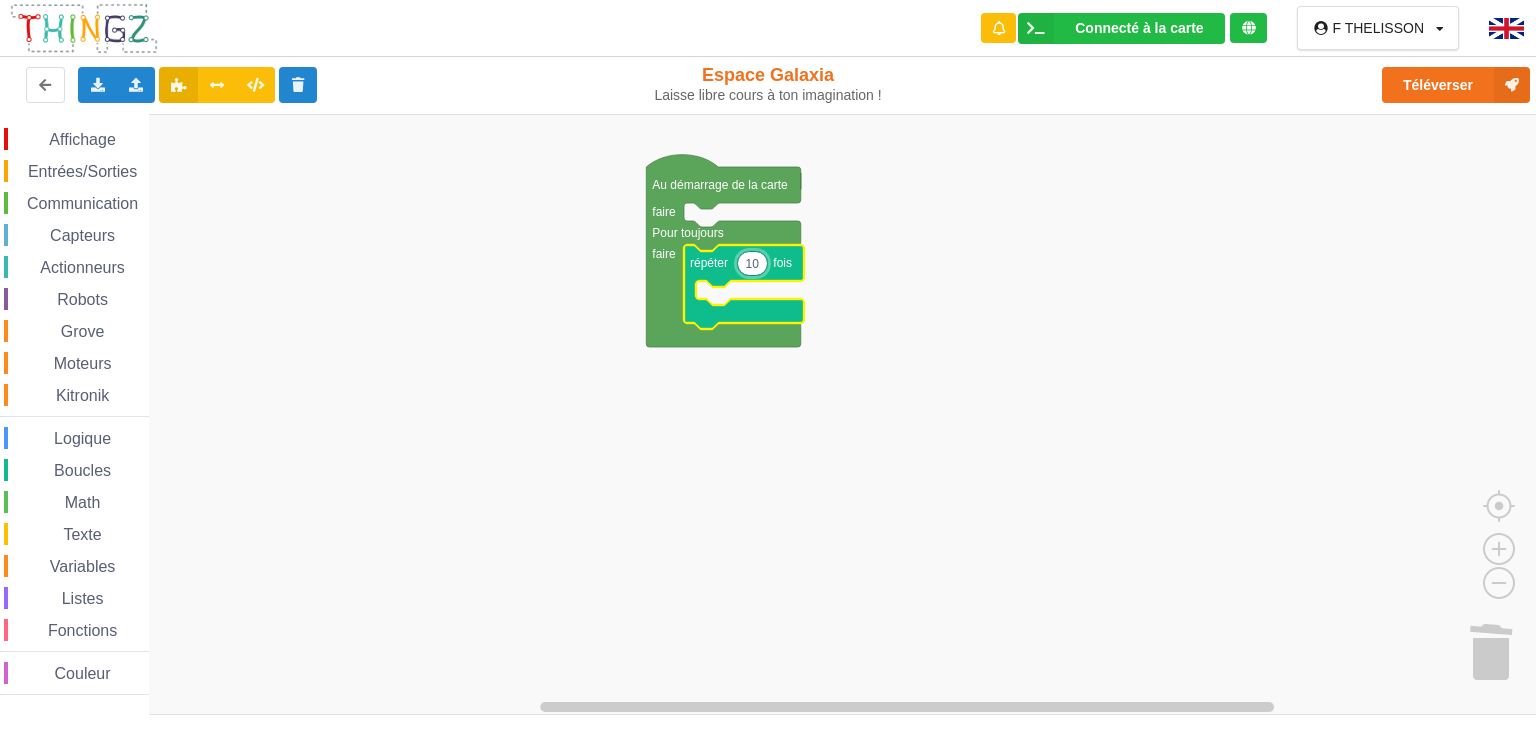 click on "10" at bounding box center [752, 263] 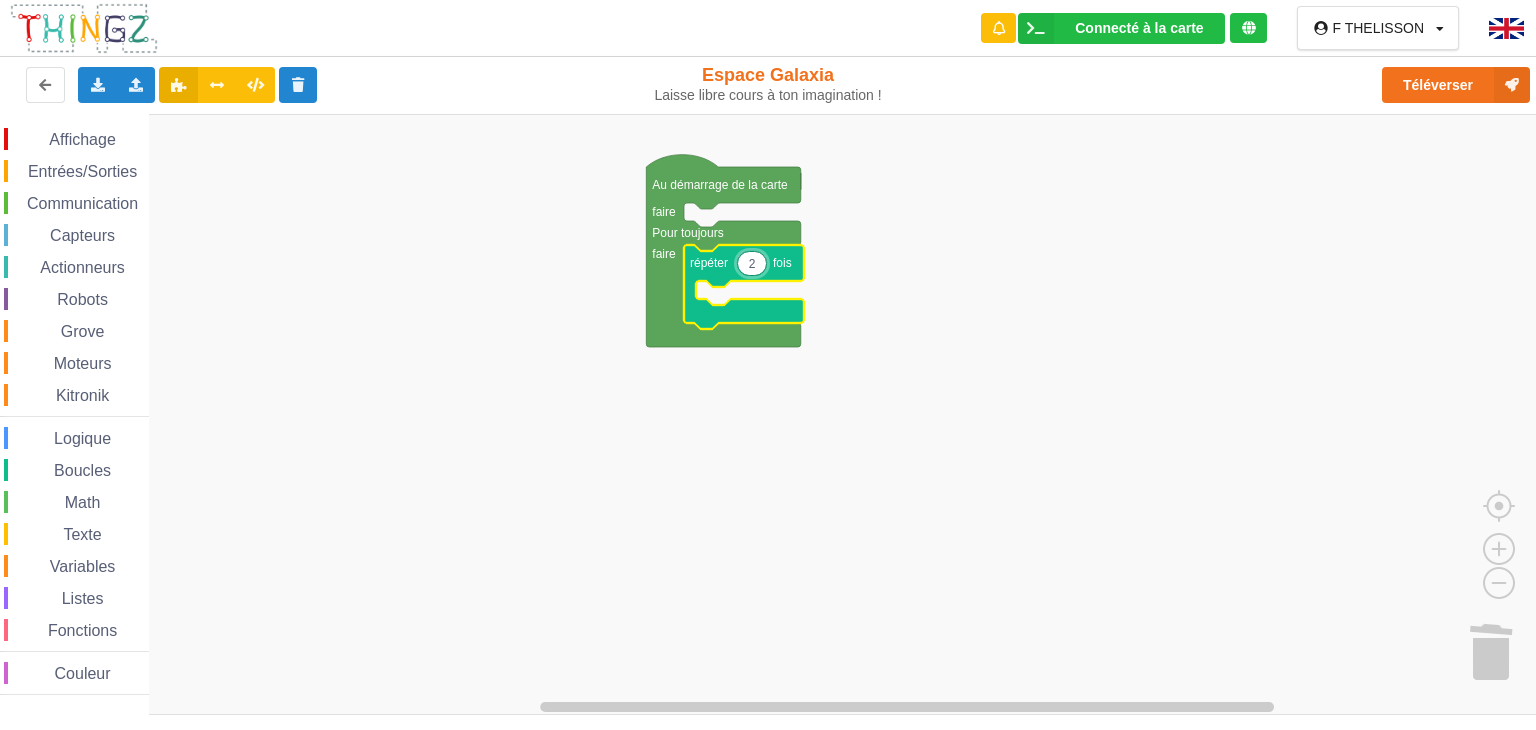 click on "Communication" at bounding box center (82, 203) 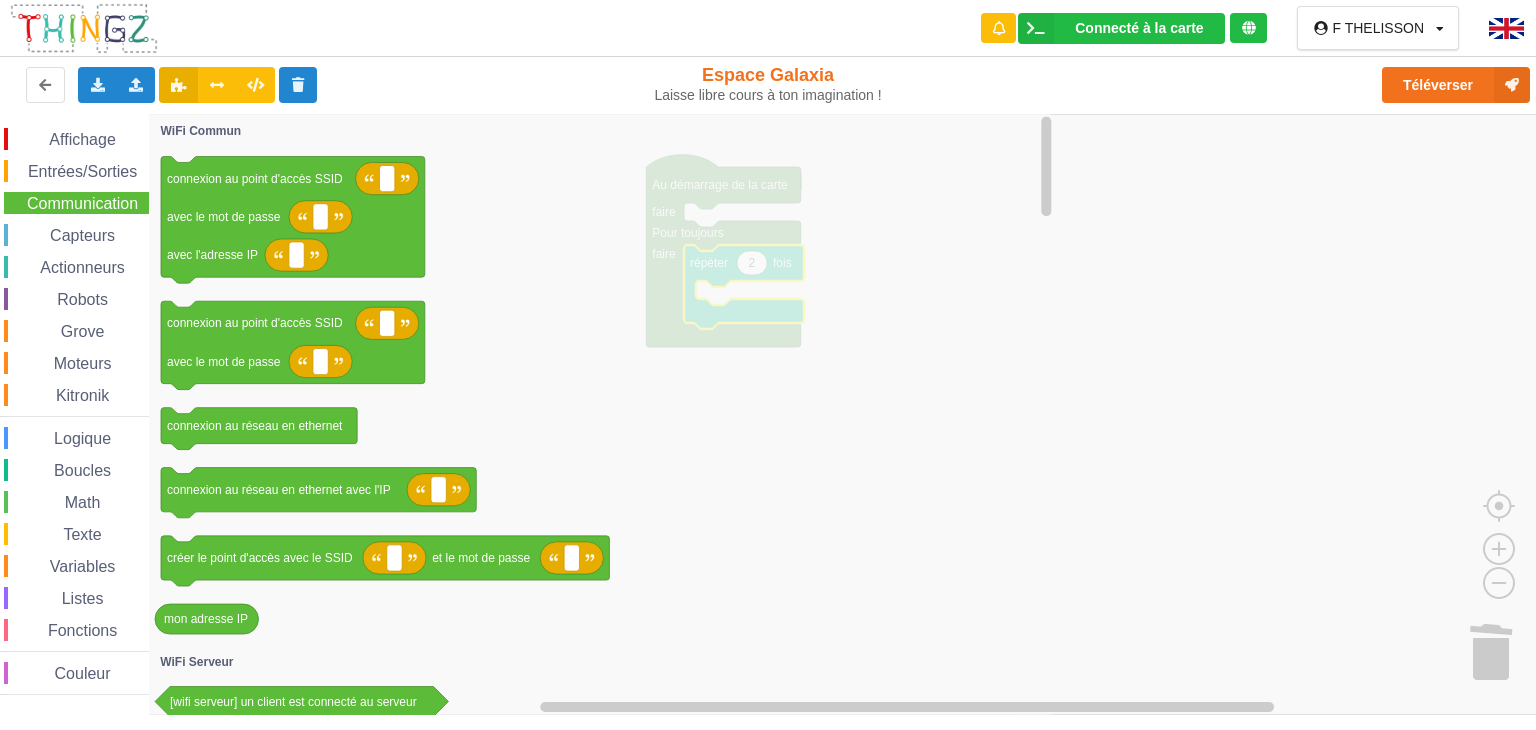 click on "Affichage" at bounding box center [82, 139] 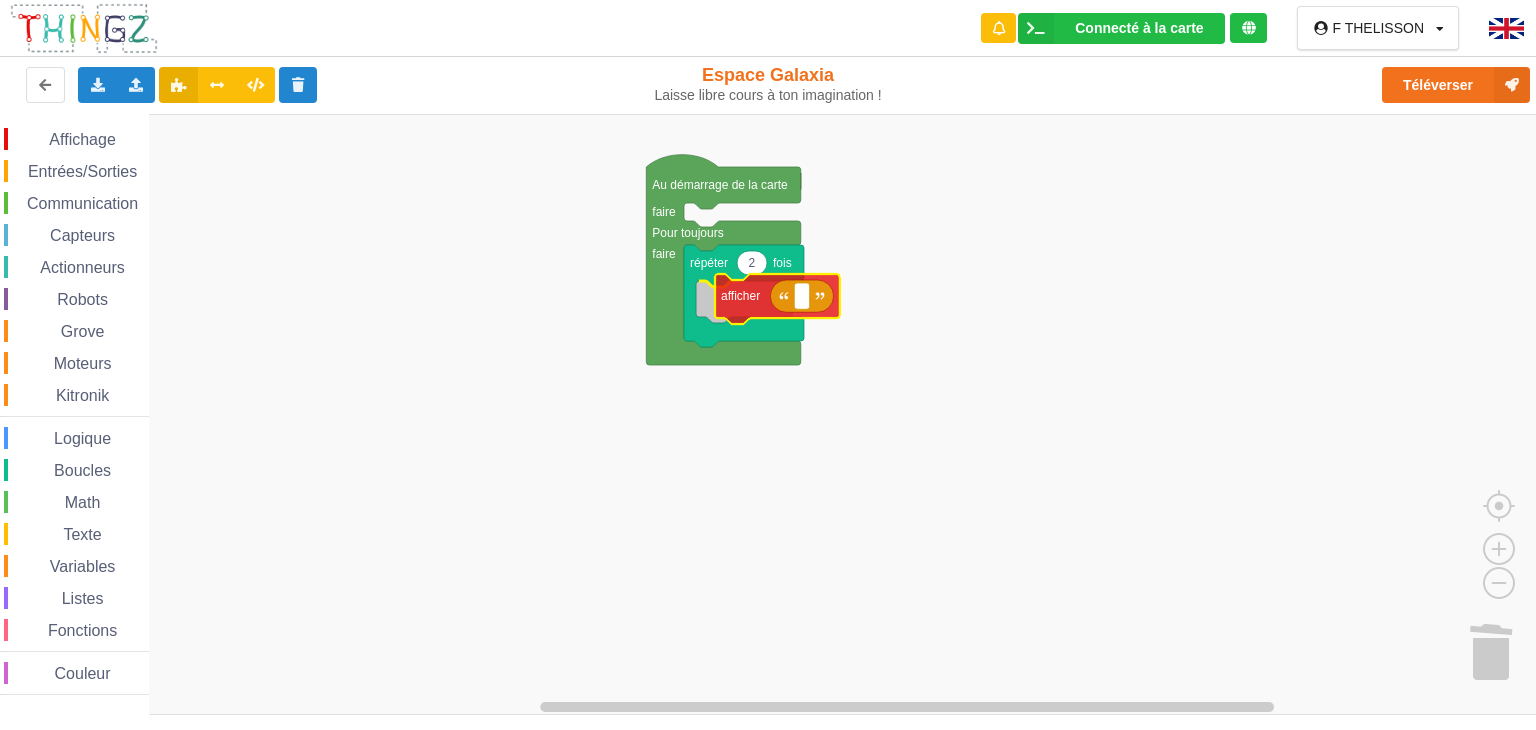 click on "Affichage Entrées/Sorties Communication Capteurs Actionneurs Robots Grove Moteurs Kitronik Logique Boucles Math Texte Variables Listes Fonctions Couleur Au démarrage de la carte faire Pour toujours faire 2 répéter fois afficher   afficher effacer l'écran 0 0 0 contrôler la LED à R V B 0 régler l'intensité du rouge de la LED à 0 régler l'intensité du vert de la LED à 0 régler l'intensité du bleu de la LED à intensité du rouge de la LED intensité du vert de la LED intensité du bleu de la LED passer l'écran en mode graphique 50 graphique: ajouter la valeur sur l'axe des Y vertical 0 100 graphique: règle l'échelle de l'axe y à: min max 1 50 graphique: toutes les secondes calculer une nouvelle valeur ajouter le résultat dans le graphique 0 0 20 10 créer le rectangle r à la position x: y: de longueur: de largeur: de couleur: 10 changer la valeur X de r à 10 changer longueur du rectangle r à valeur X r r" at bounding box center [775, 415] 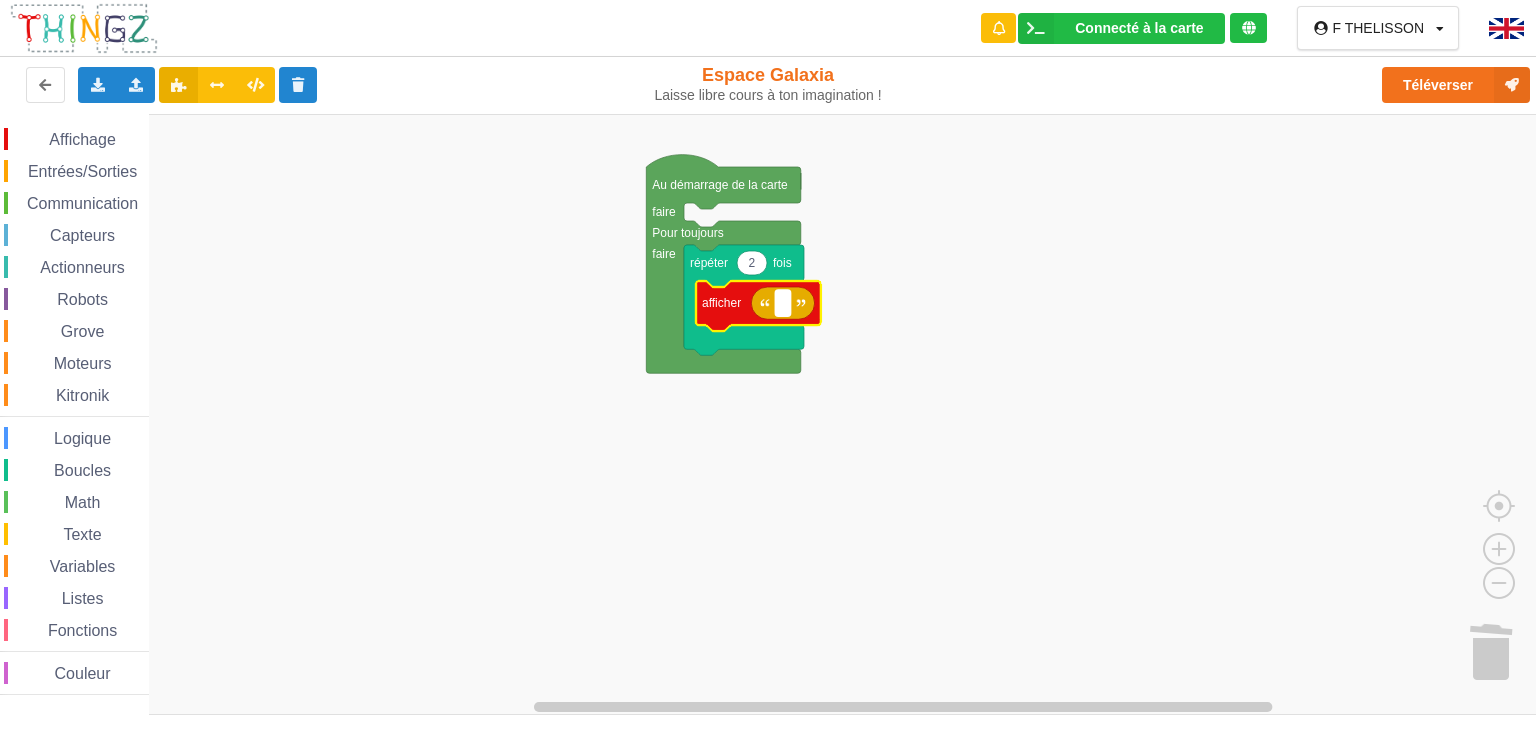 click 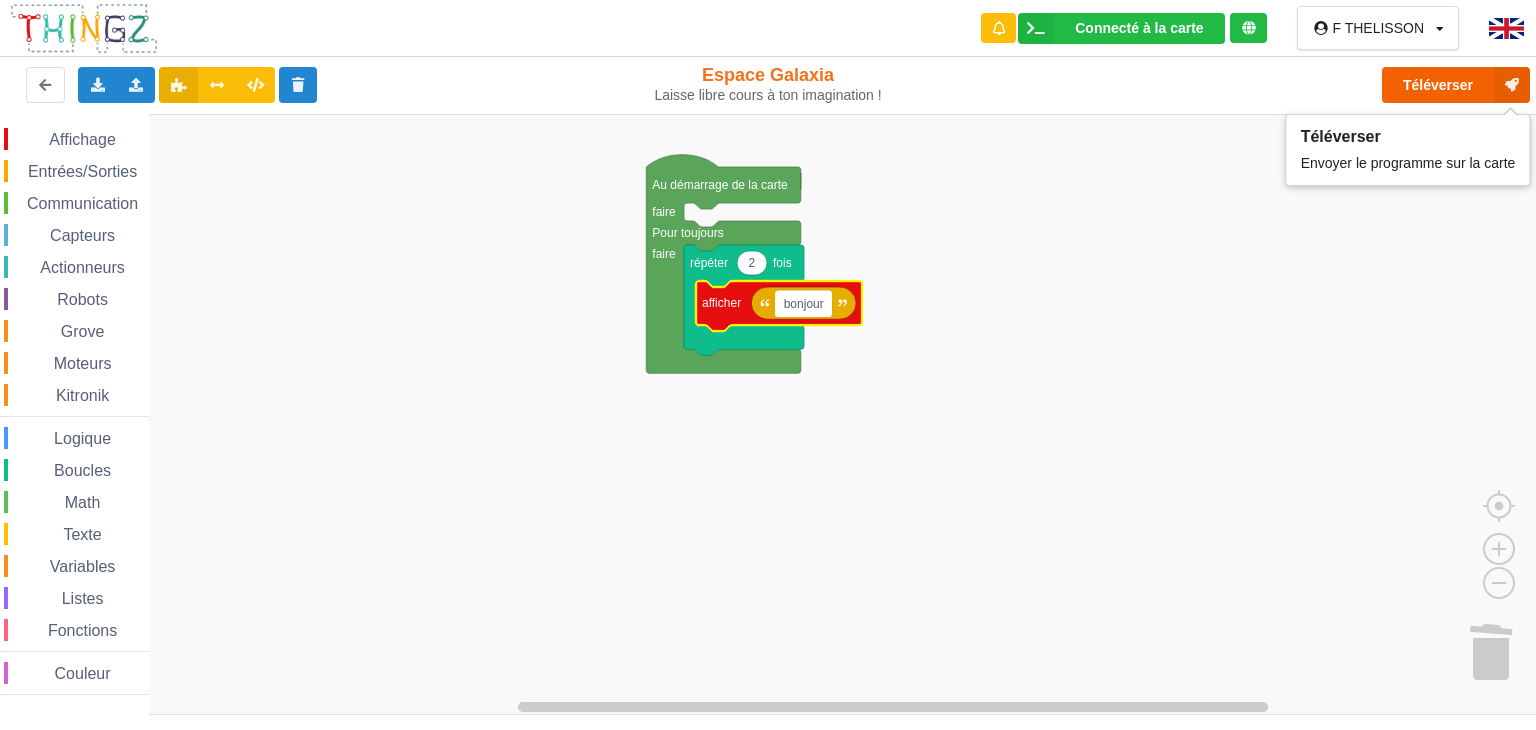type on "bonjour" 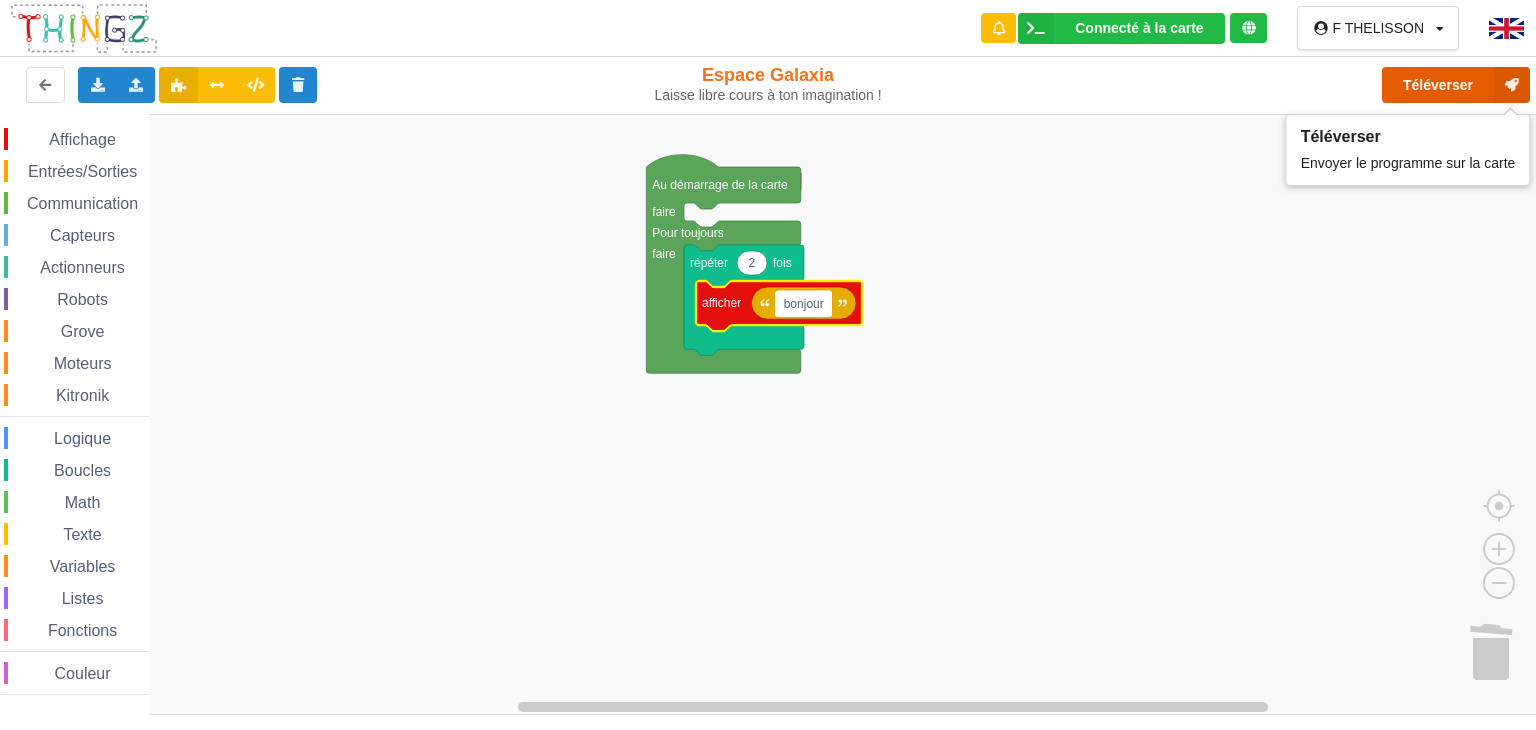 click on "Téléverser" at bounding box center [1456, 85] 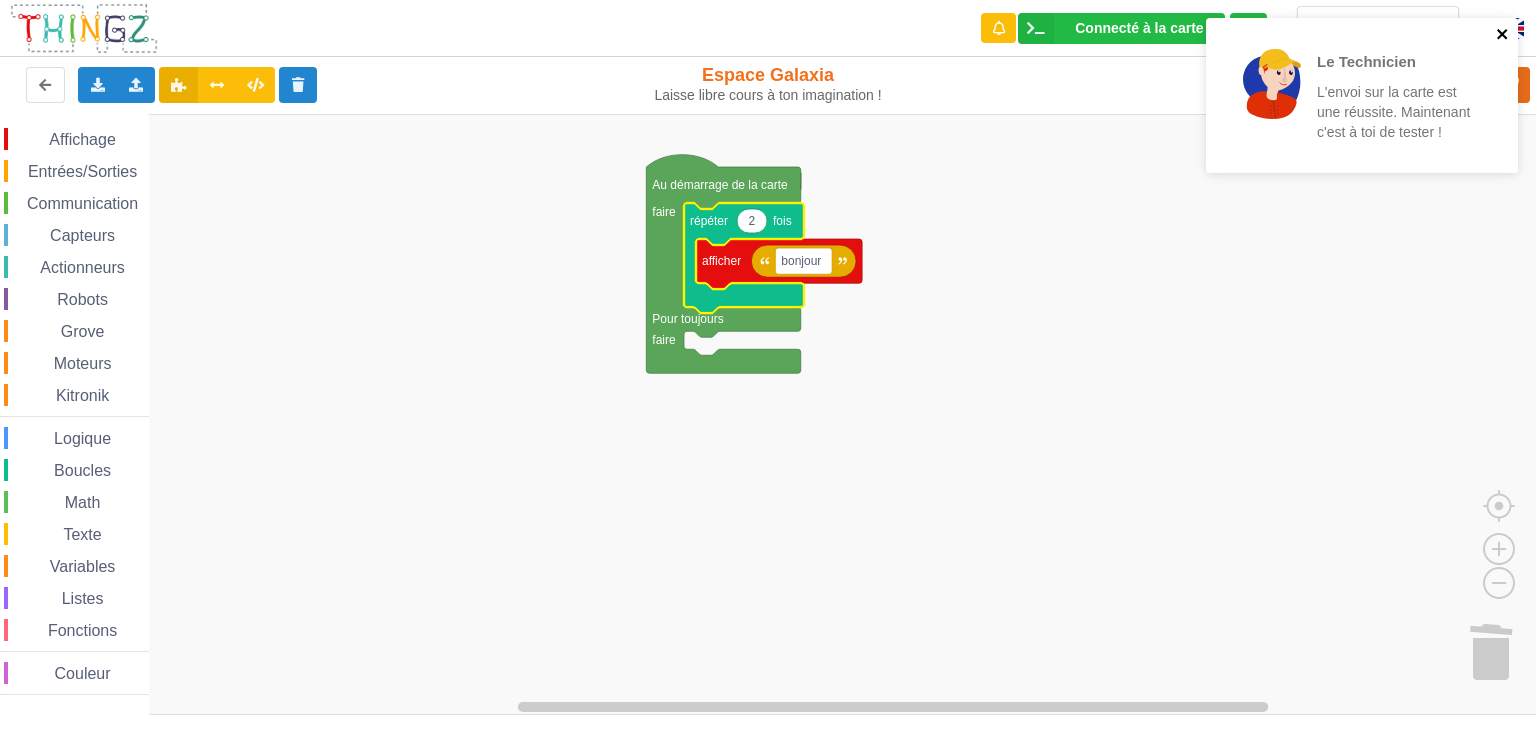 click 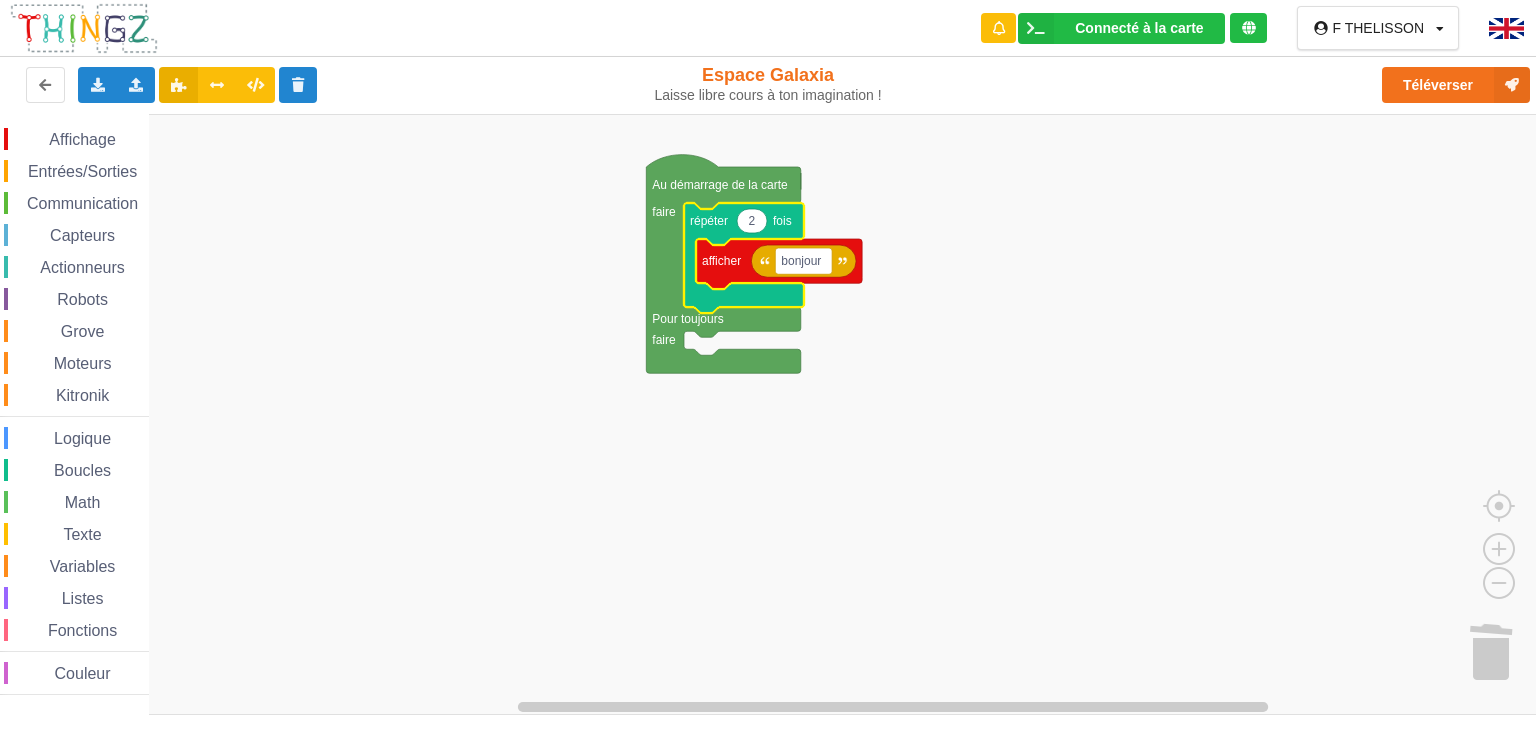 click on "Le Technicien L'envoi sur la carte est une réussite. Maintenant c'est à toi de tester ! Connecté à la carte Réglages Ouvrir le moniteur automatiquement Connexion automatique Connecter Déconnecter Utiliser le WebSerial F THELISSON Profil Déconnexion   Exporter l'assemblage de blocs Exporter l'assemblage de blocs au format Python Importer un assemblage de blocs Importer du code Python download it     Espace Galaxia Laisse libre cours à ton imagination ! Téléverser Affichage Entrées/Sorties Communication Capteurs Actionneurs Robots Grove Moteurs Kitronik Logique Boucles Math Texte Variables Listes Fonctions Couleur Au démarrage de la carte faire Pour toujours faire 2 répéter fois bonjour afficher   afficher effacer l'écran 0 0 0 contrôler la LED à R V B 0 régler l'intensité du rouge de la LED à 0 régler l'intensité du vert de la LED à 0 régler l'intensité du bleu de la LED à intensité du rouge de la LED intensité du vert de la LED graphique 50" at bounding box center [768, 351] 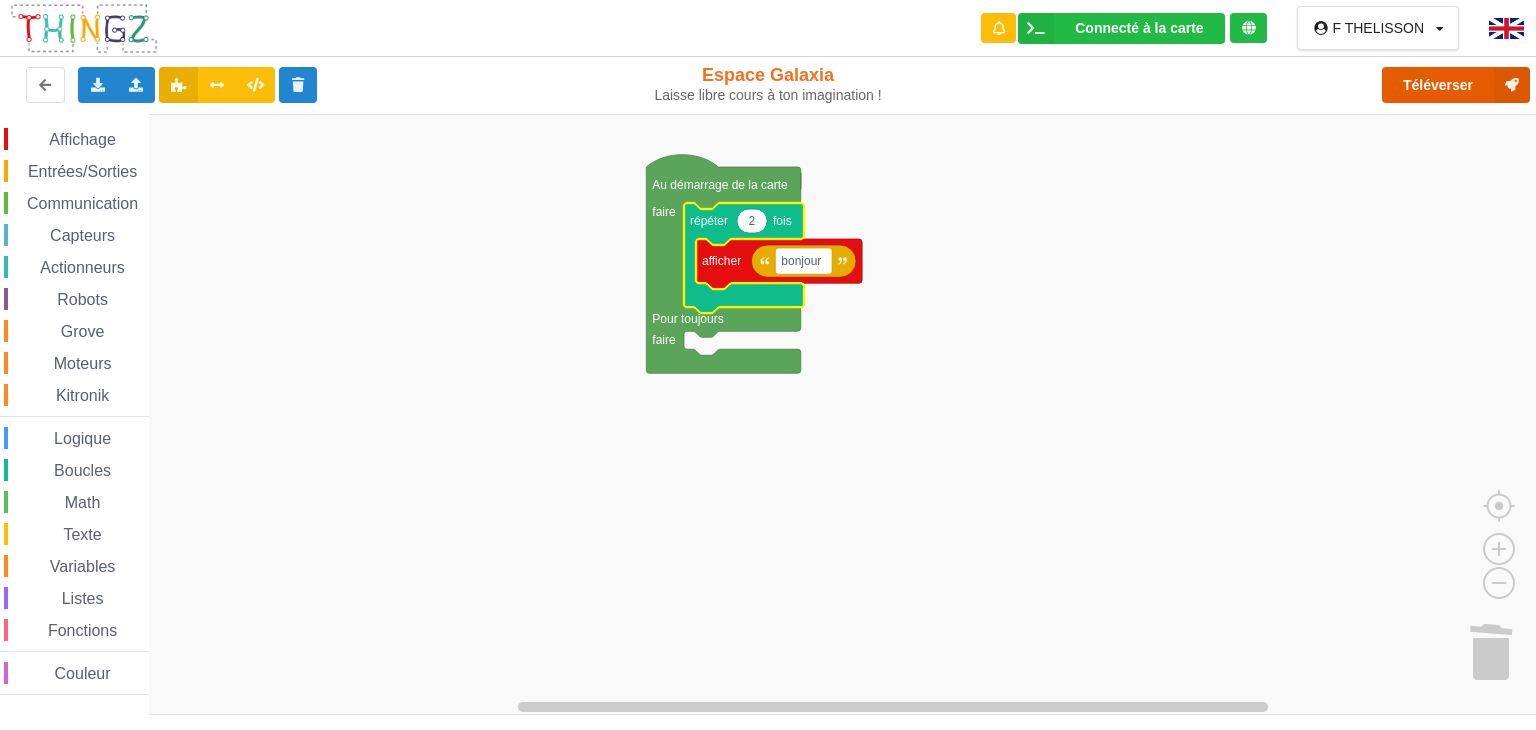 click on "Téléverser" at bounding box center (1456, 85) 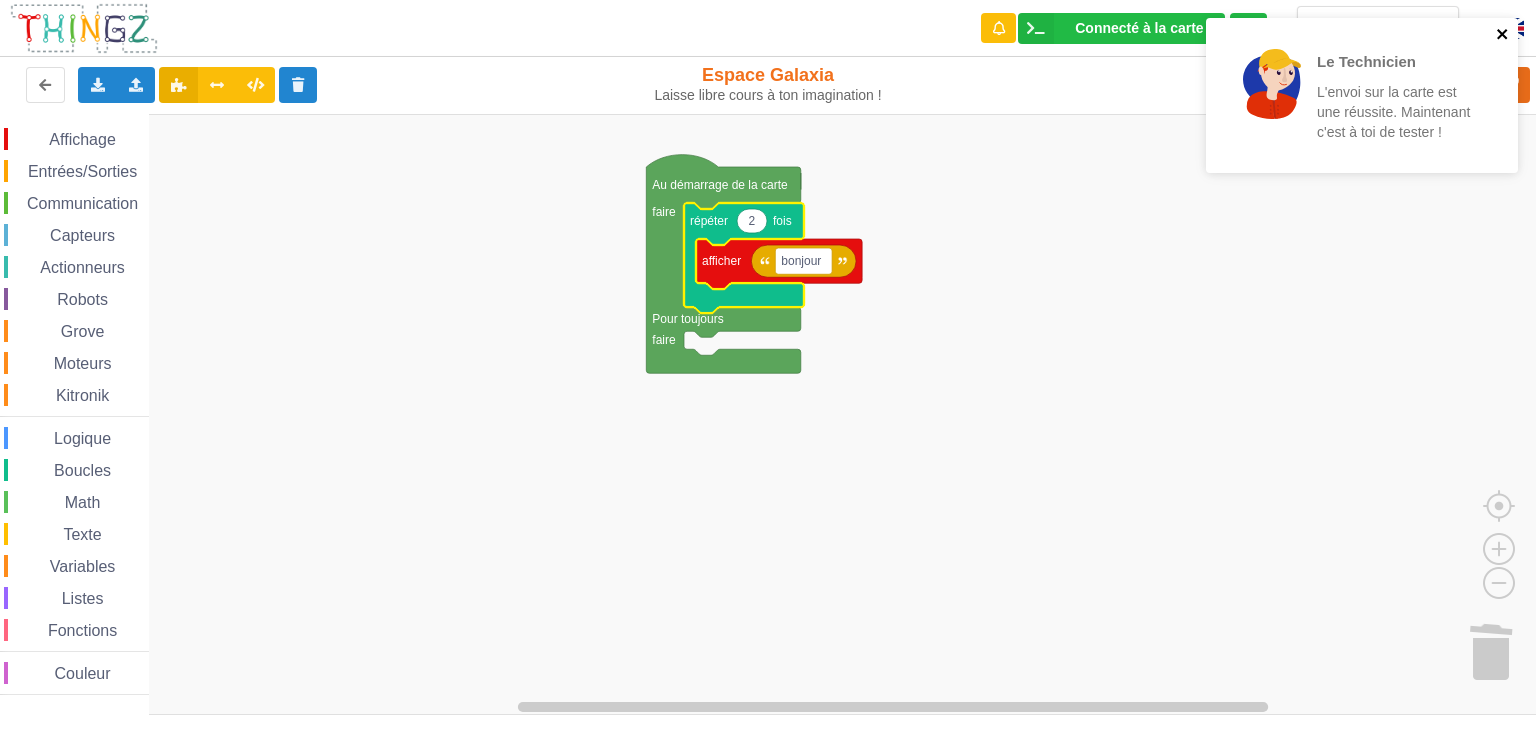 click 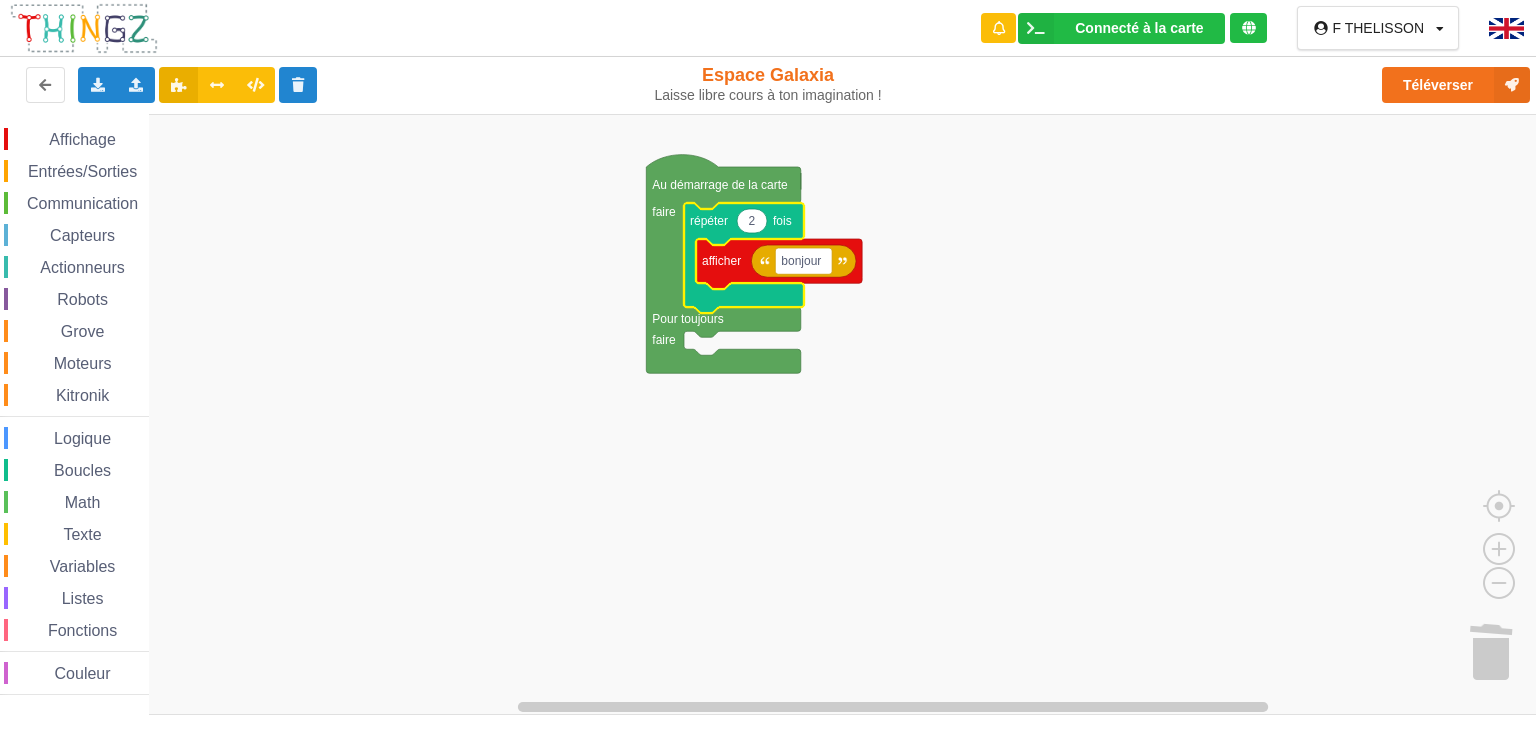 click on "Affichage" at bounding box center (82, 139) 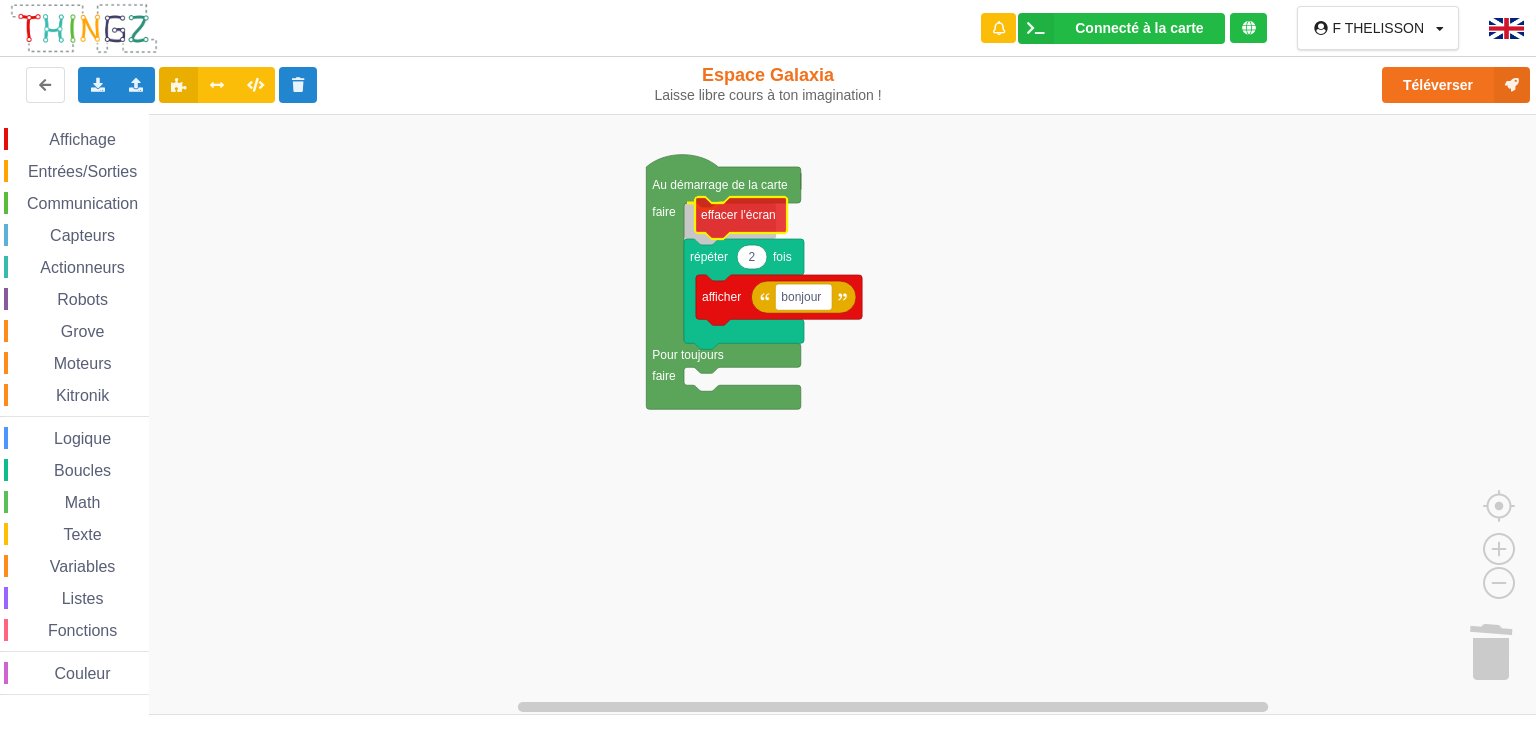 click on "Affichage Entrées/Sorties Communication Capteurs Actionneurs Robots Grove Moteurs Kitronik Logique Boucles Math Texte Variables Listes Fonctions Couleur Au démarrage de la carte faire Pour toujours faire effacer l'écran 2 répéter fois bonjour afficher   afficher effacer l'écran 0 0 0 contrôler la LED à R V B 0 régler l'intensité du rouge de la LED à 0 régler l'intensité du vert de la LED à 0 régler l'intensité du bleu de la LED à intensité du rouge de la LED intensité du vert de la LED intensité du bleu de la LED passer l'écran en mode graphique 50 graphique: ajouter la valeur sur l'axe des Y vertical 0 100 graphique: règle l'échelle de l'axe y à: min max 1 50 graphique: toutes les secondes calculer une nouvelle valeur ajouter le résultat dans le graphique 0 0 20 10 créer le rectangle r à la position x: y: de longueur: de largeur: de couleur: 10 changer la valeur X de r à 10 changer longueur r à X" at bounding box center [775, 415] 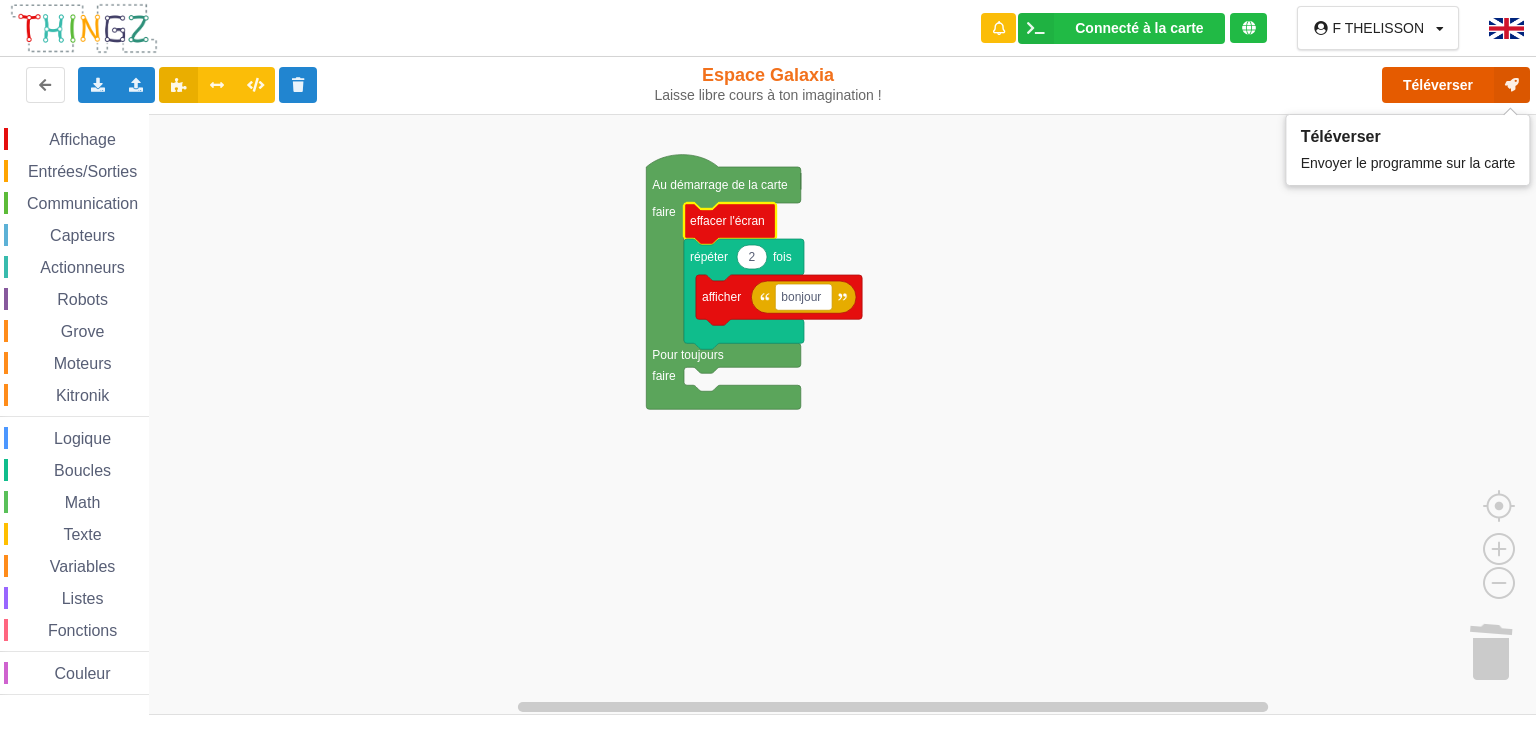 click on "Téléverser" at bounding box center [1456, 85] 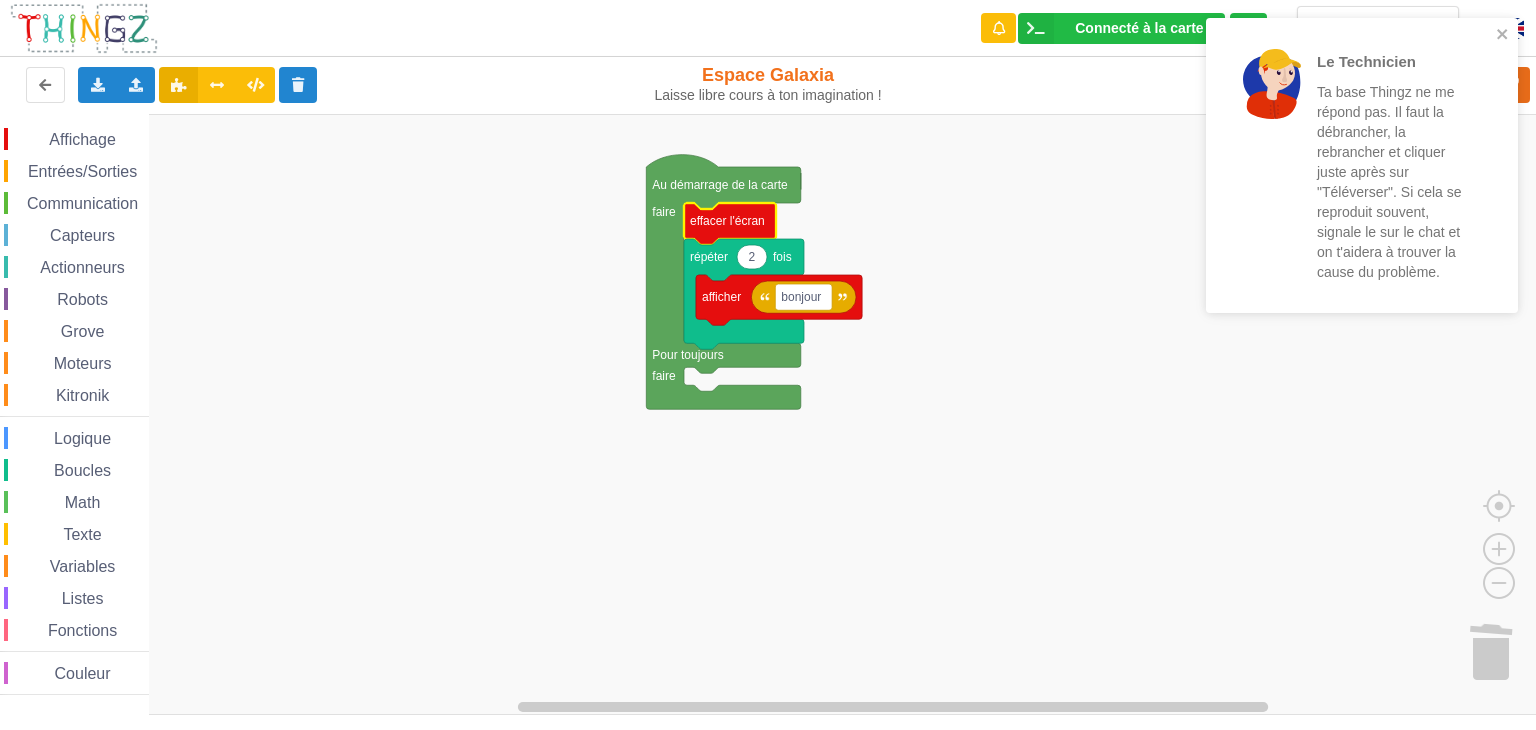 click 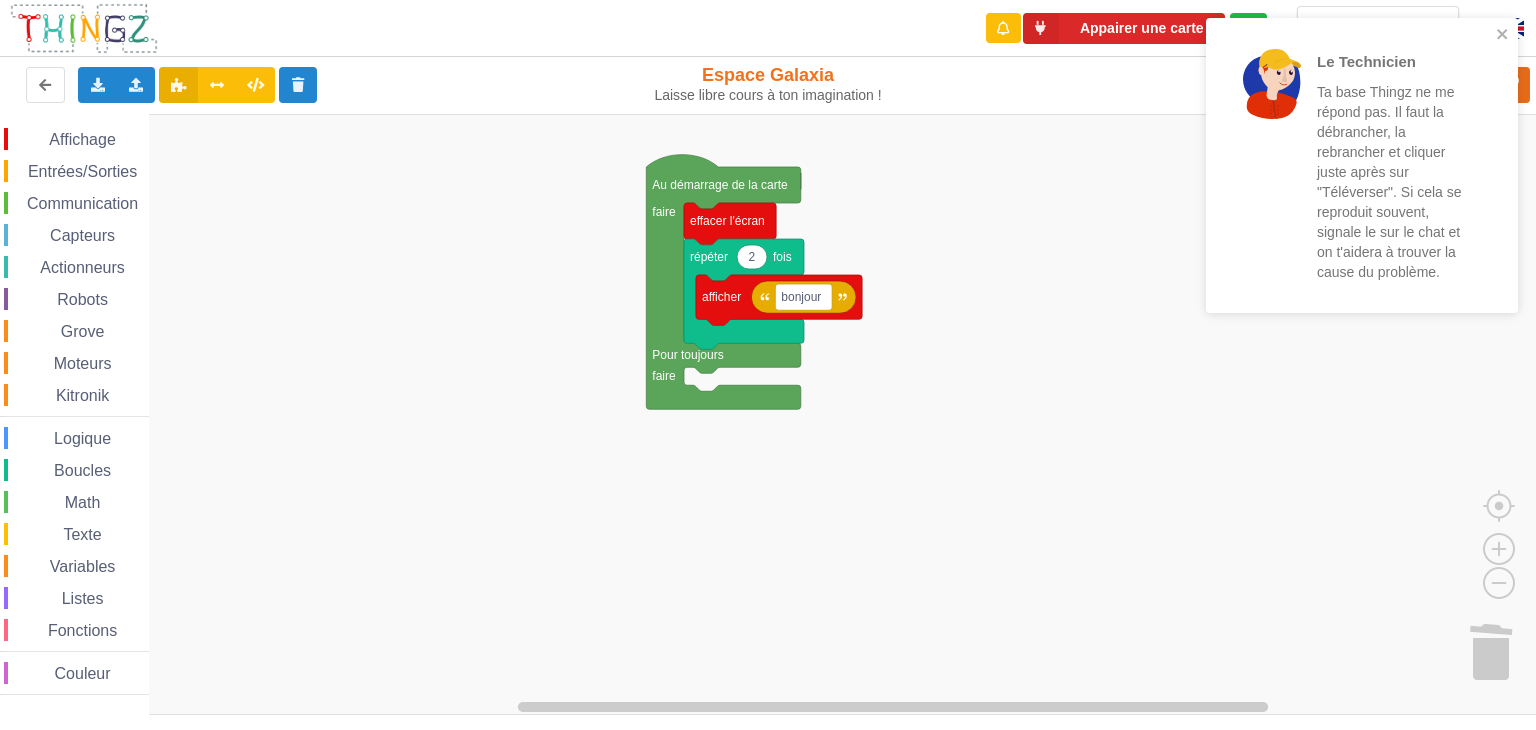 click 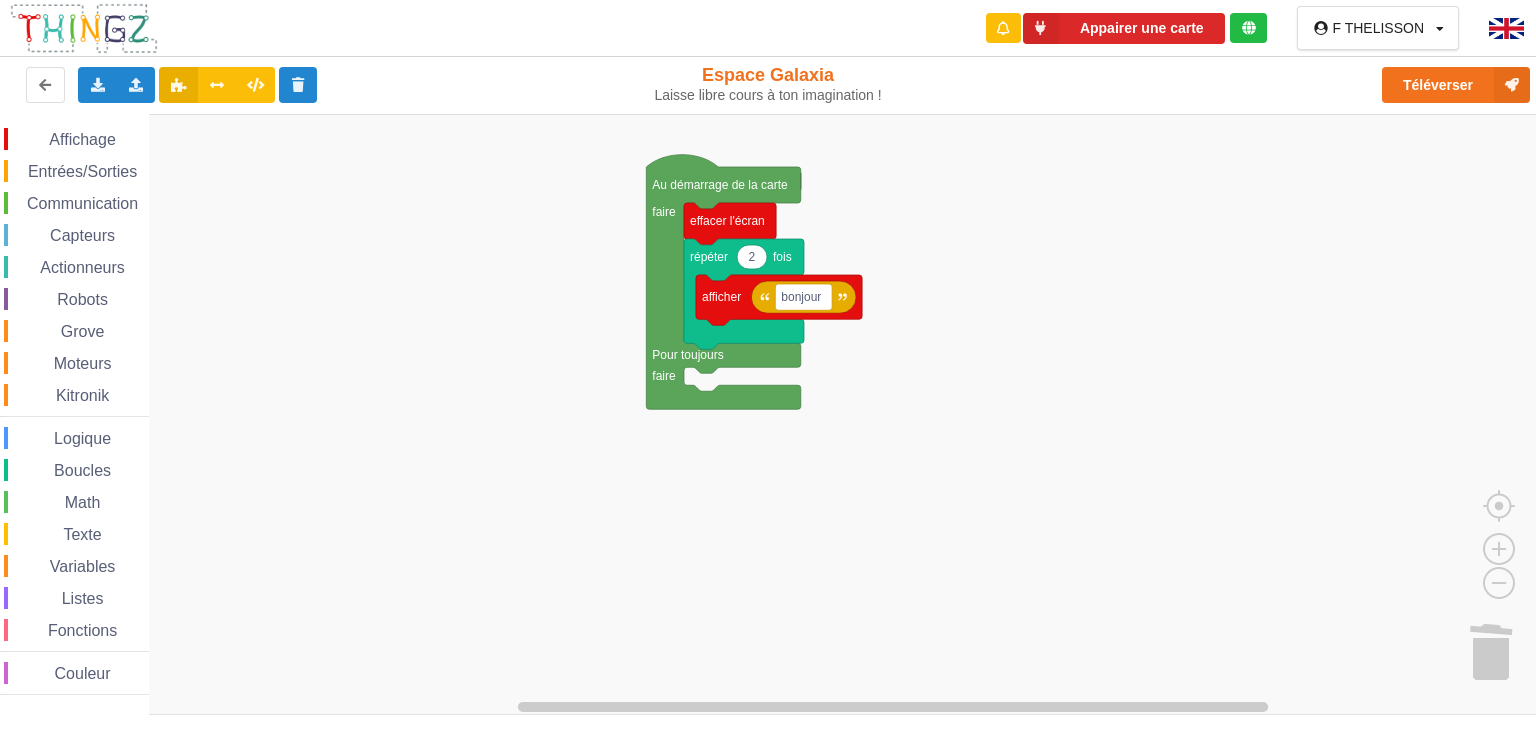 click on "Le Technicien Ta base Thingz ne me répond pas. Il faut la débrancher, la rebrancher et cliquer juste après sur "Téléverser". Si cela se reproduit souvent, signale le sur le chat et on t'aidera à trouver la cause du problème. Appairer une carte F THELISSON Profil Déconnexion   Exporter l'assemblage de blocs Exporter l'assemblage de blocs au format Python Importer un assemblage de blocs Importer du code Python download it     Espace Galaxia Laisse libre cours à ton imagination ! Téléverser Affichage Entrées/Sorties Communication Capteurs Actionneurs Robots Grove Moteurs Kitronik Logique Boucles Math Texte Variables Listes Fonctions Couleur Au démarrage de la carte faire Pour toujours faire effacer l'écran 2 répéter fois bonjour afficher   afficher effacer l'écran 0 0 0 contrôler la LED à R V B 0 régler l'intensité du rouge de la LED à 0 régler l'intensité du vert de la LED à 0 régler l'intensité du bleu de la LED à intensité du rouge de la LED 0" at bounding box center [768, 351] 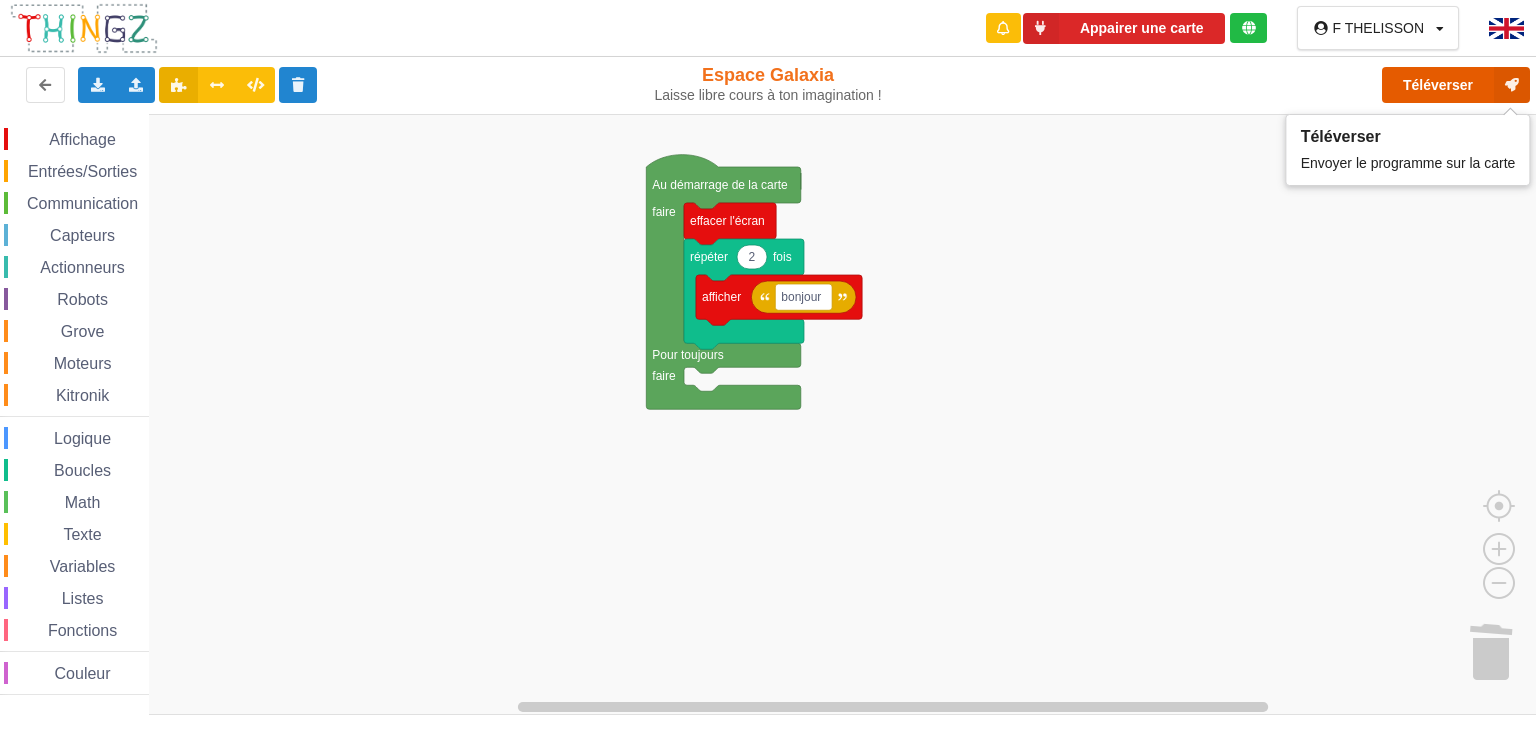 click on "Téléverser" at bounding box center [1456, 85] 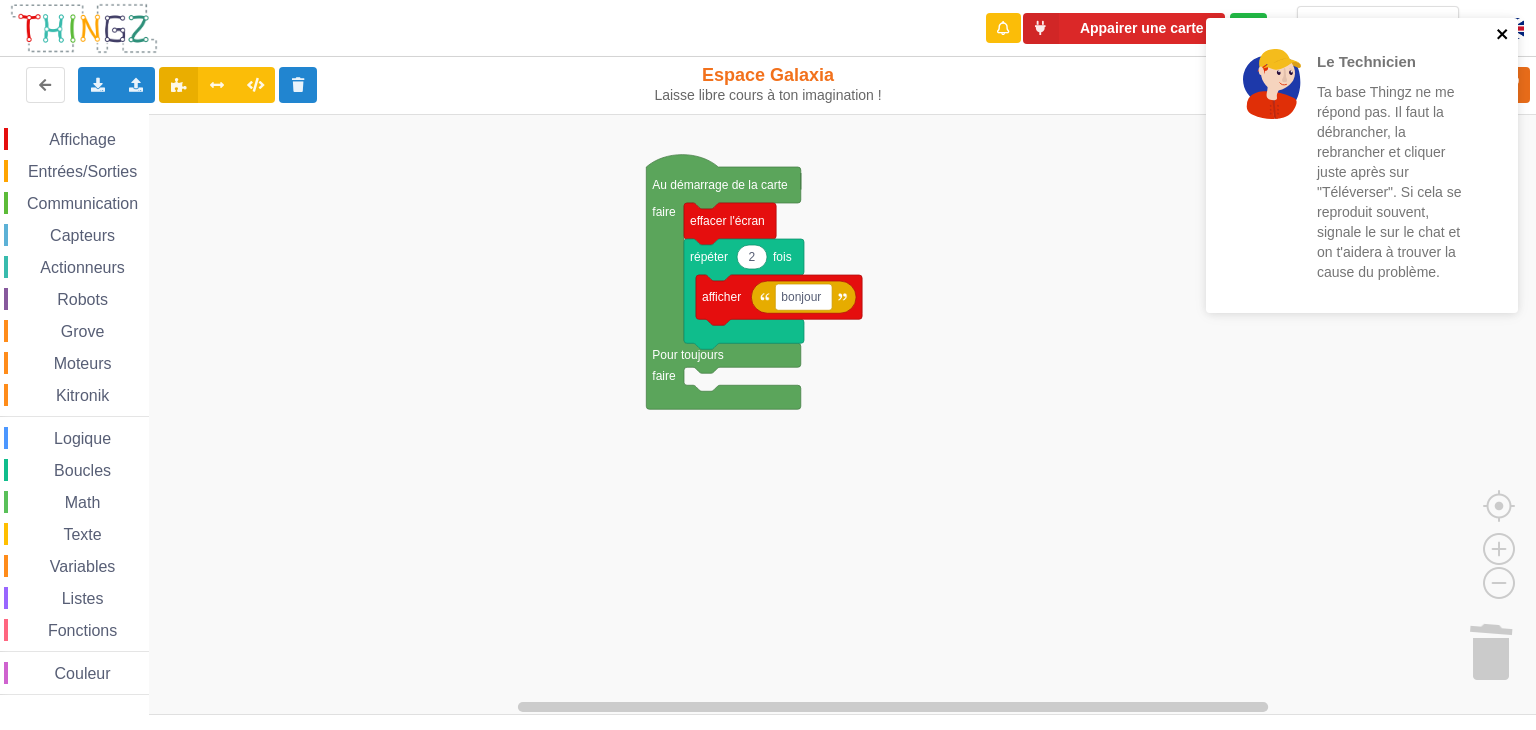 click 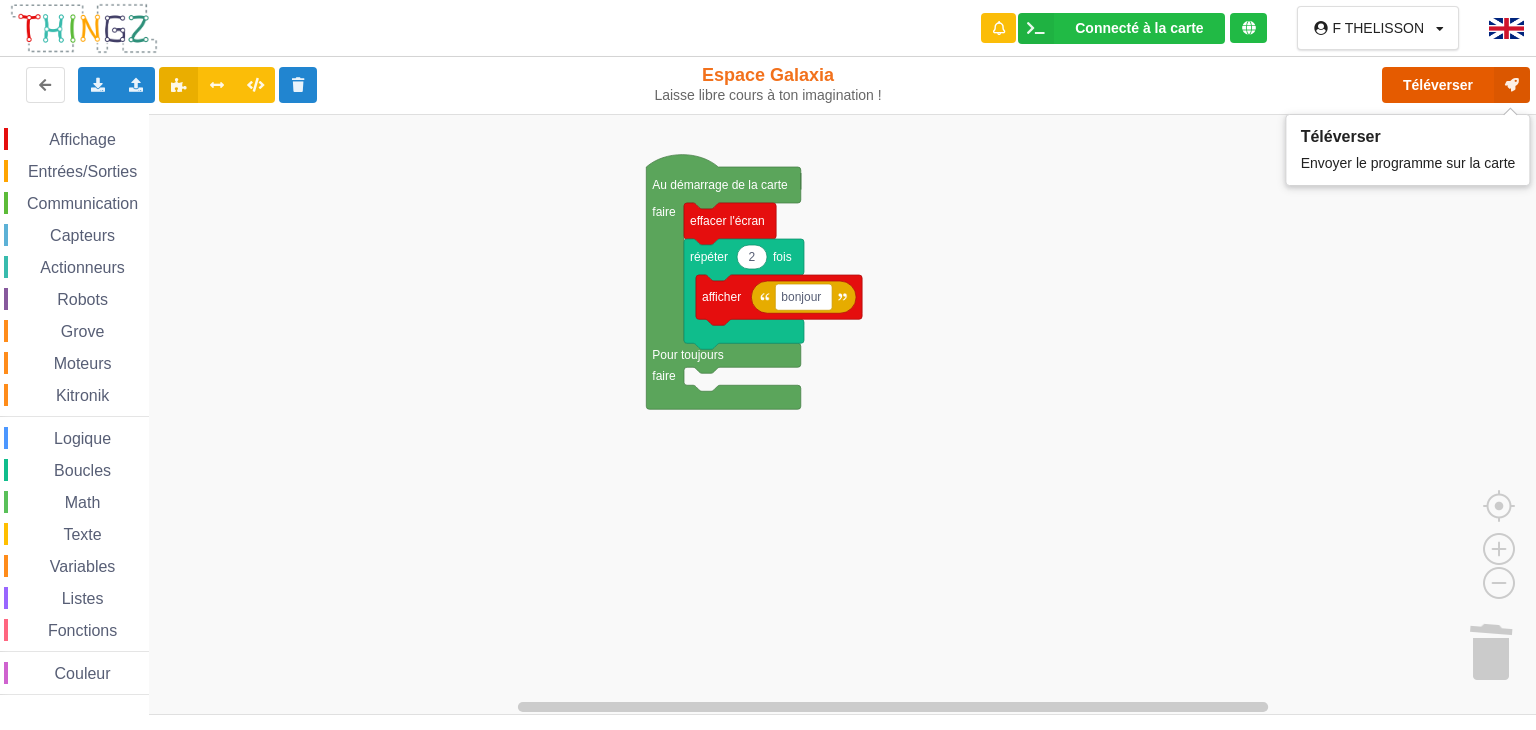 click on "Téléverser" at bounding box center [1456, 85] 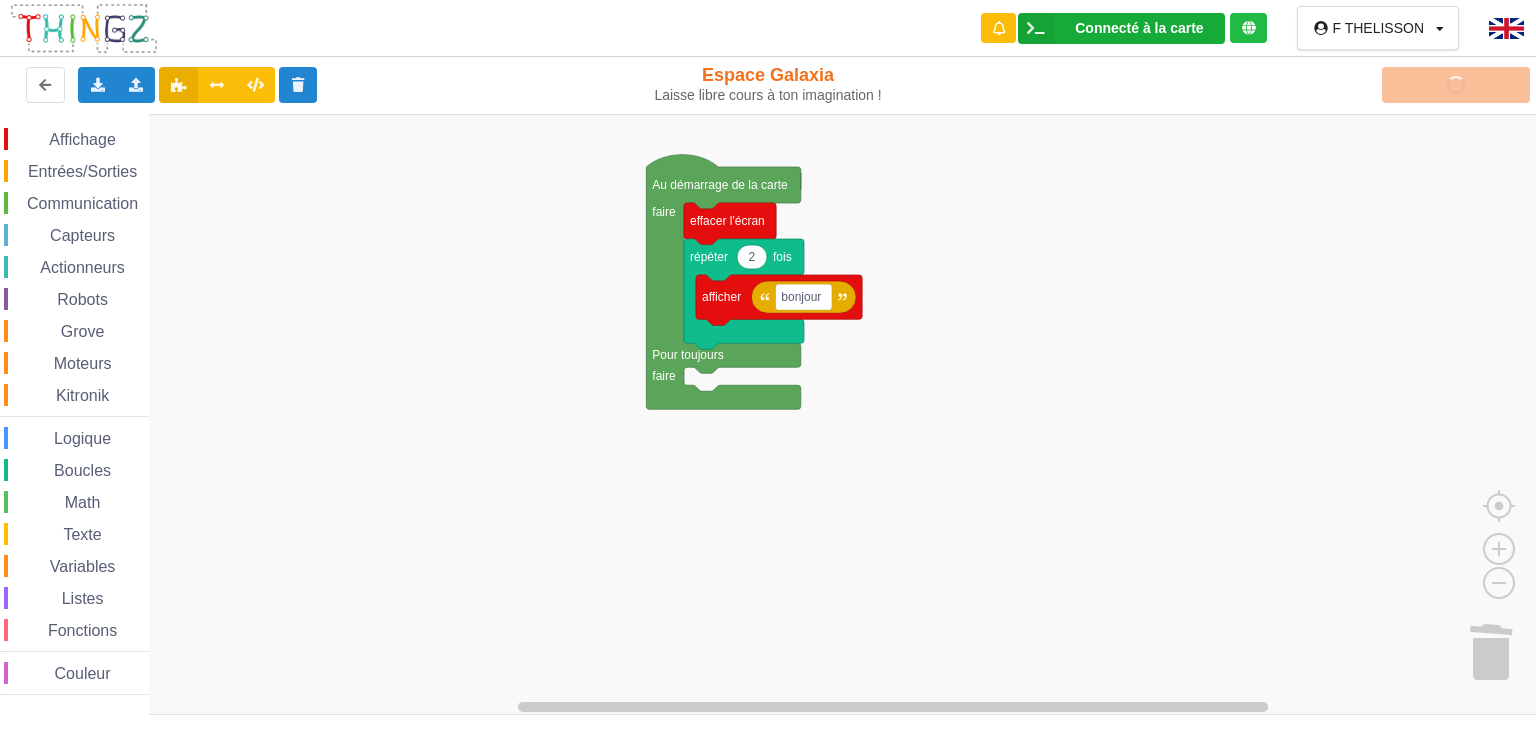 click on "Connecté à la carte Réglages Ouvrir le moniteur automatiquement Connexion automatique Connecter Déconnecter Utiliser le WebSerial" at bounding box center [1121, 28] 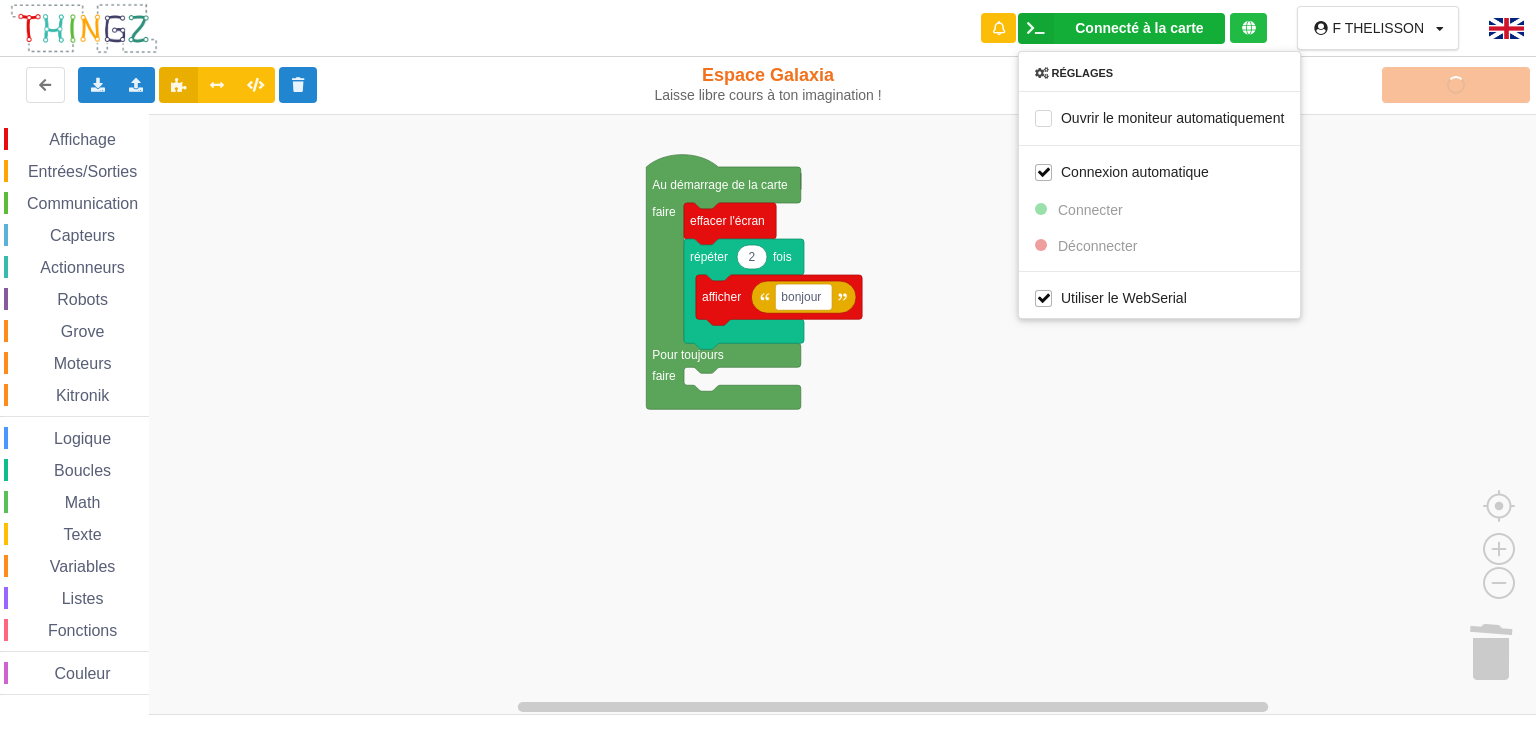 click on "Connecté à la carte Réglages Ouvrir le moniteur automatiquement Connexion automatique Connecter Déconnecter Utiliser le WebSerial" at bounding box center (1121, 28) 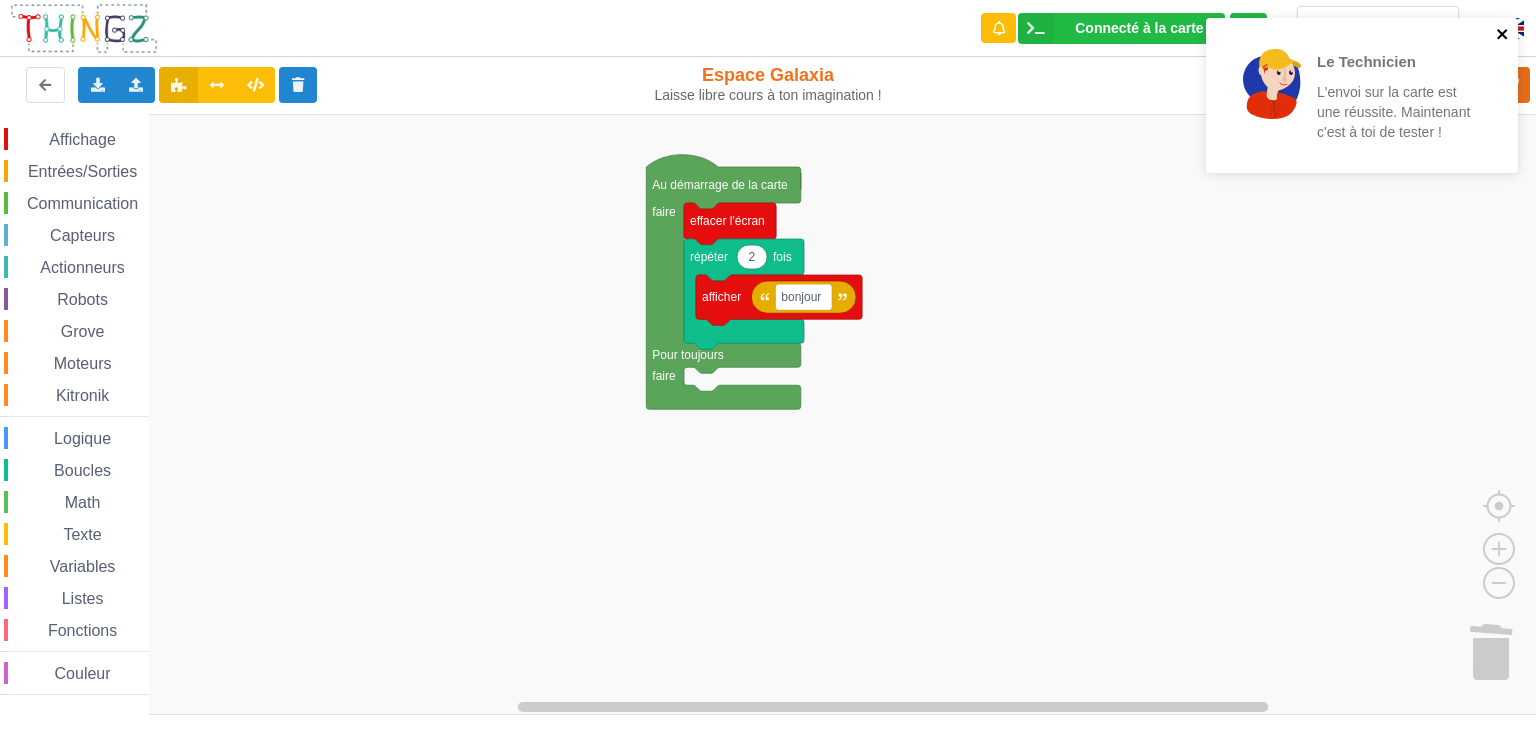 click 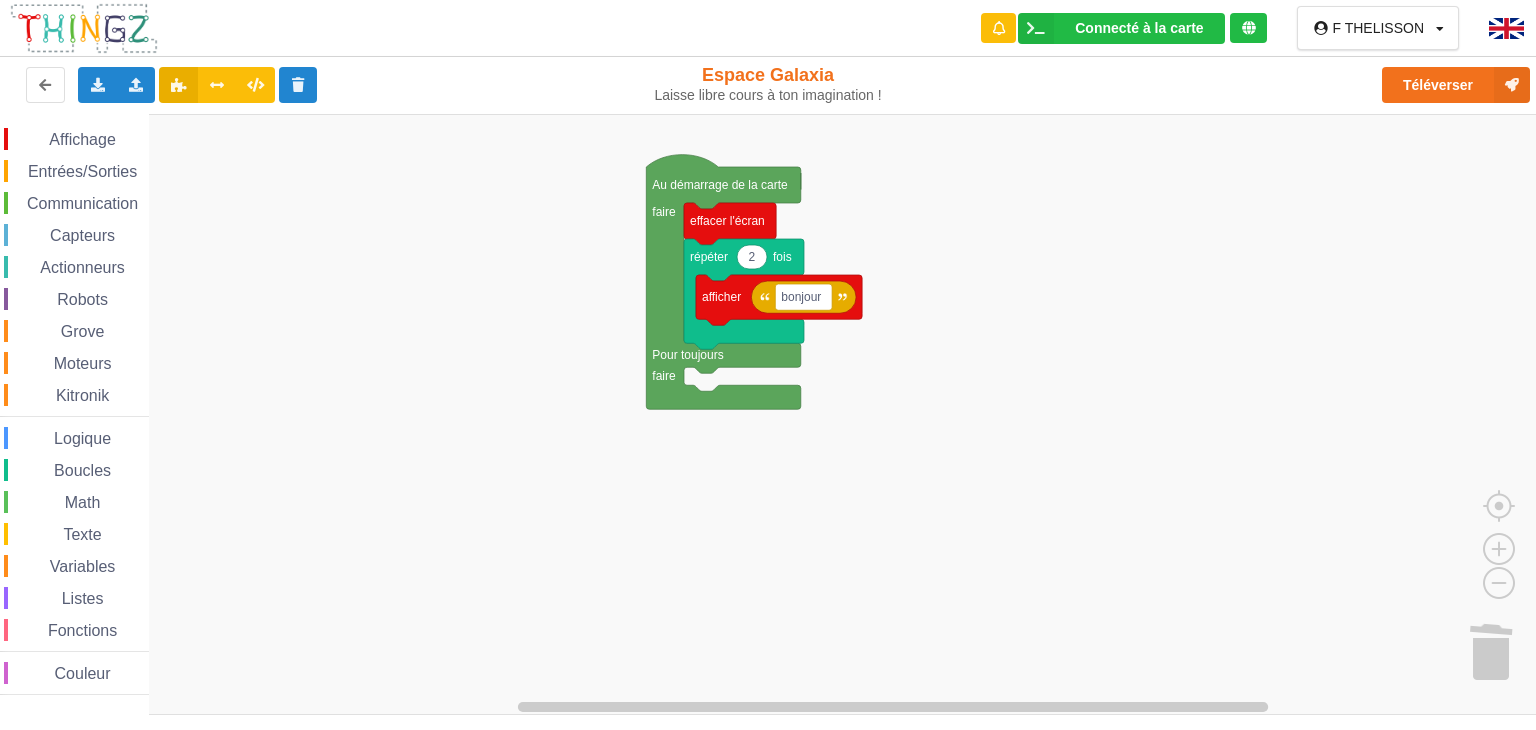 click on "Téléverser" at bounding box center [1229, 85] 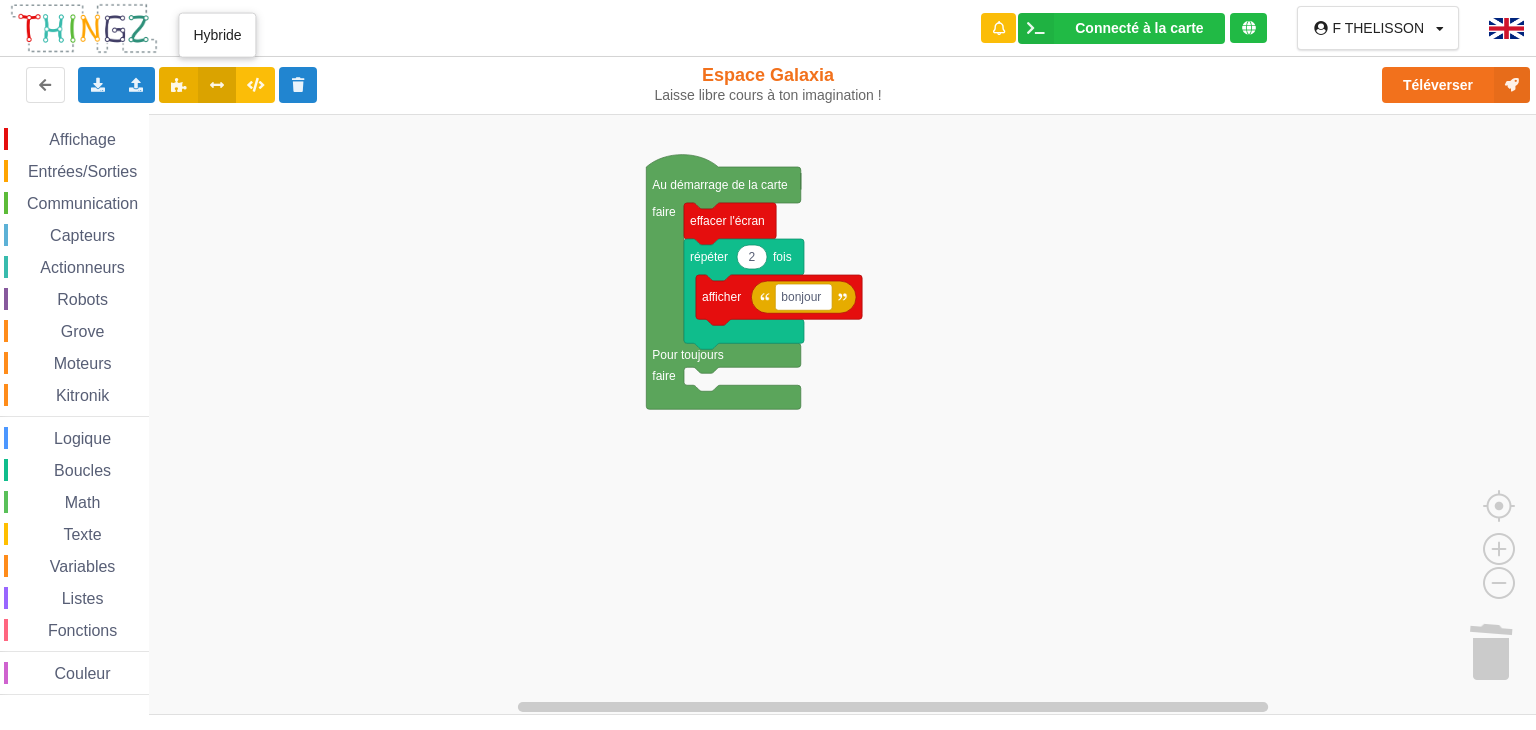 click at bounding box center (217, 85) 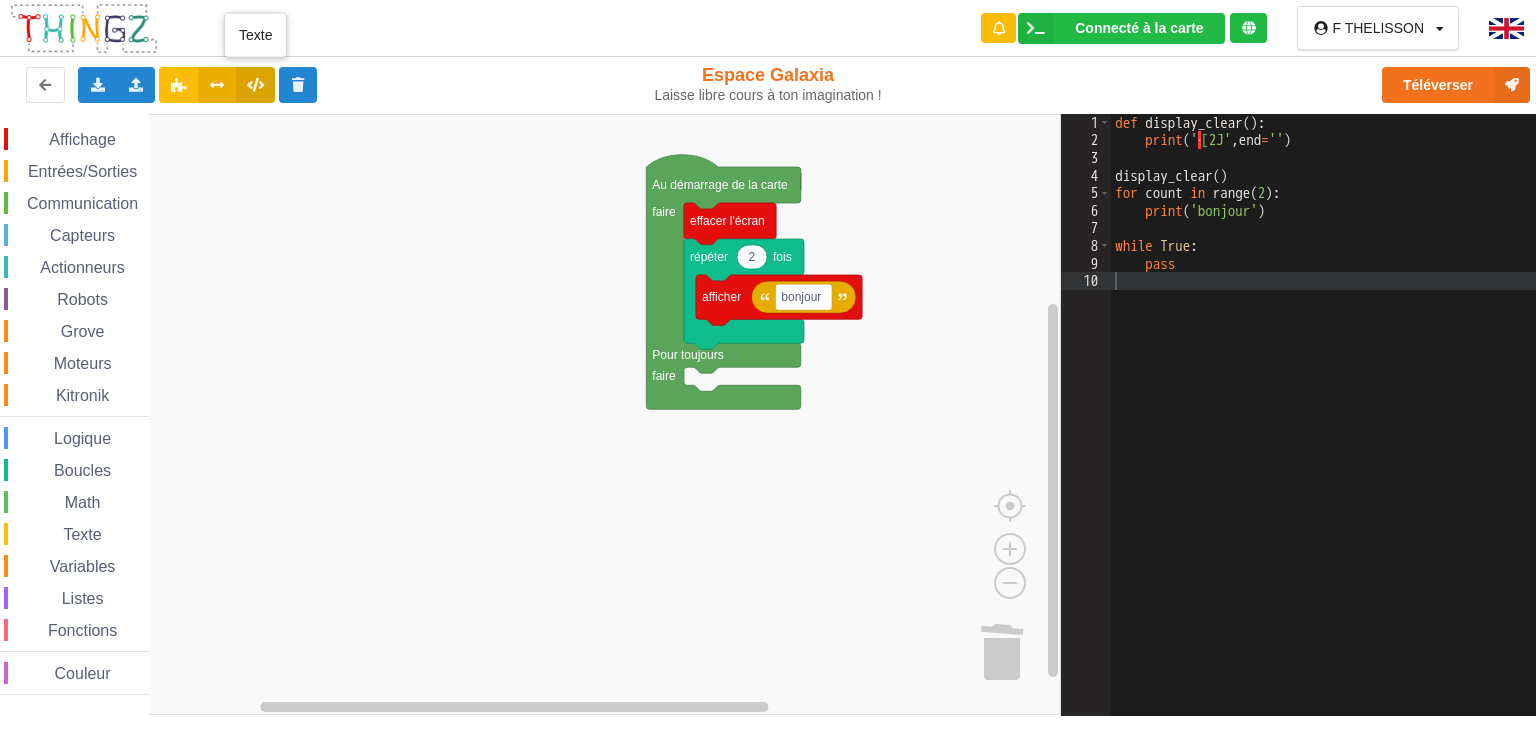 click at bounding box center (255, 85) 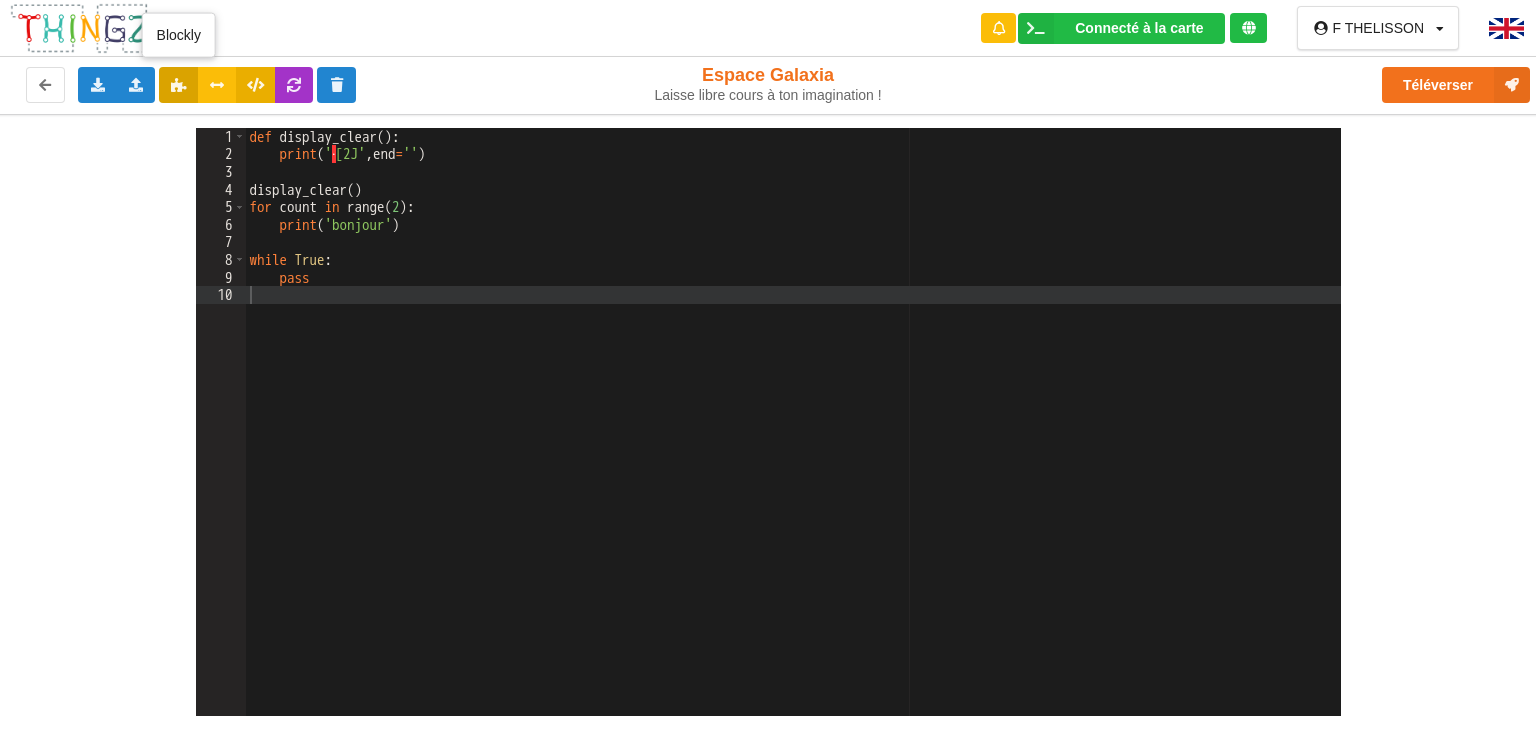 click at bounding box center [178, 84] 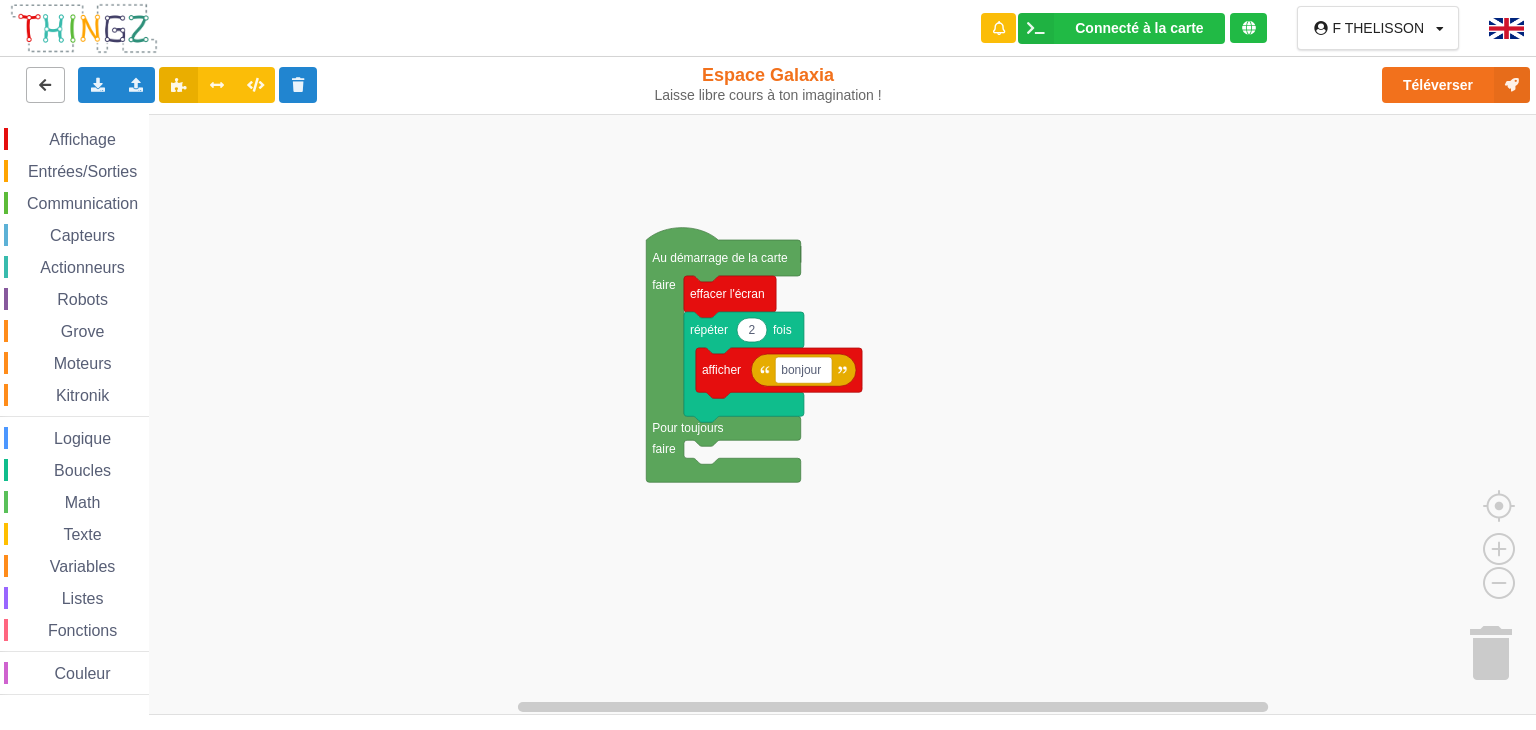 click at bounding box center [45, 84] 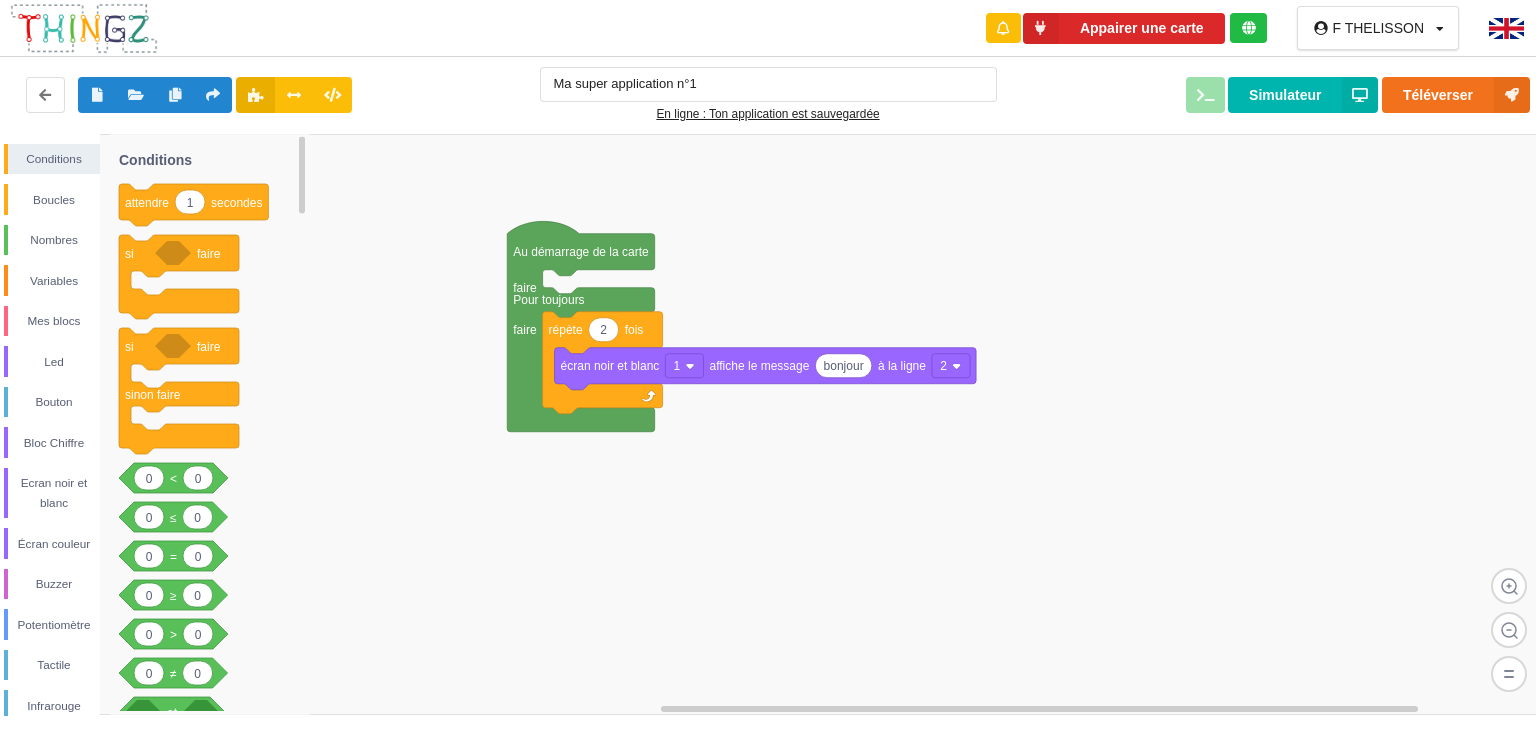 scroll, scrollTop: 0, scrollLeft: 0, axis: both 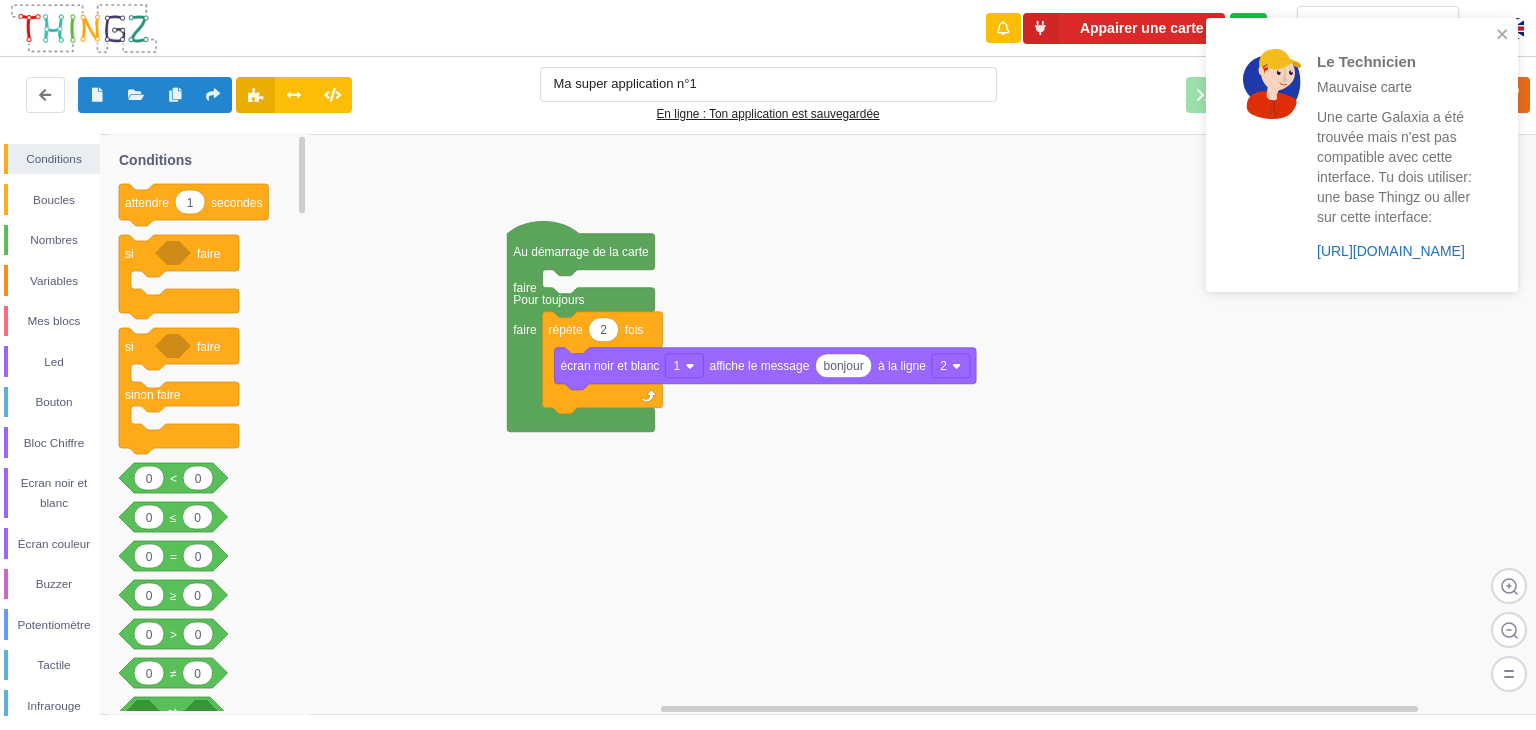 click on "[URL][DOMAIN_NAME]" at bounding box center [1391, 251] 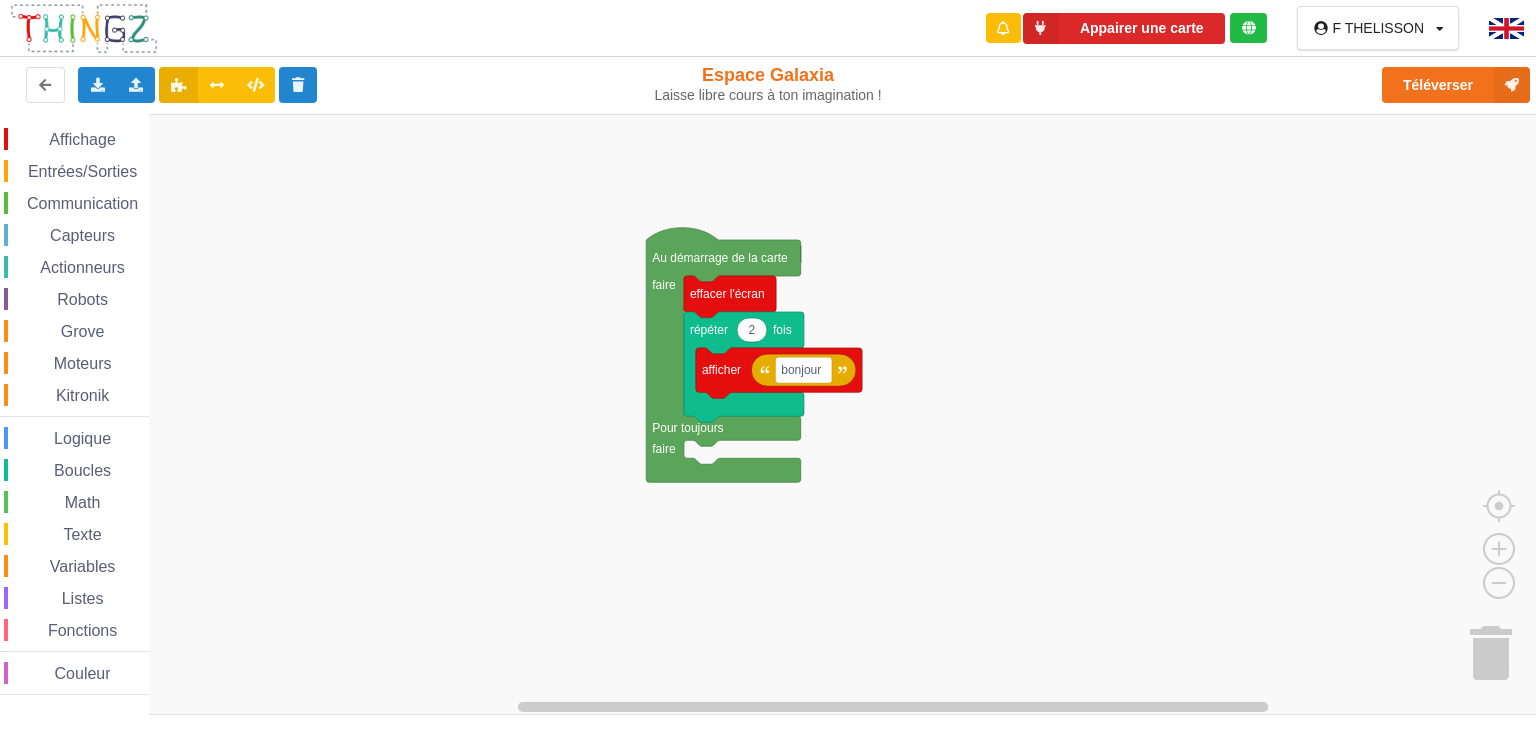 scroll, scrollTop: 0, scrollLeft: 0, axis: both 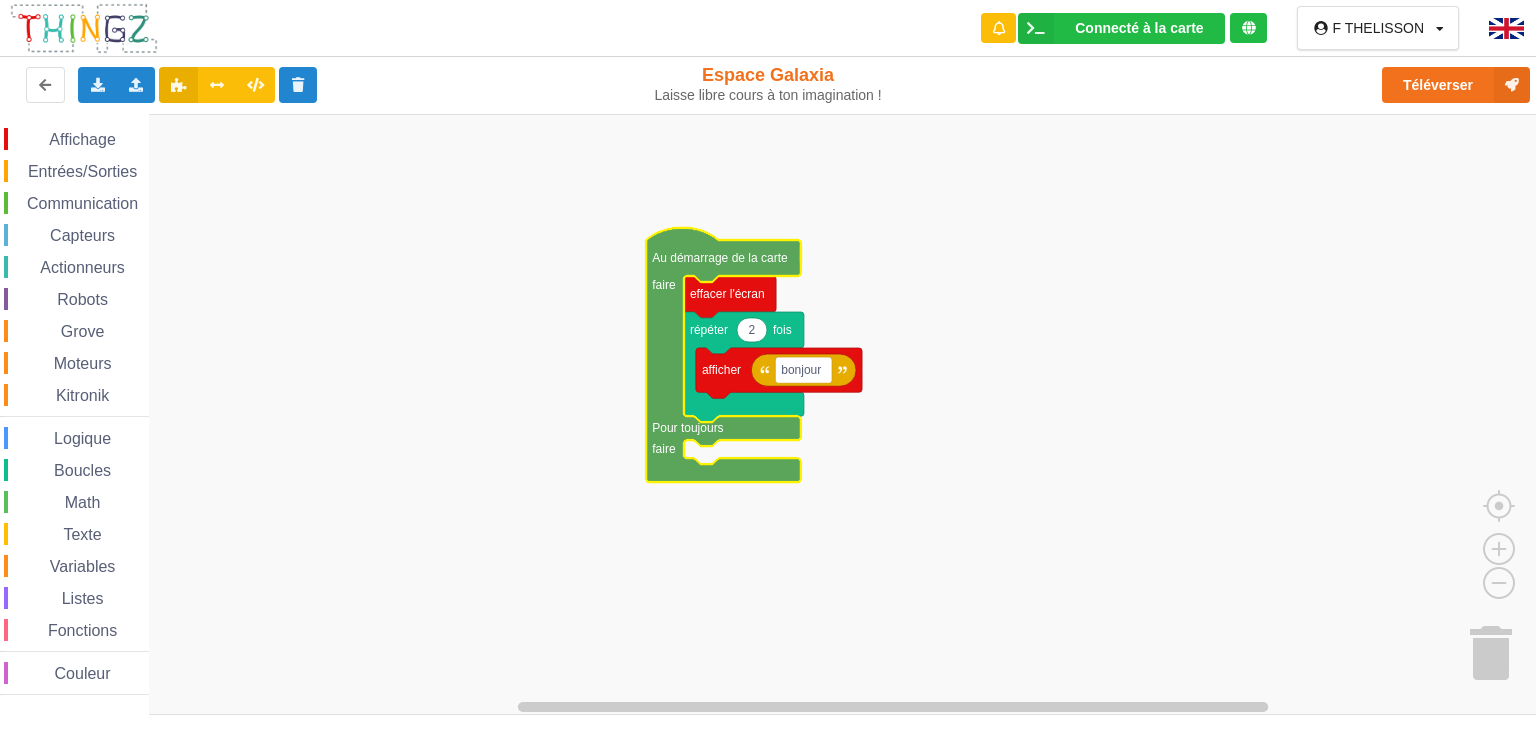 click 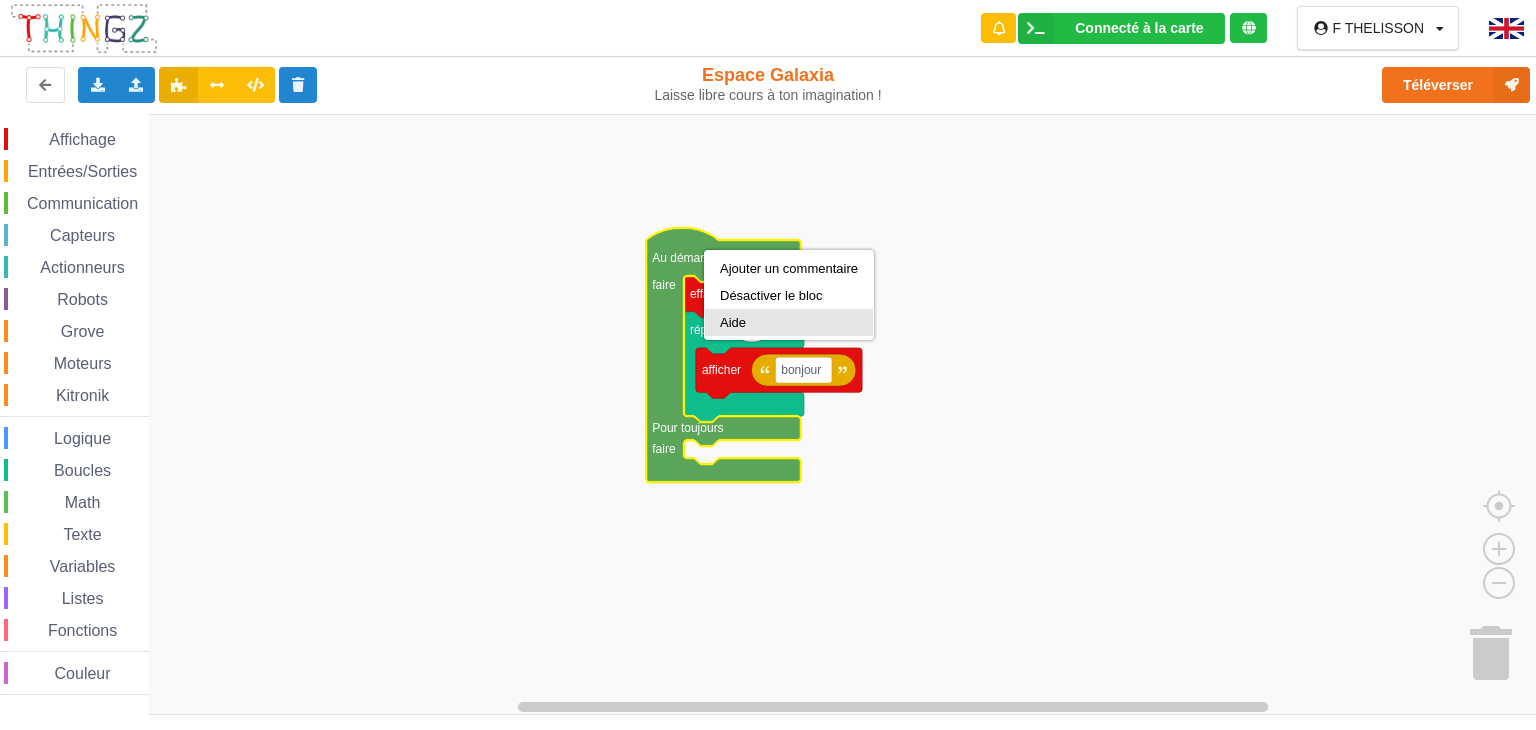 click on "Aide" at bounding box center [789, 322] 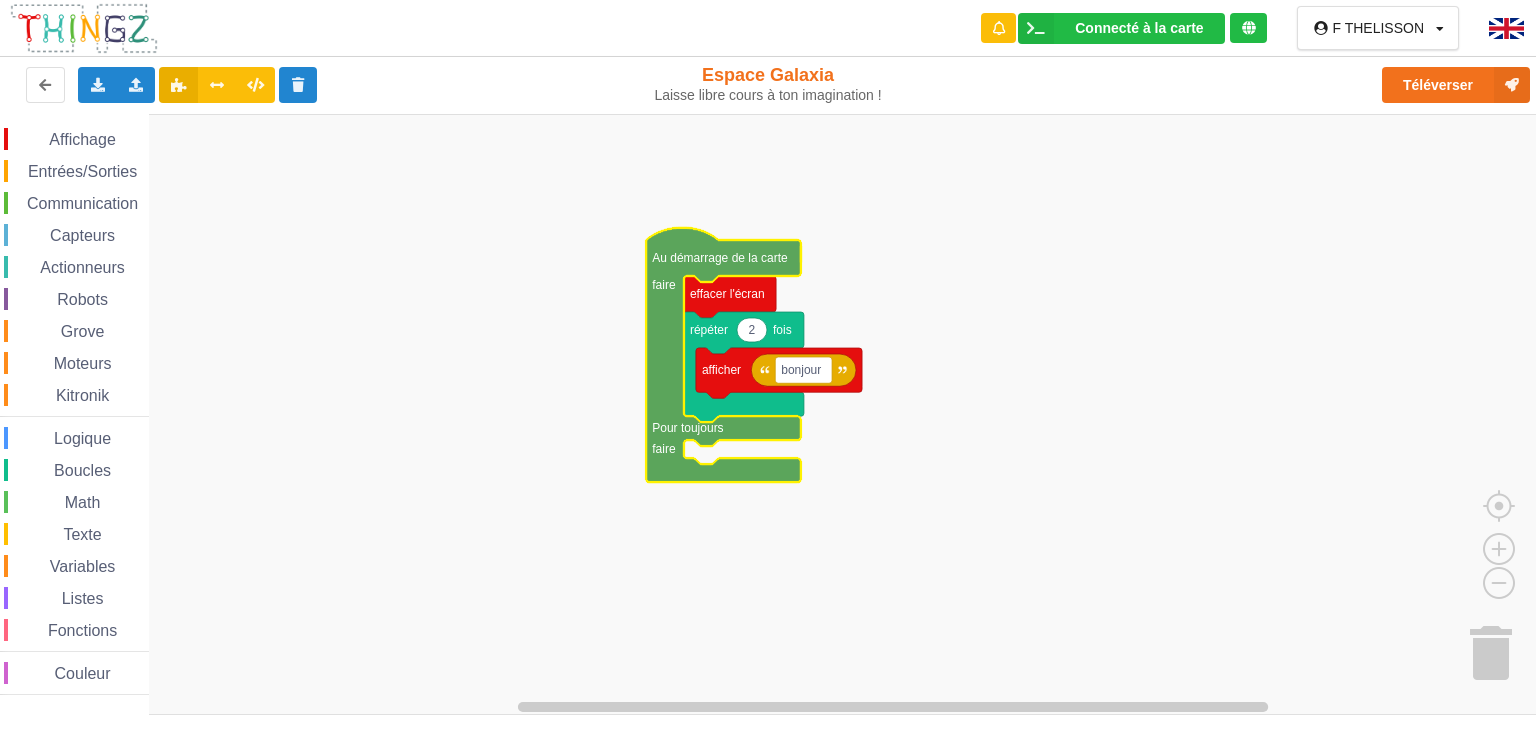 click 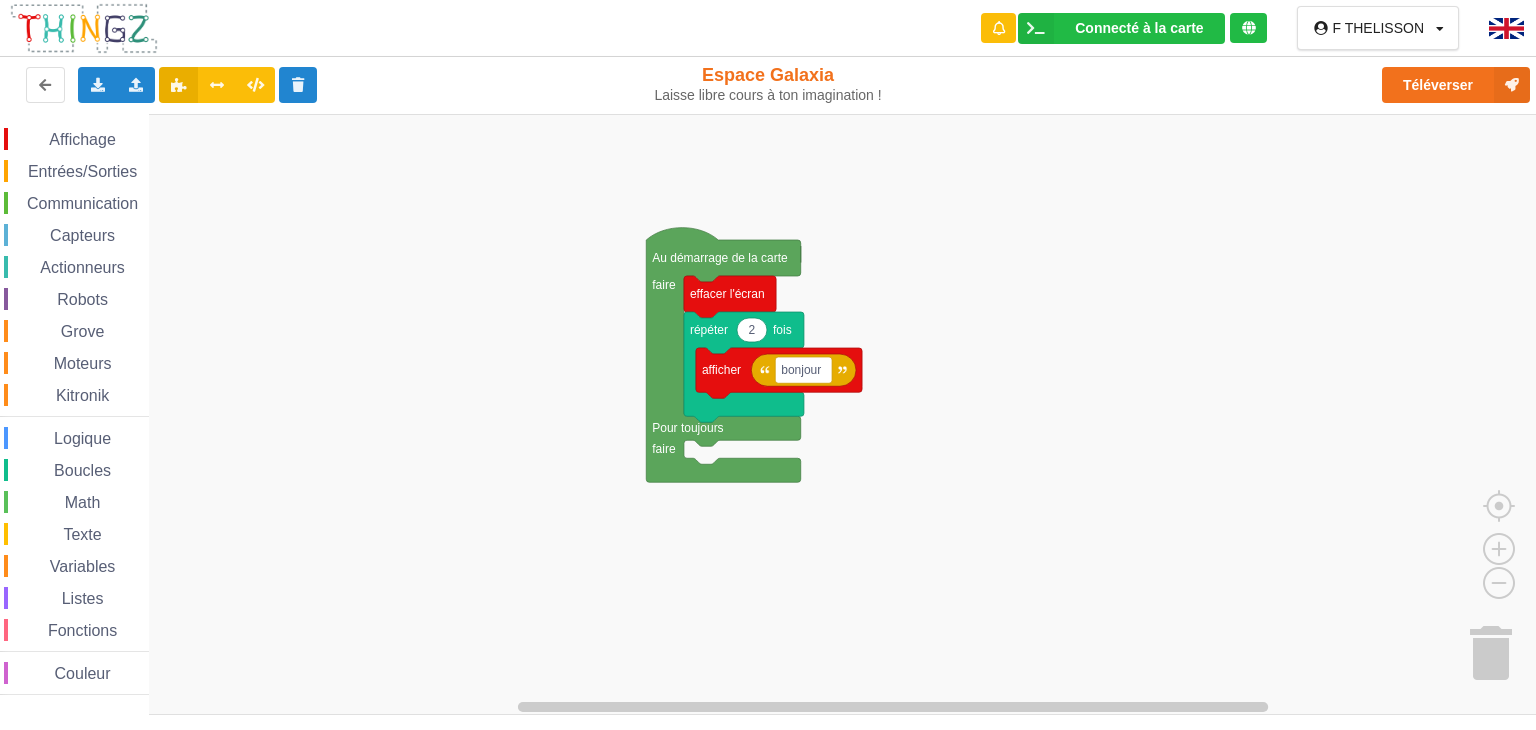 click at bounding box center (1440, 29) 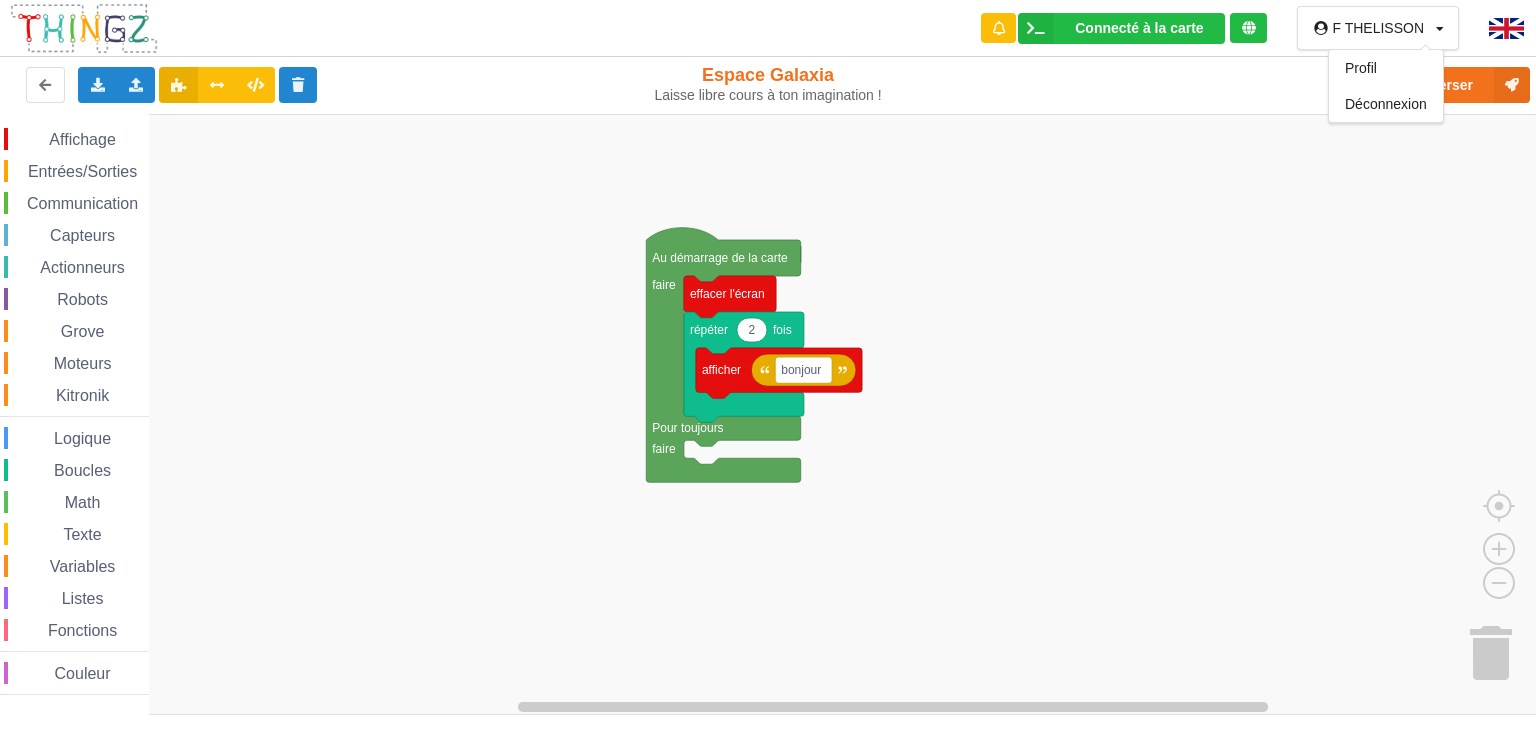 click at bounding box center [1440, 29] 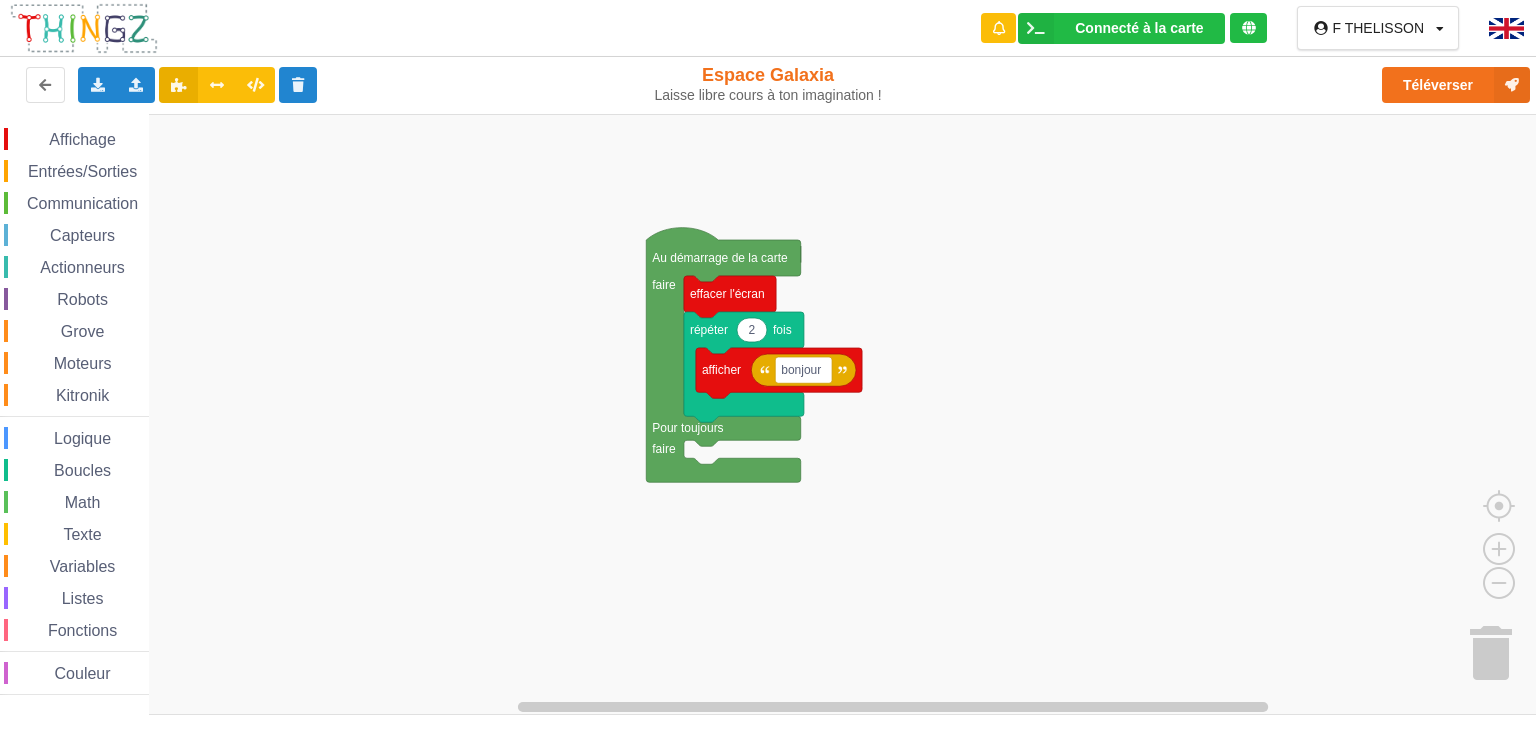 click 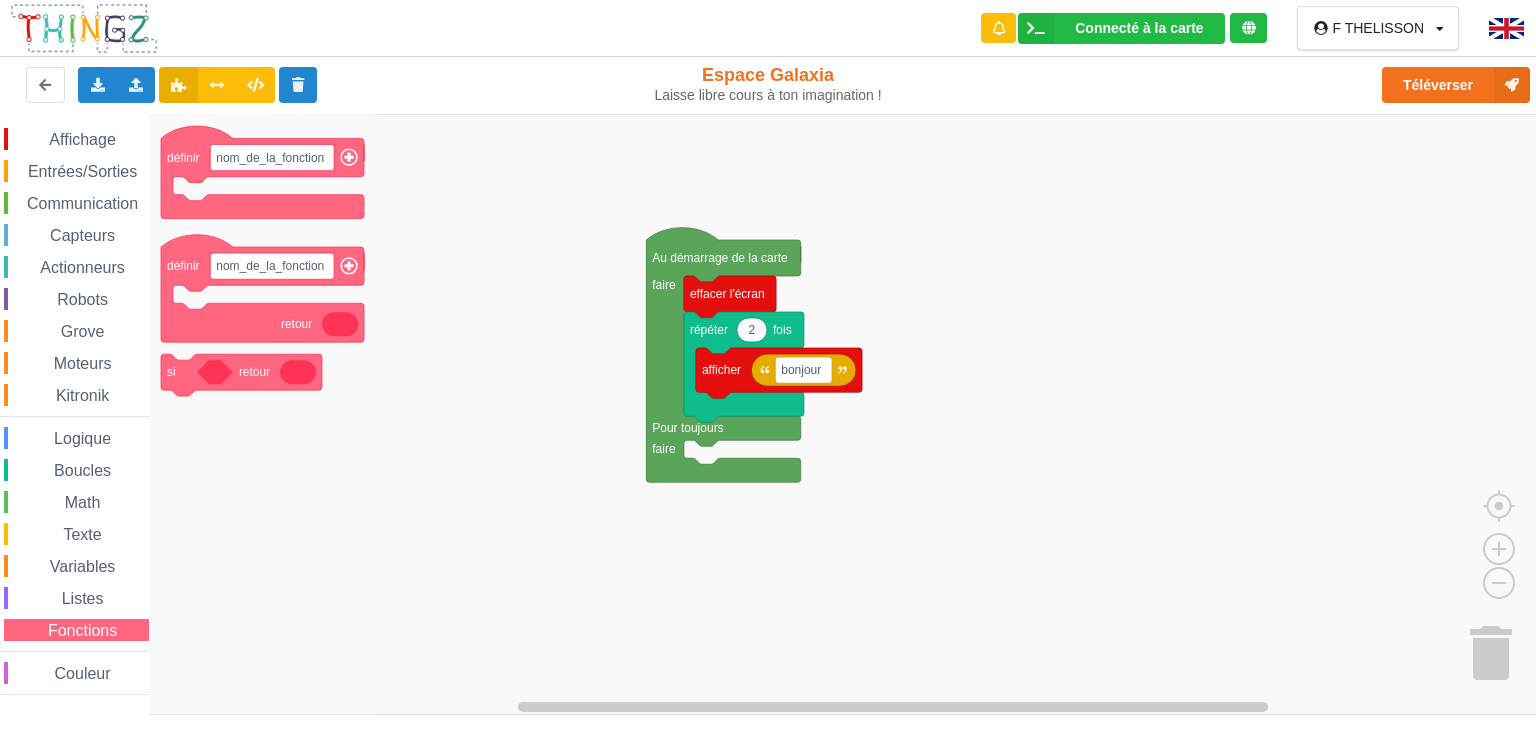 click on "Affichage" at bounding box center (82, 139) 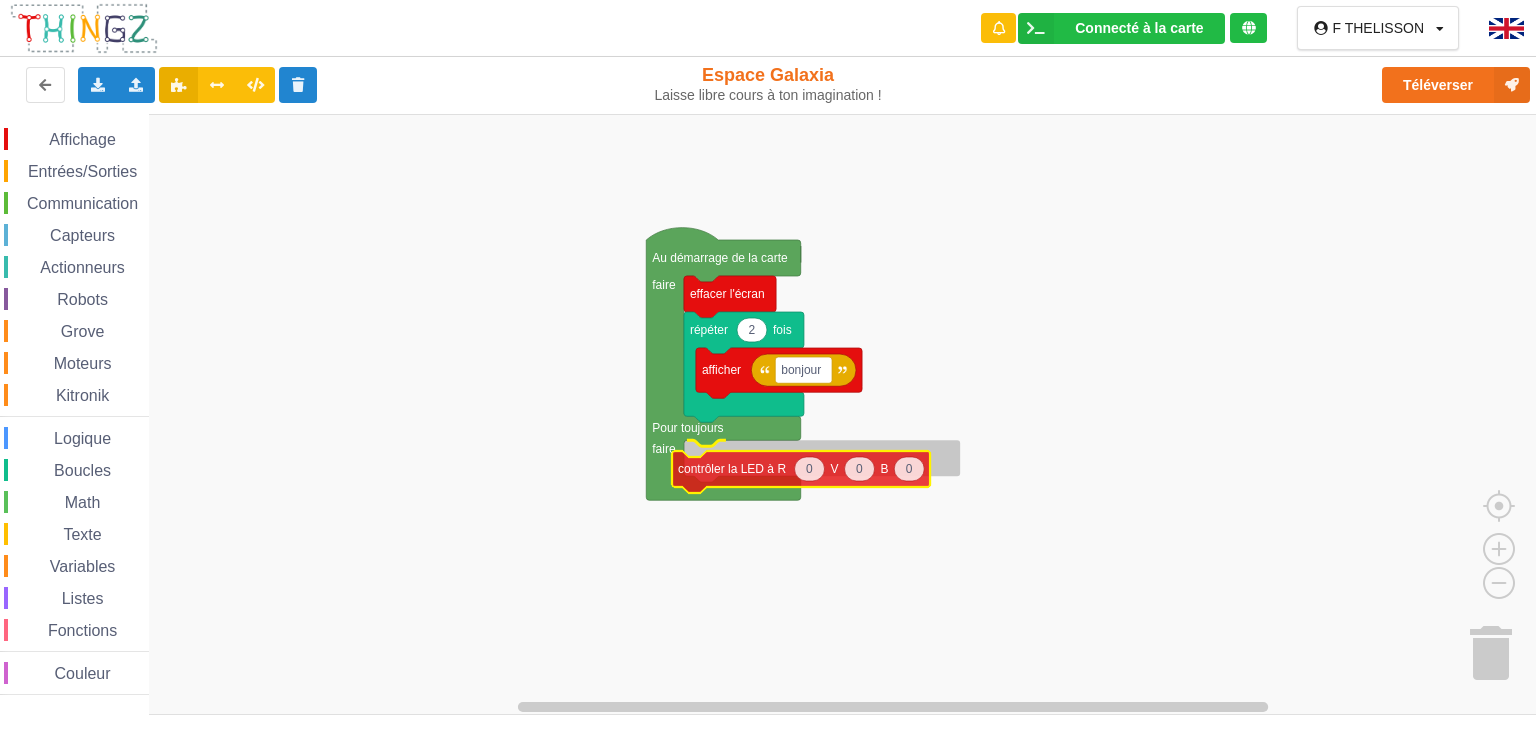 click on "Affichage Entrées/Sorties Communication Capteurs Actionneurs Robots Grove Moteurs Kitronik Logique Boucles Math Texte Variables Listes Fonctions Couleur 2 bonjour afficher répéter fois effacer l'écran Au démarrage de la carte faire Pour toujours faire contrôler la LED à R V B   afficher effacer l'écran 0 0 0 contrôler la LED à R V B 0 régler l'intensité du rouge de la LED à 0 régler l'intensité du vert de la LED à 0 régler l'intensité du bleu de la LED à intensité du rouge de la LED intensité du vert de la LED intensité du bleu de la LED passer l'écran en mode graphique 50 graphique: ajouter la valeur sur l'axe des Y vertical 0 100 graphique: règle l'échelle de l'axe y à: min max 1 50 graphique: toutes les secondes calculer une nouvelle valeur ajouter le résultat dans le graphique 0 0 20 10 créer le rectangle r à la position x: y: de longueur: de largeur: de couleur: 10 changer la valeur X de" at bounding box center [775, 415] 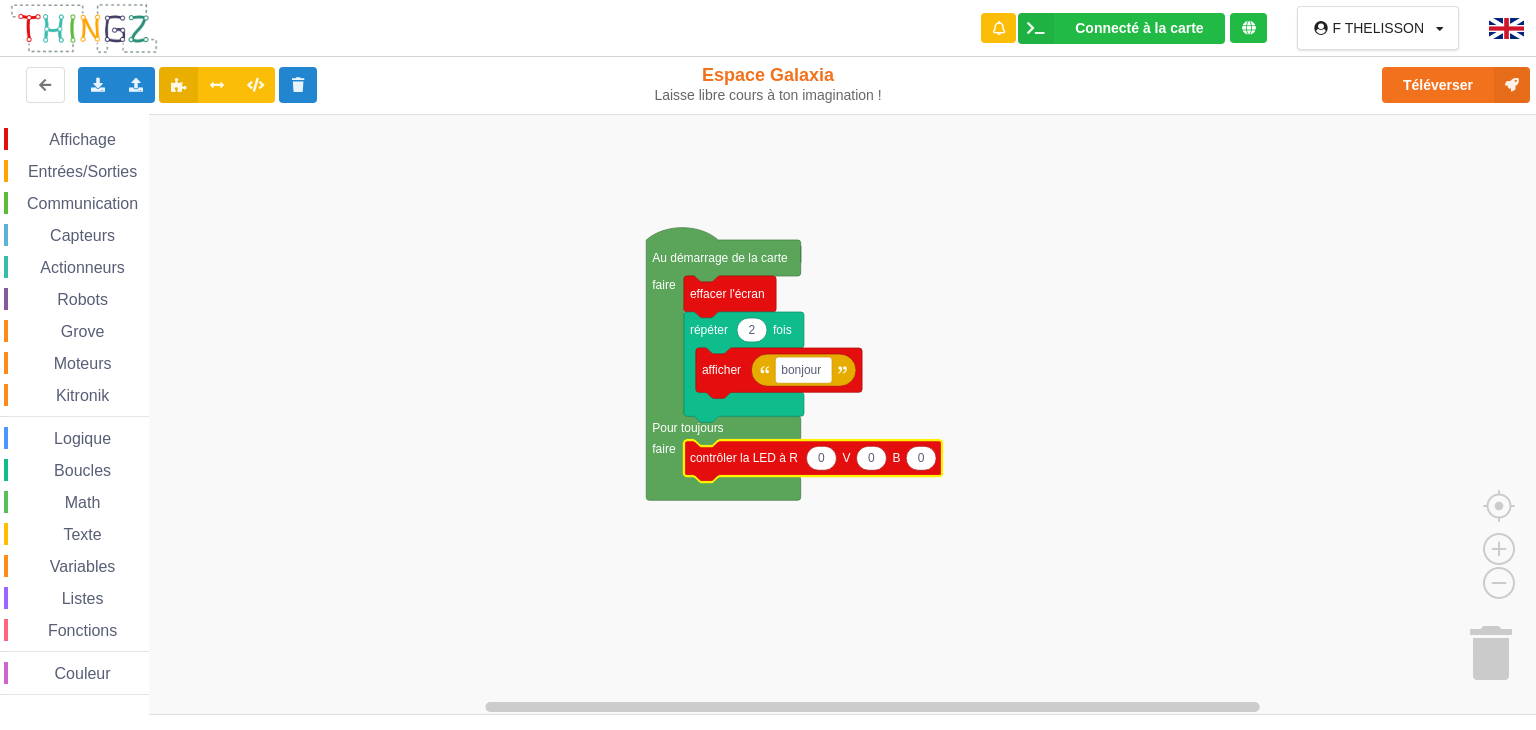 click 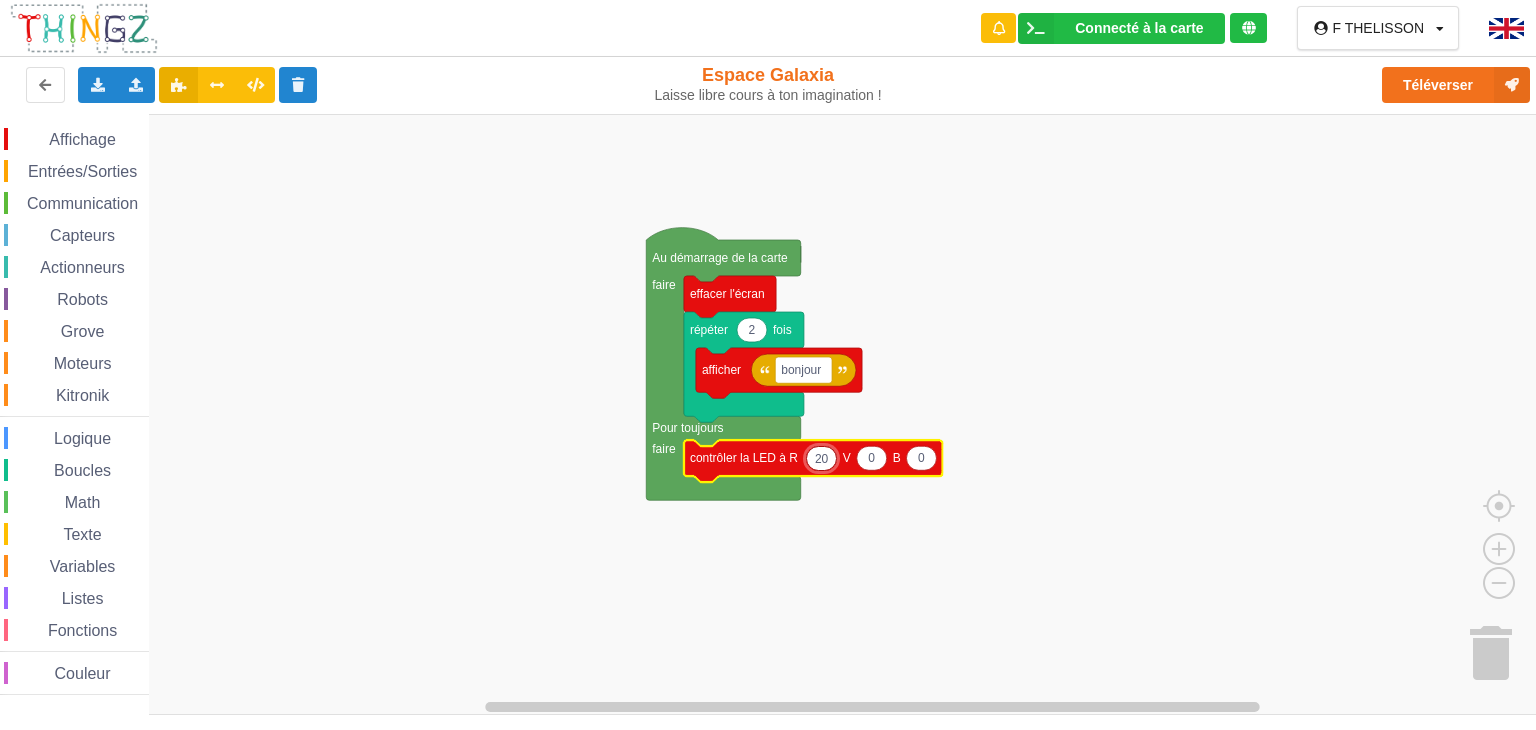 type on "200" 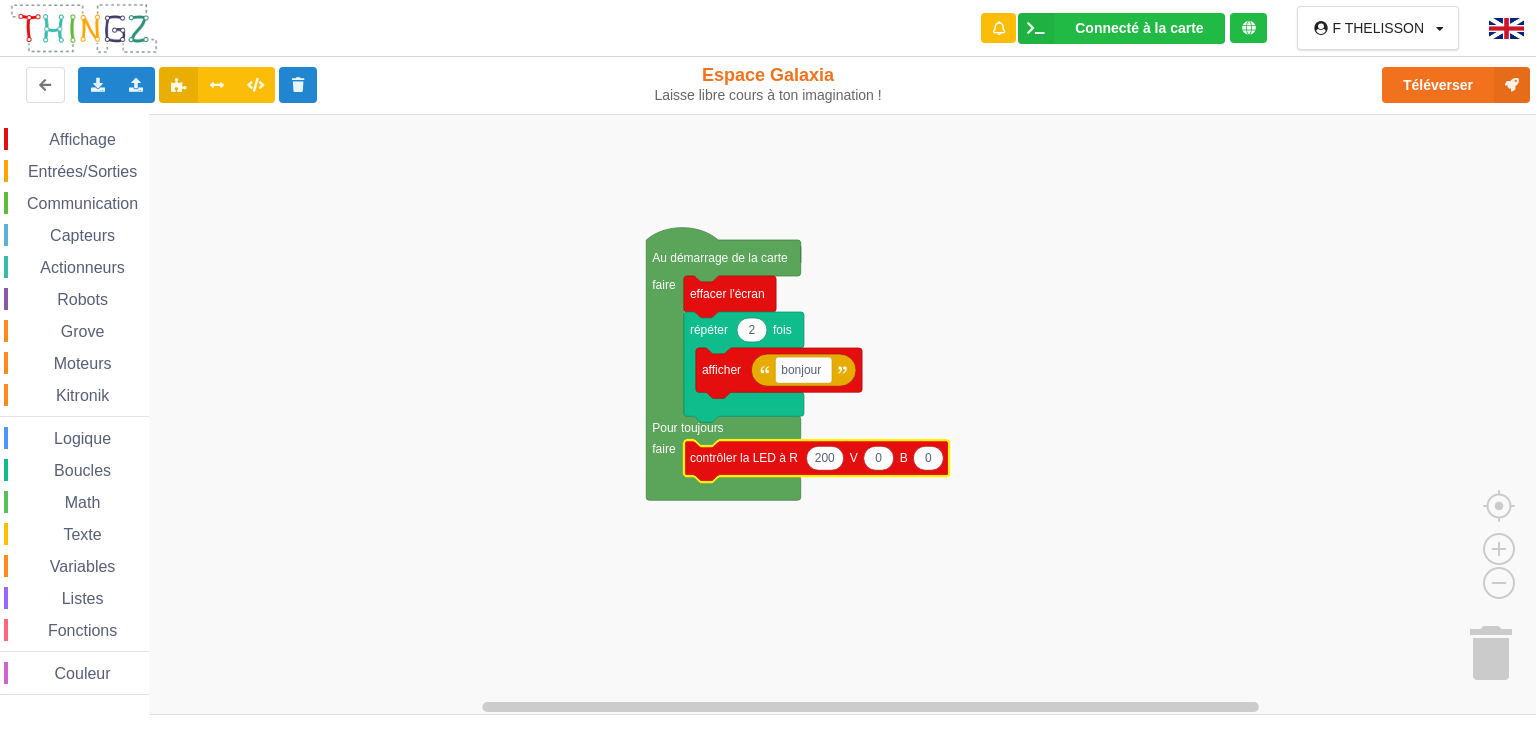 click 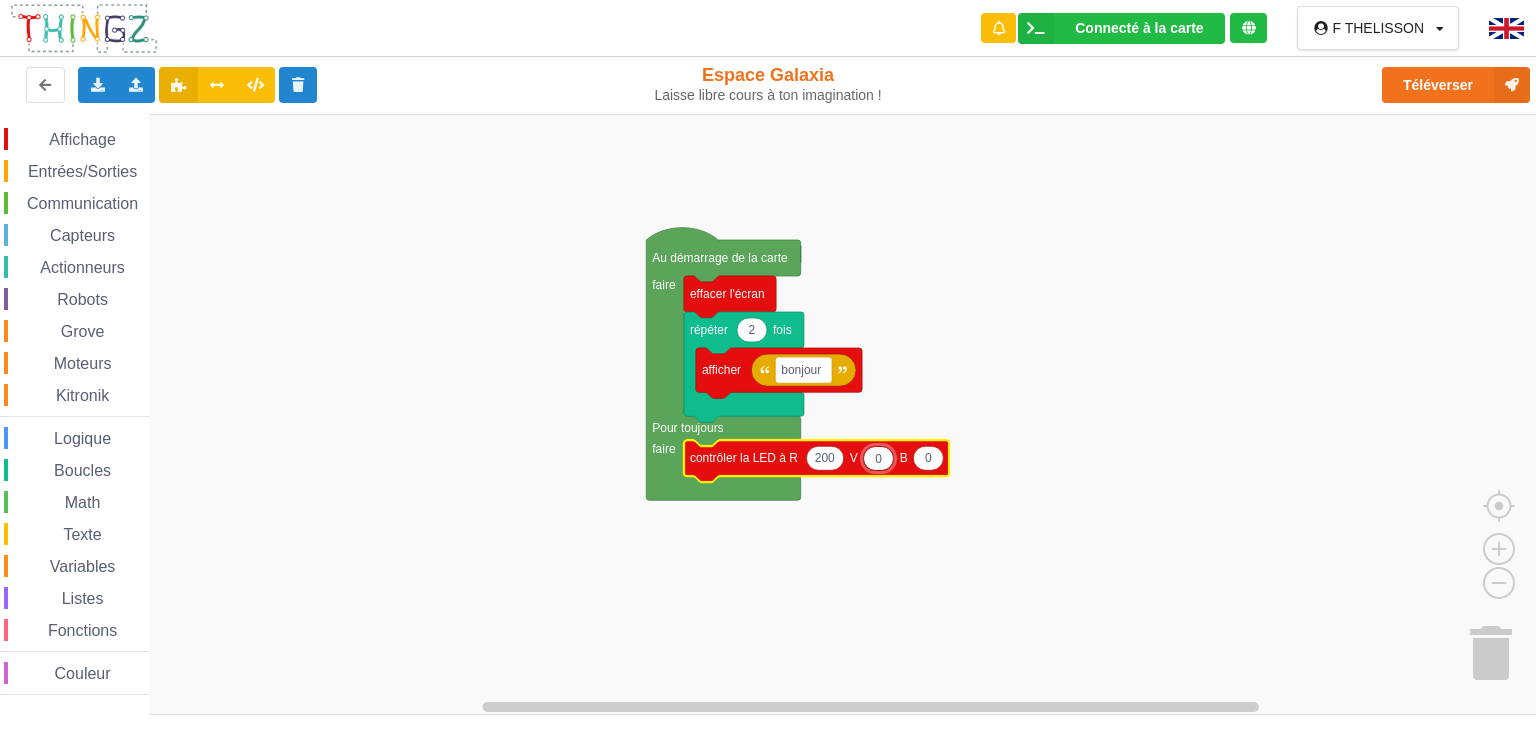 click on "0" at bounding box center (878, 458) 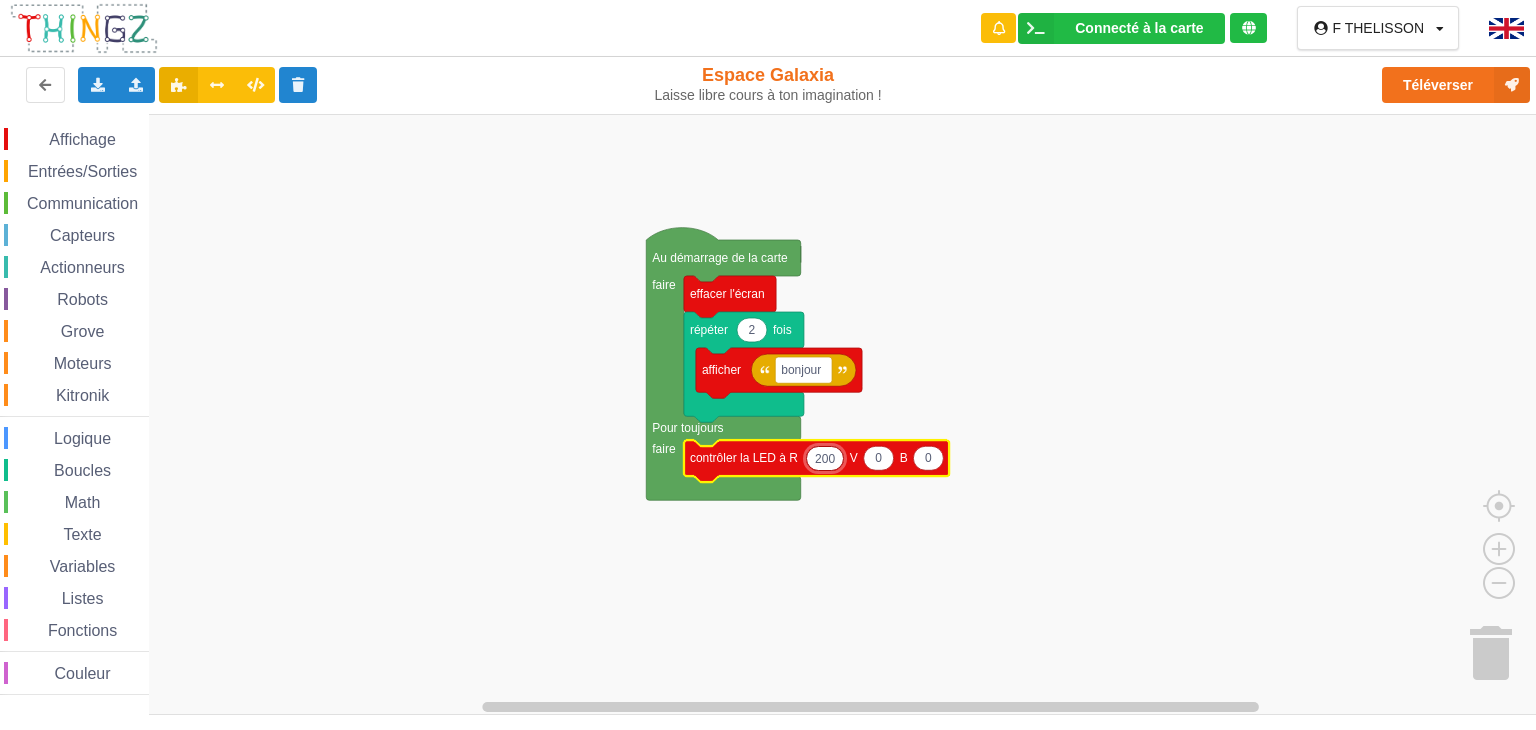click on "200" at bounding box center (825, 458) 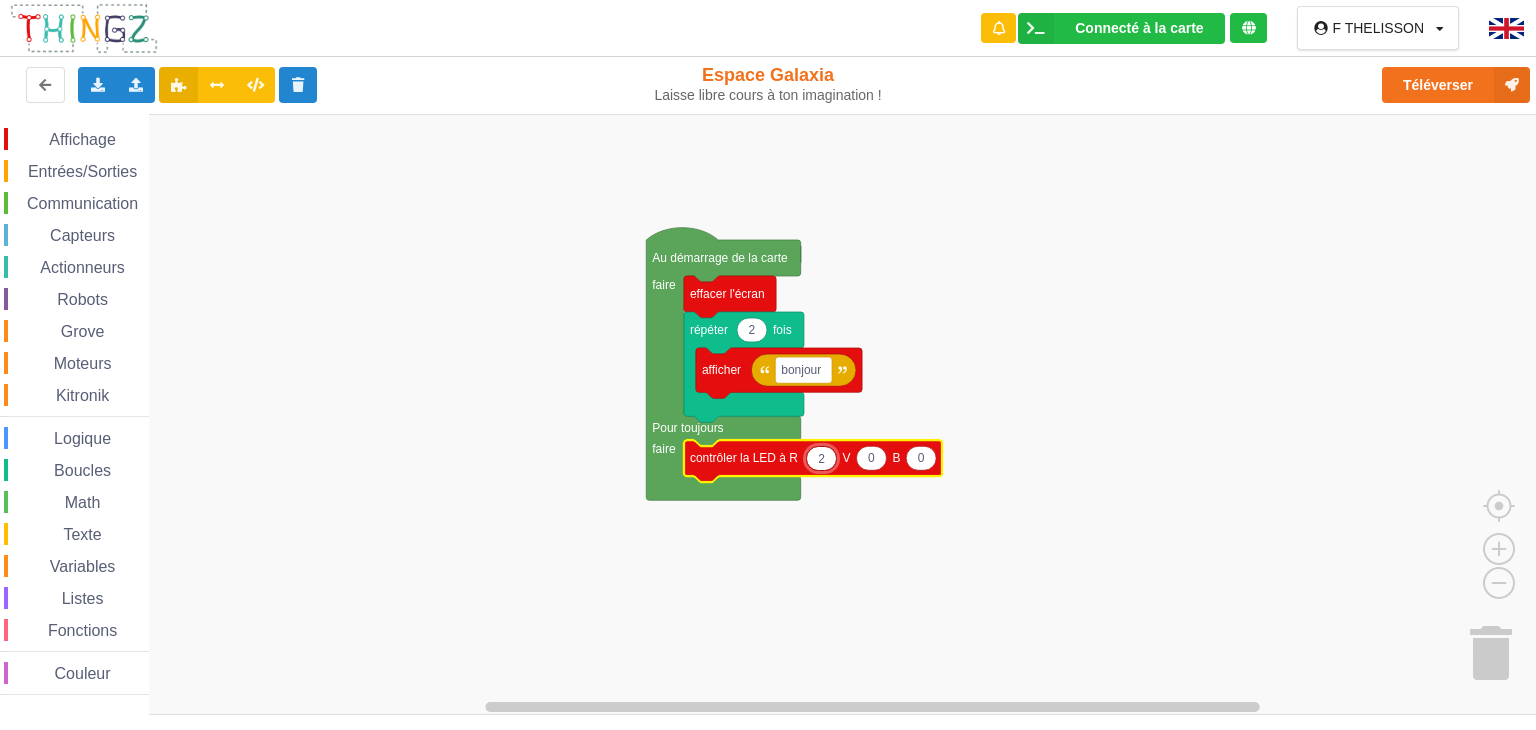 type on "28" 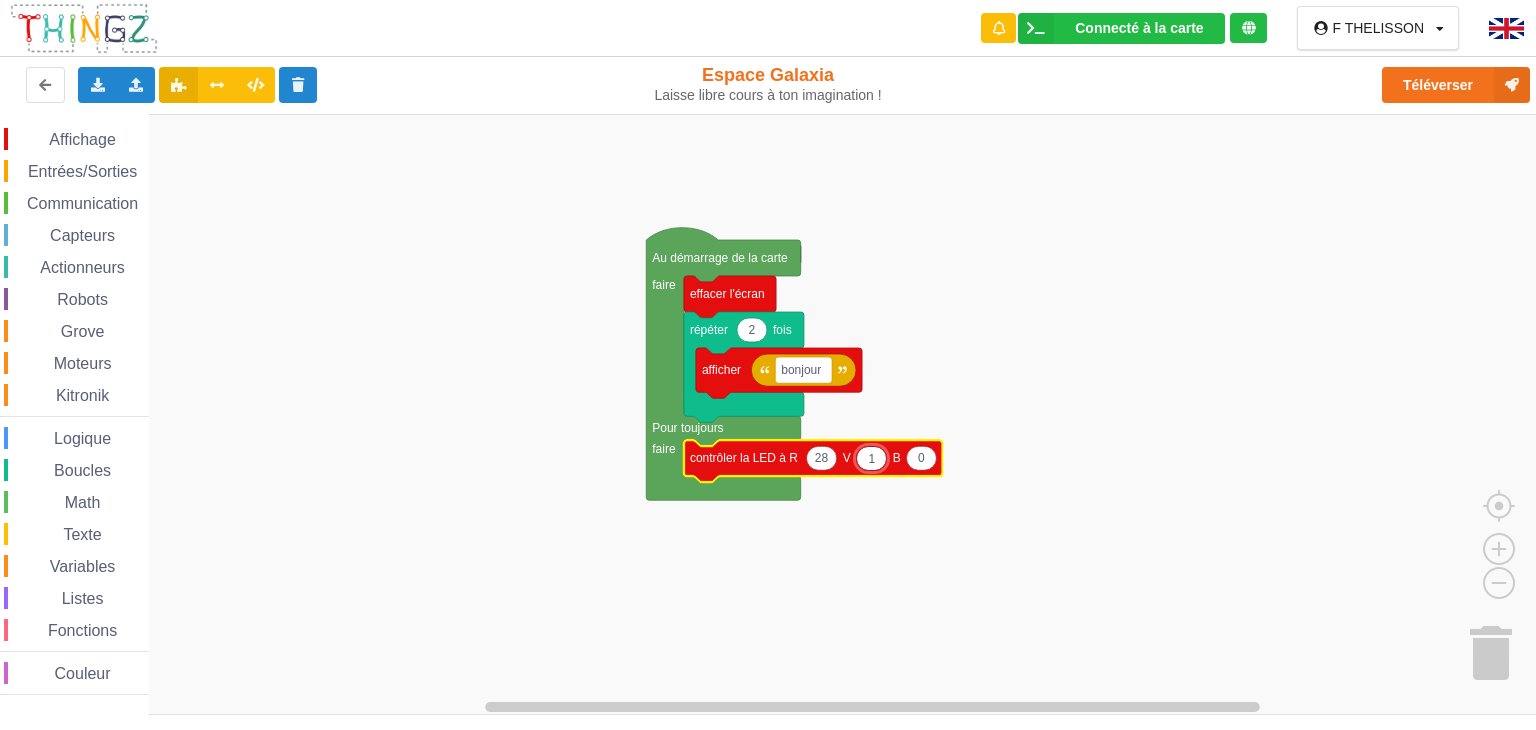 type on "17" 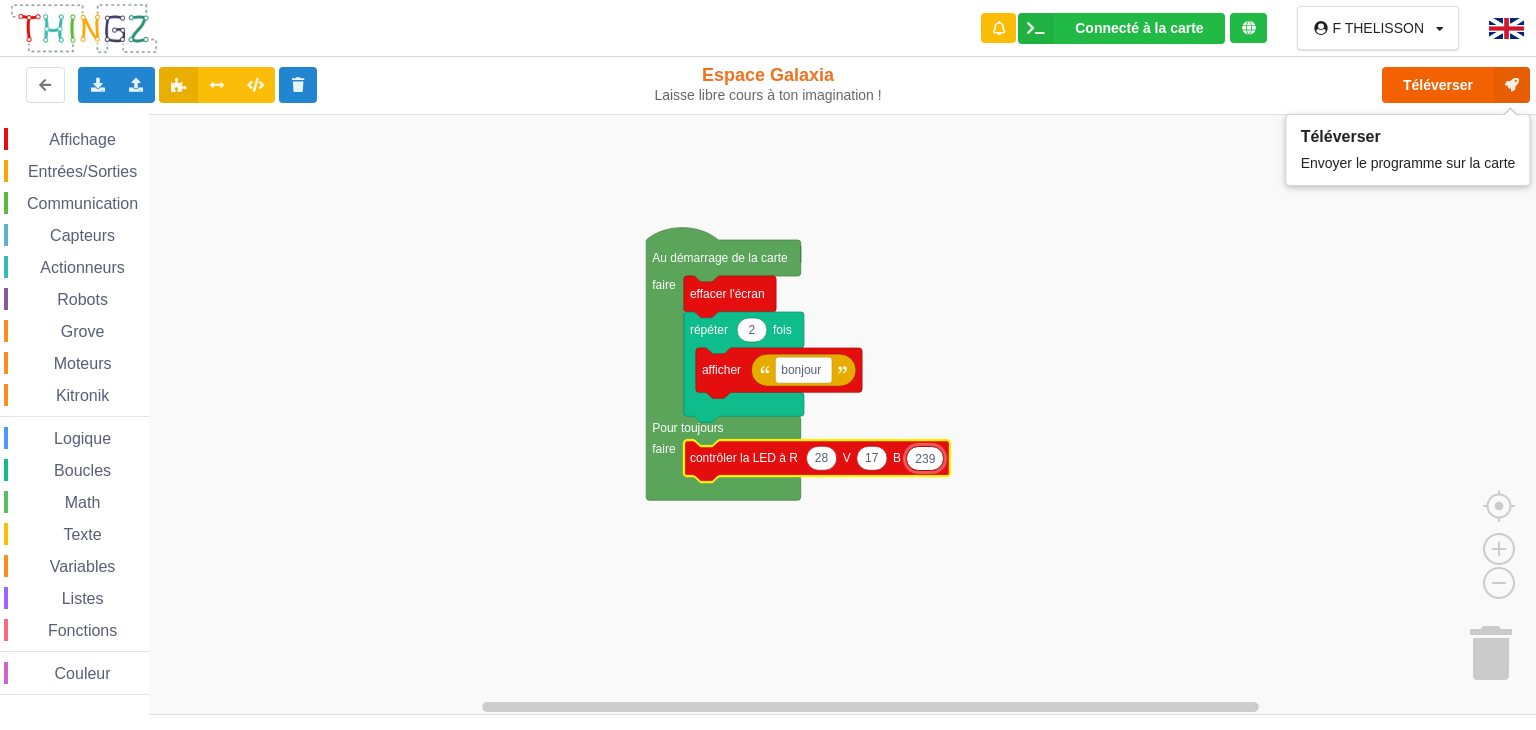 type on "239" 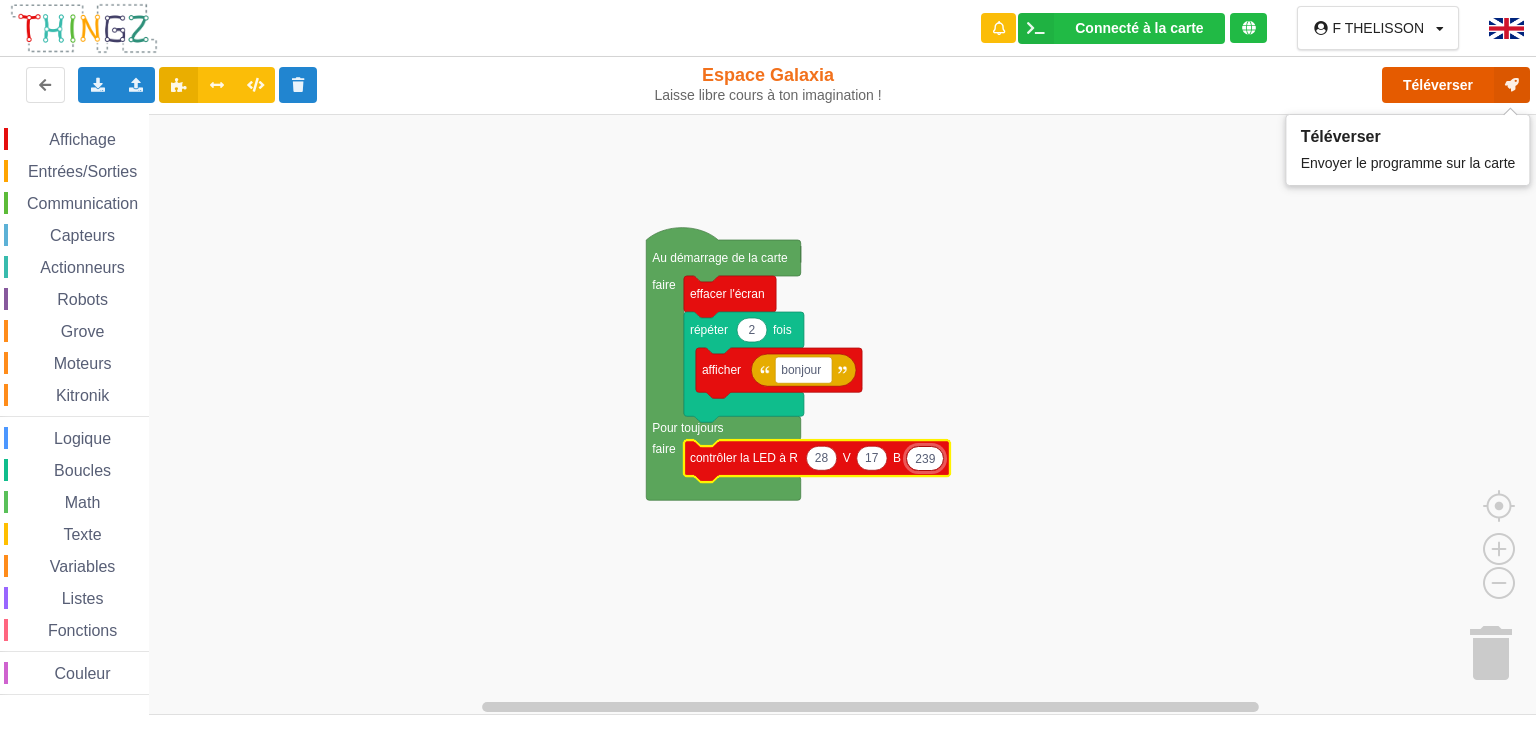 click on "Téléverser" at bounding box center [1456, 85] 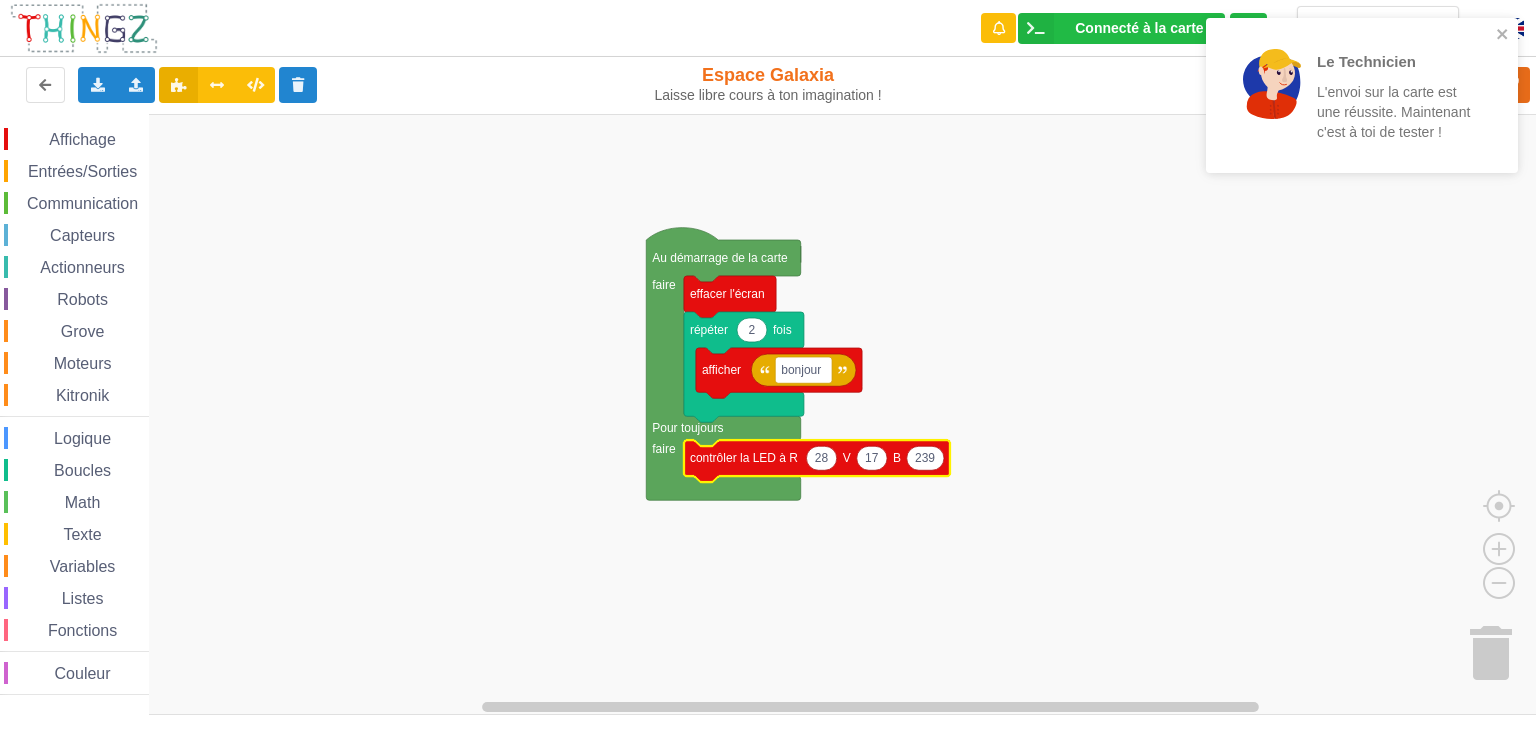 click 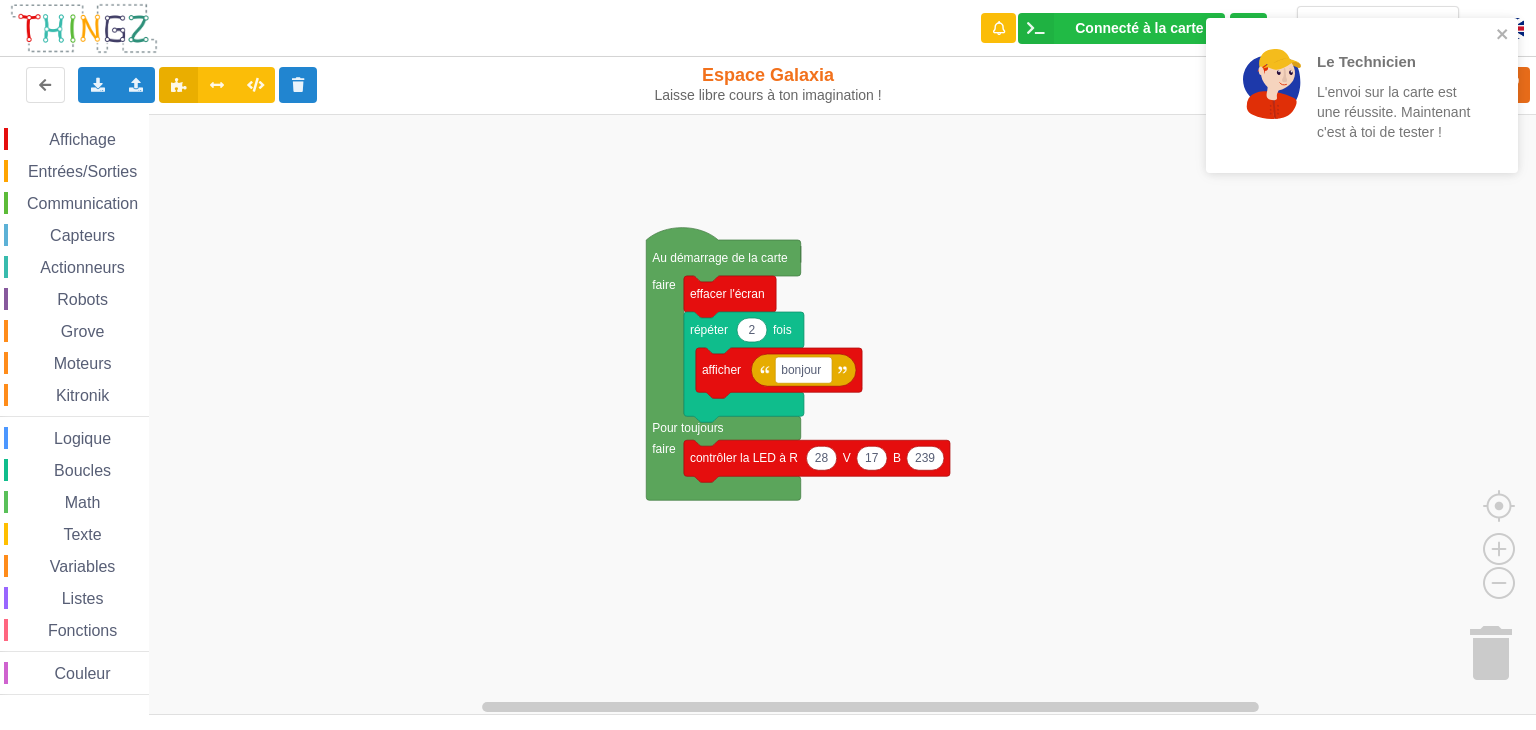 click on "28" 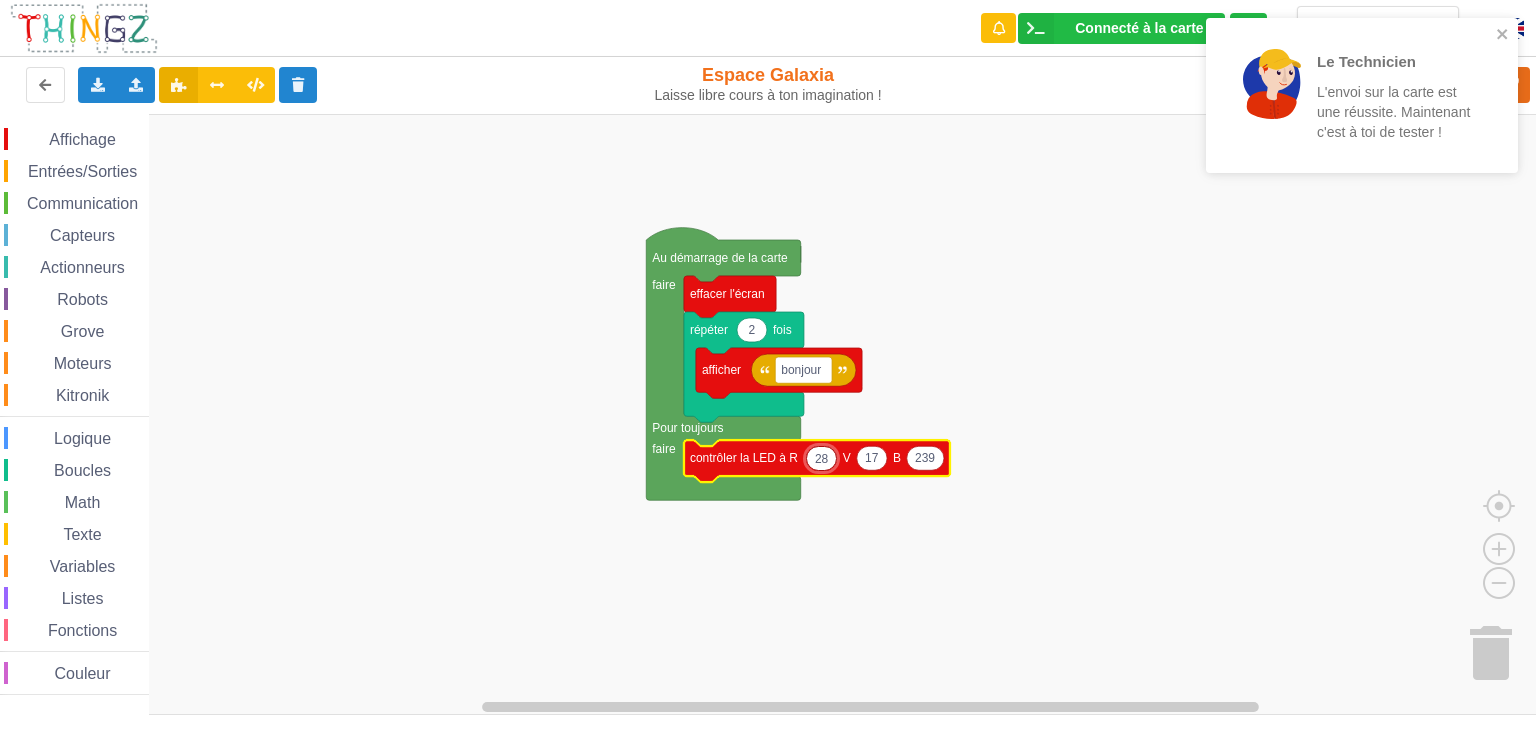 type on "0" 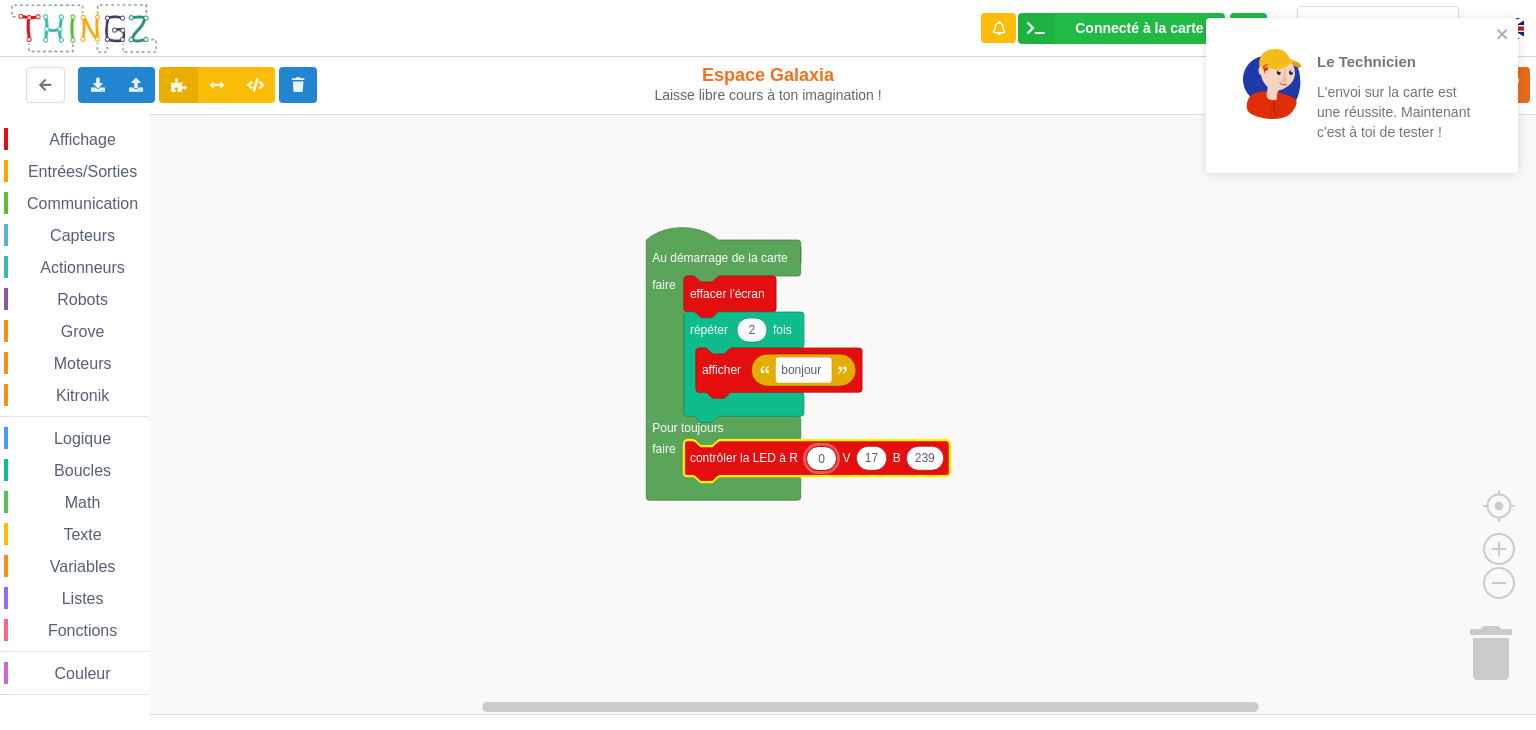 click 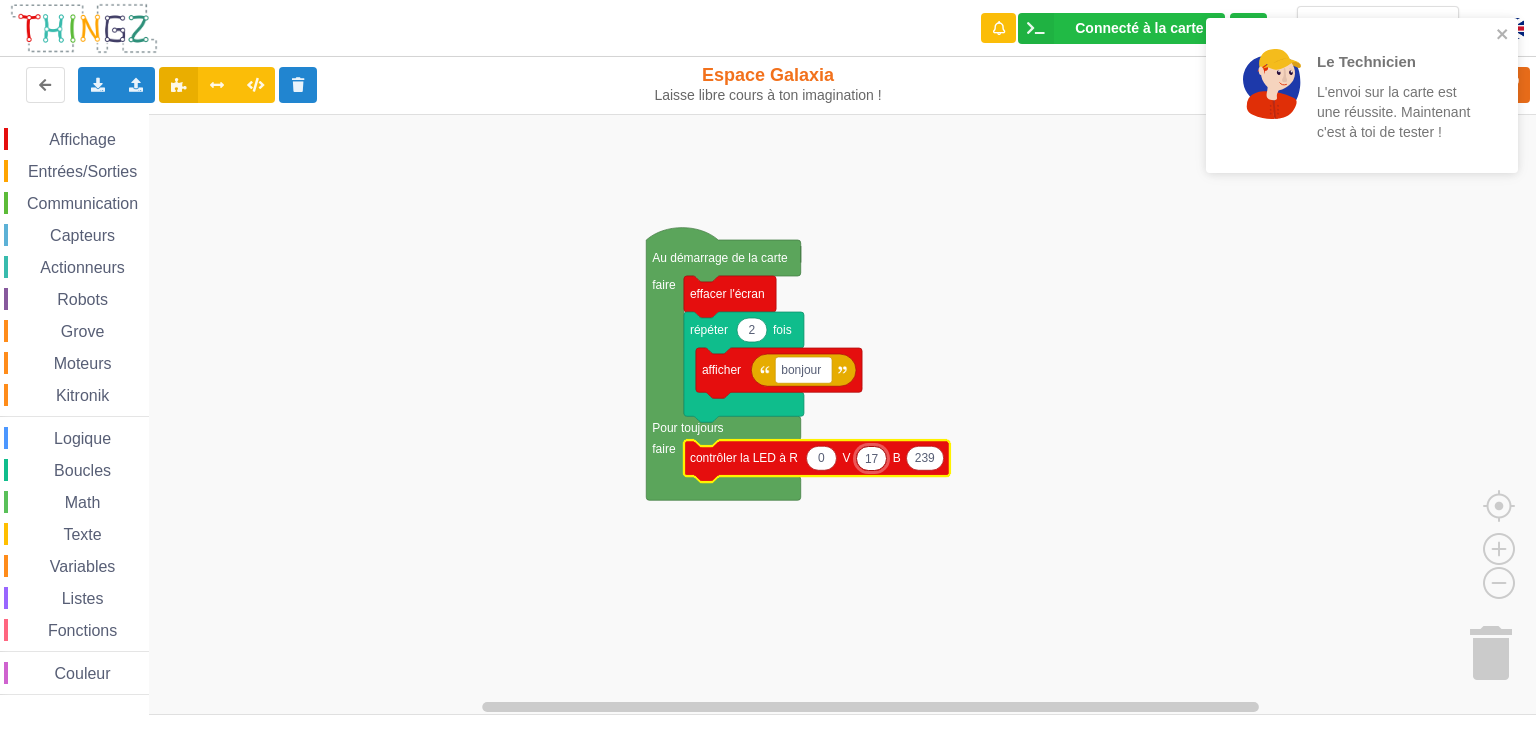 type on "0" 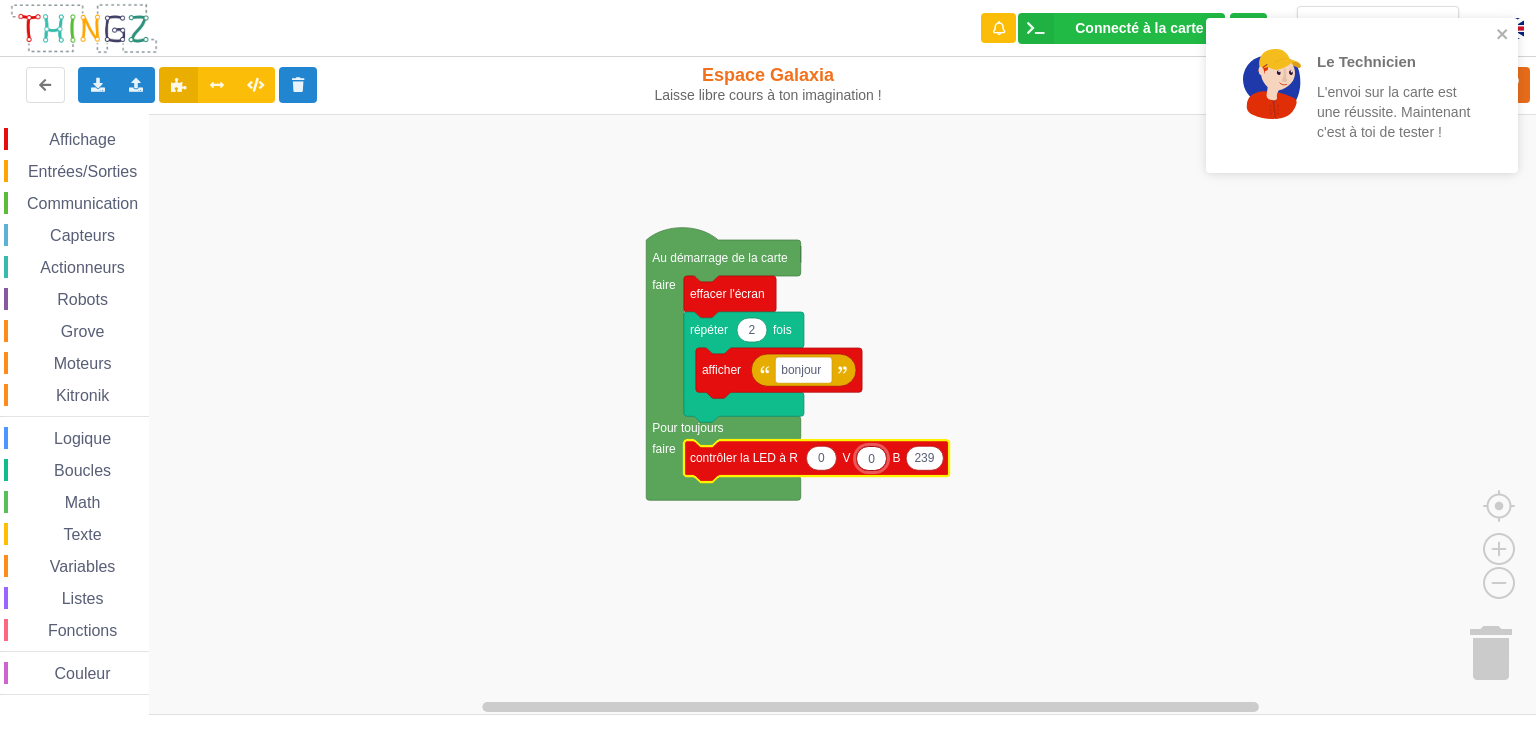 click 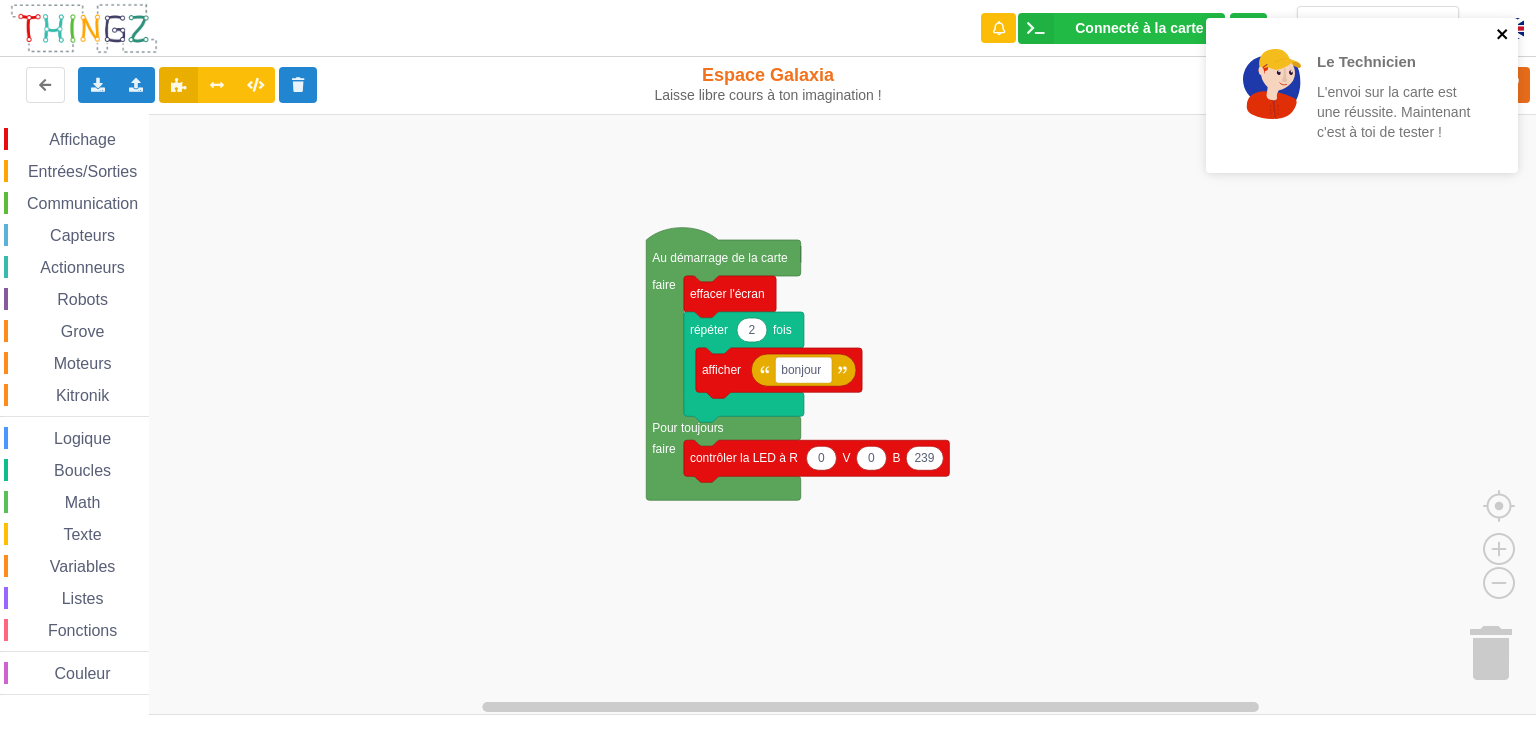 click 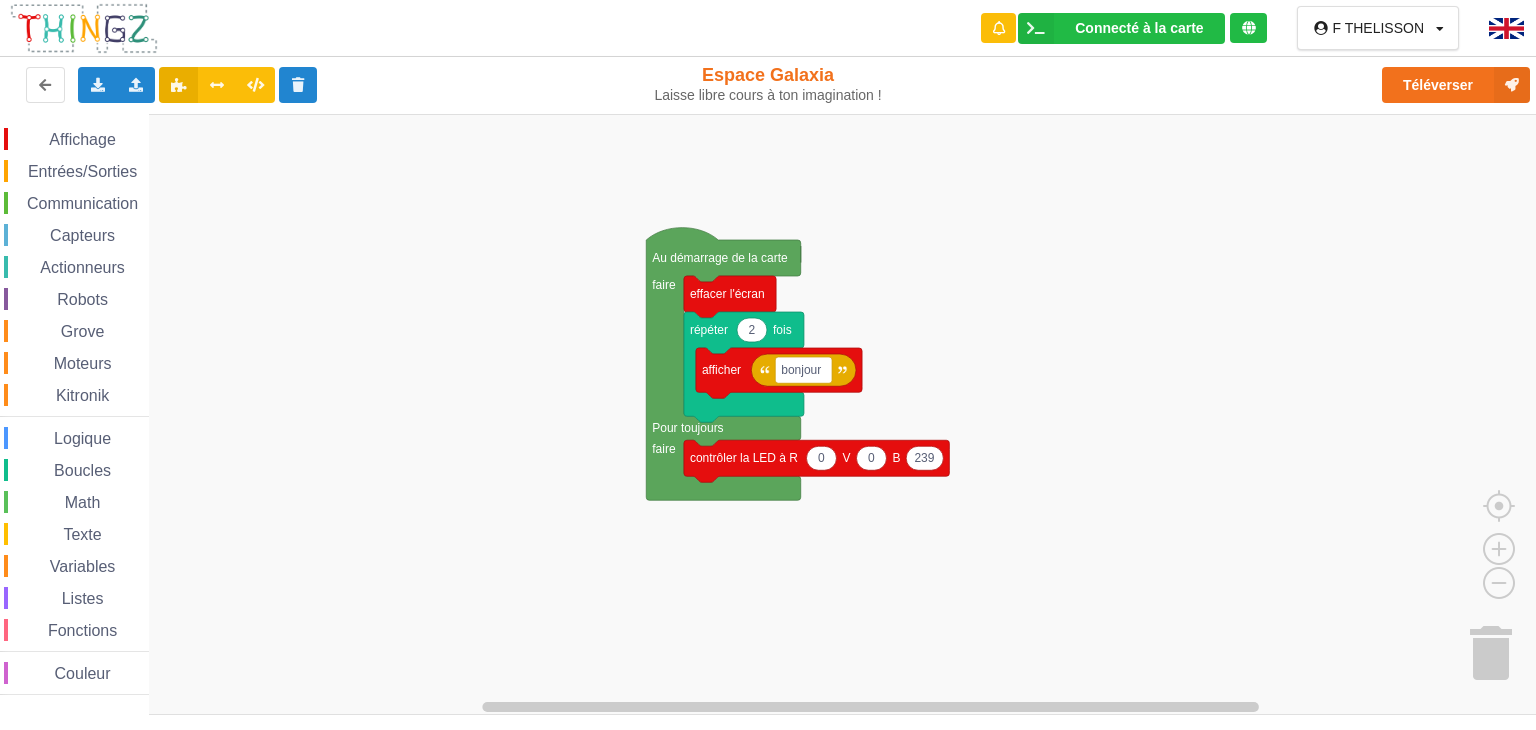 click on "Le Technicien L'envoi sur la carte est une réussite. Maintenant c'est à toi de tester ! Connecté à la carte Réglages Ouvrir le moniteur automatiquement Connexion automatique Connecter Déconnecter Utiliser le WebSerial F THELISSON Profil Déconnexion   Exporter l'assemblage de blocs Exporter l'assemblage de blocs au format Python Importer un assemblage de blocs Importer du code Python download it     Espace Galaxia Laisse libre cours à ton imagination ! Téléverser Affichage Entrées/Sorties Communication Capteurs Actionneurs Robots Grove Moteurs Kitronik Logique Boucles Math Texte Variables Listes Fonctions Couleur 2 bonjour afficher répéter fois effacer l'écran Au démarrage de la carte faire Pour toujours faire 0 0 239 contrôler la LED à R V B   afficher effacer l'écran 0 0 0 contrôler la LED à R V B 0 régler l'intensité du rouge de la LED à 0 régler l'intensité du vert de la LED à 0 régler l'intensité du bleu de la LED à graphique 50 0 100 max 1" at bounding box center [768, 351] 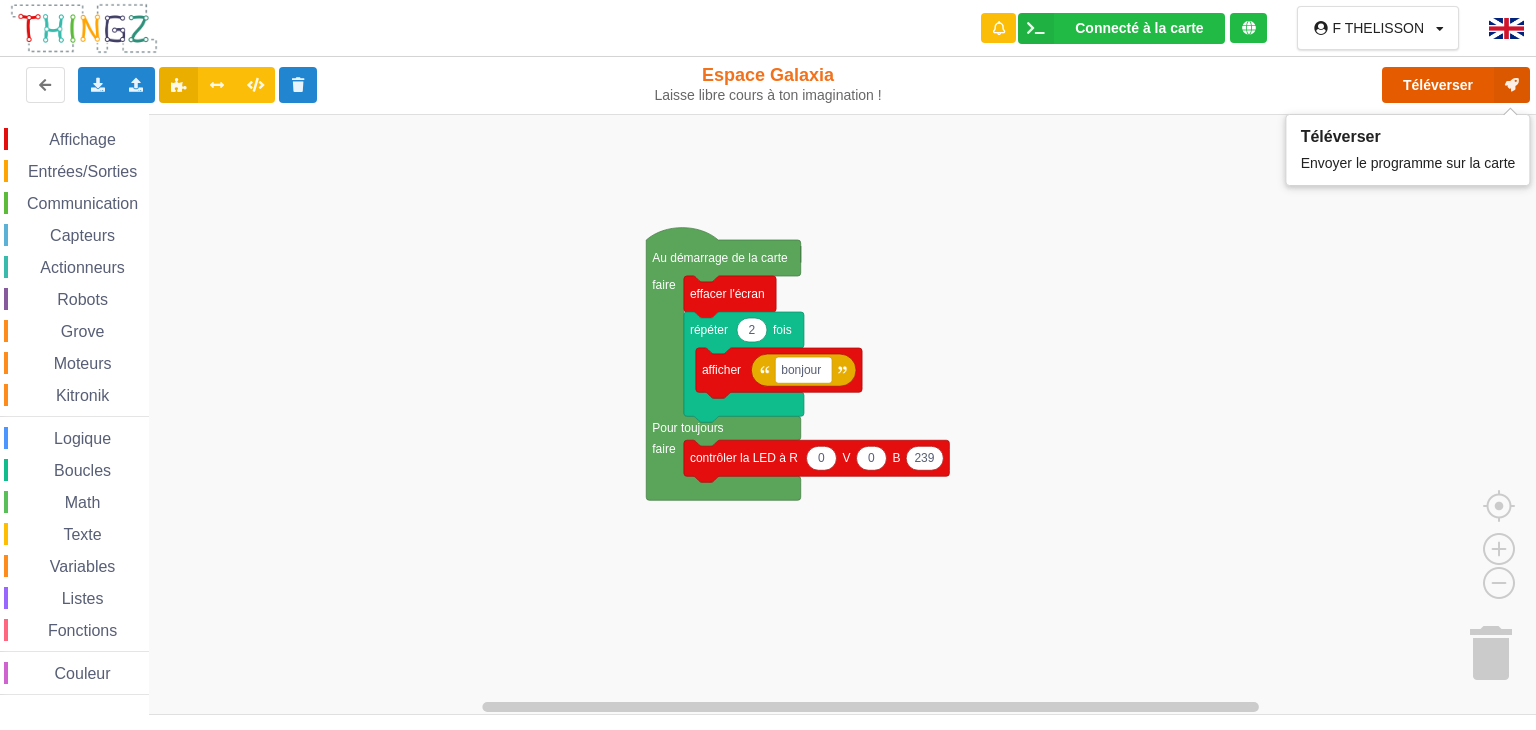 click on "Téléverser" at bounding box center [1456, 85] 